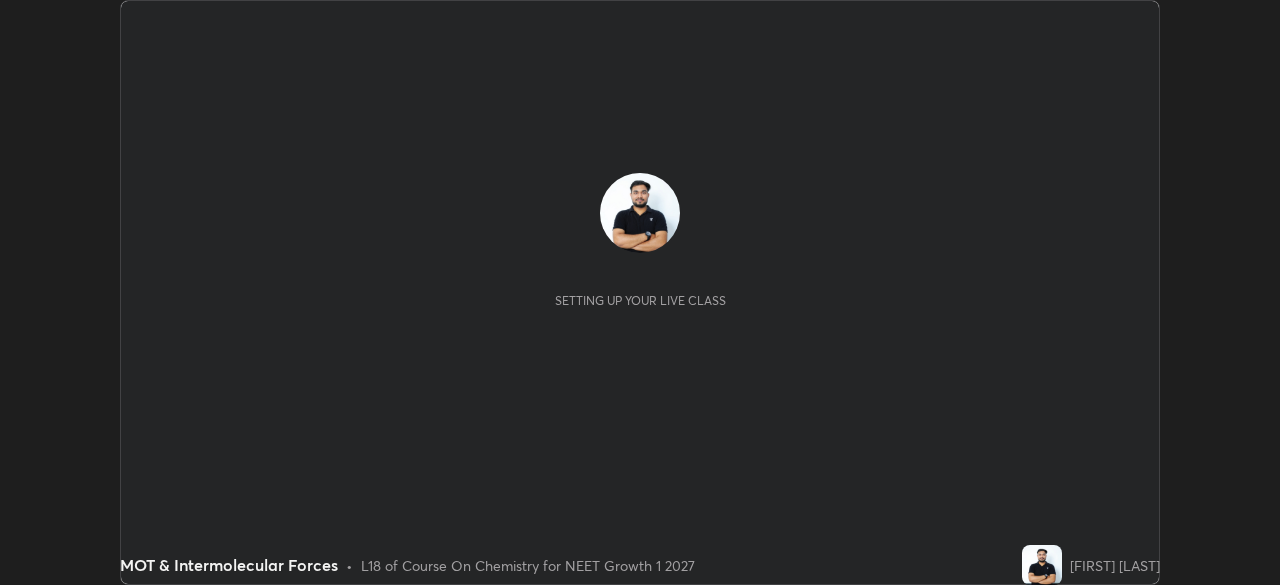 scroll, scrollTop: 0, scrollLeft: 0, axis: both 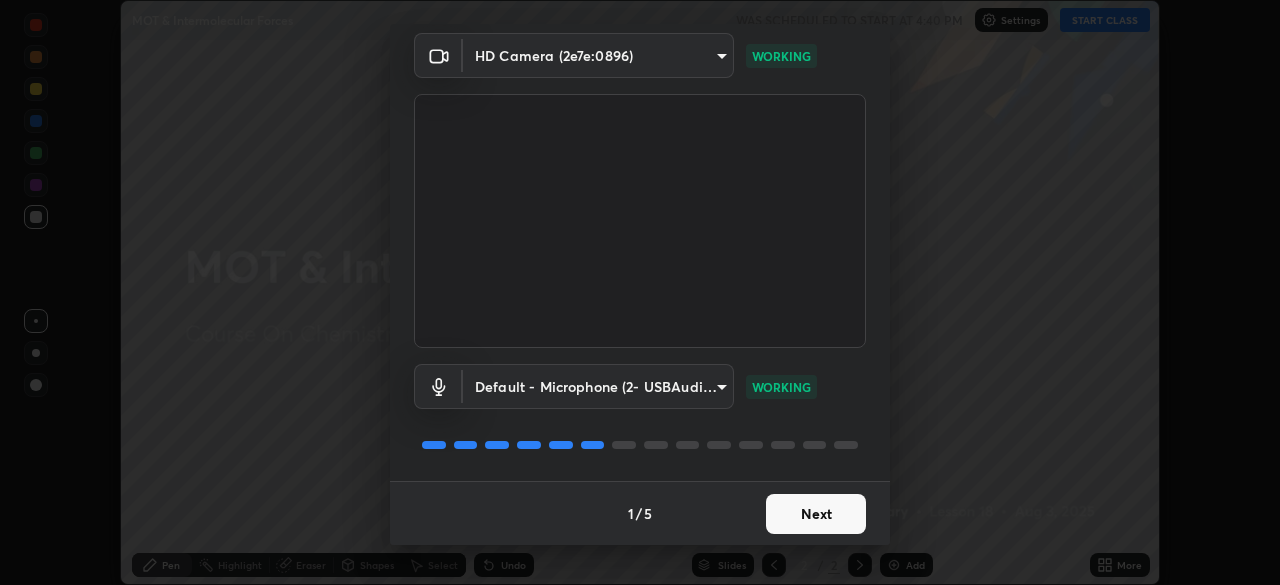 click on "Next" at bounding box center [816, 514] 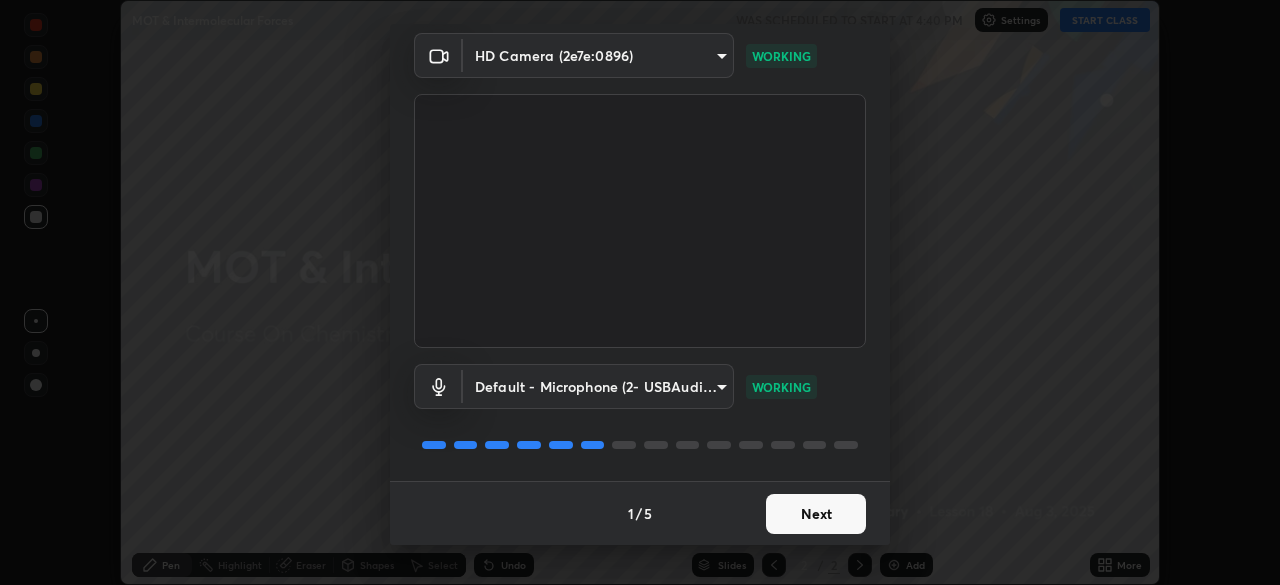 scroll, scrollTop: 0, scrollLeft: 0, axis: both 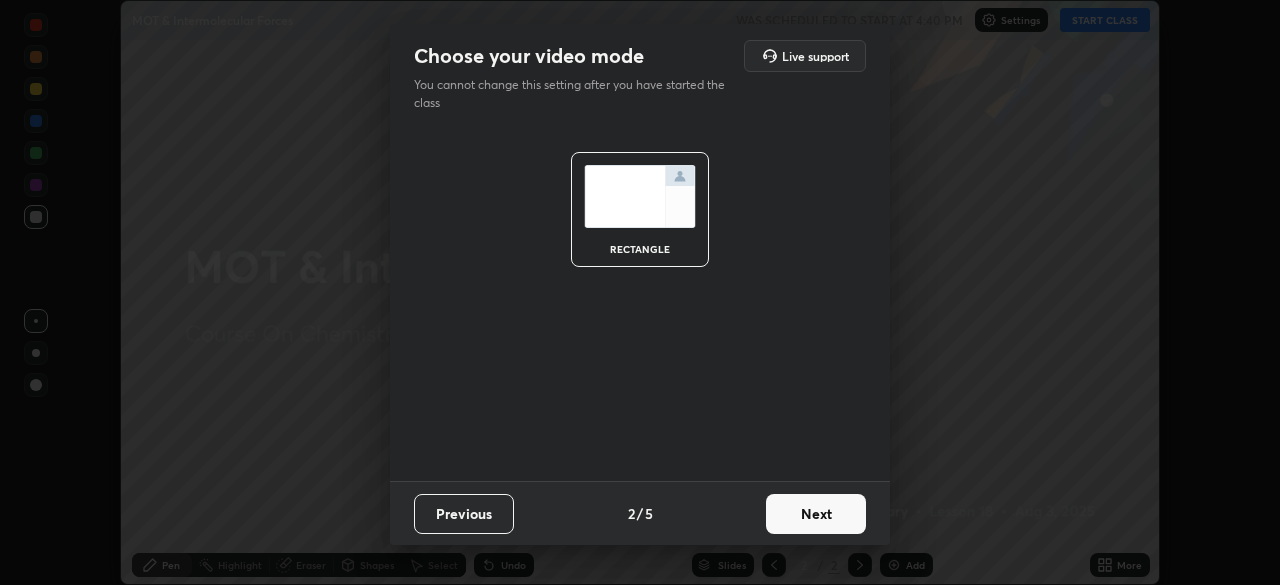 click on "Next" at bounding box center [816, 514] 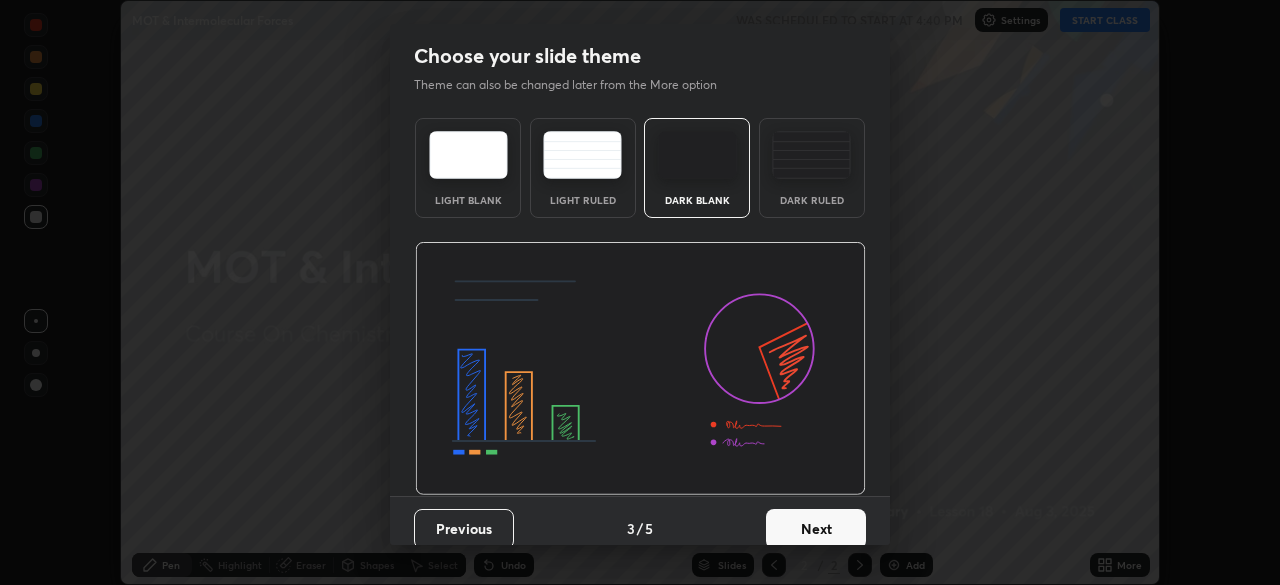 click on "Next" at bounding box center [816, 529] 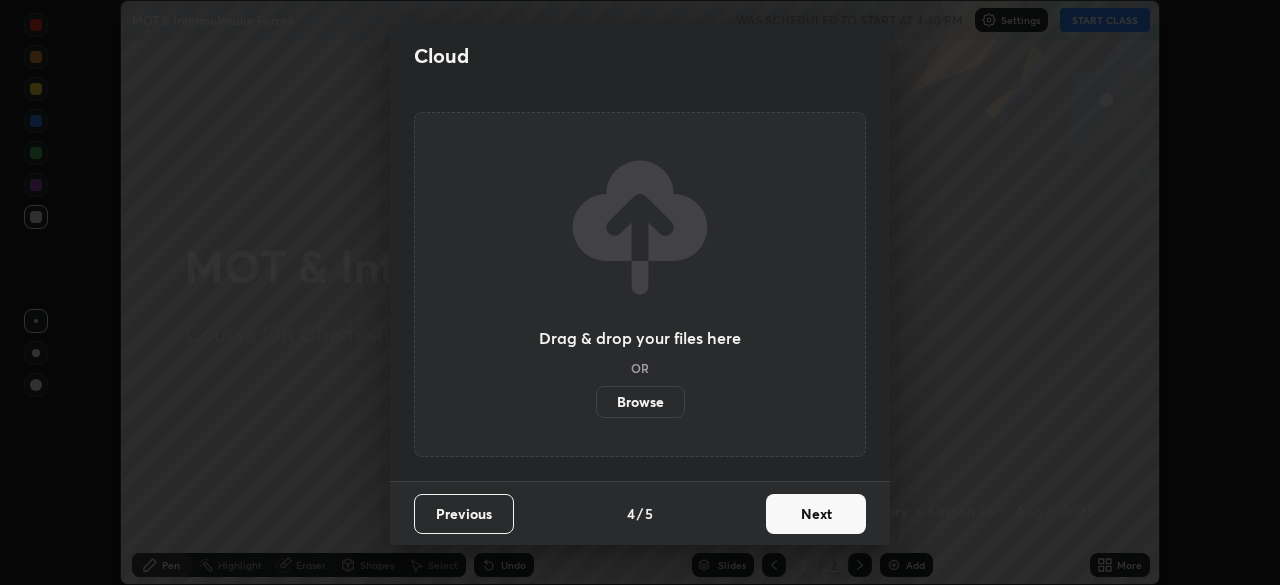 click on "Next" at bounding box center (816, 514) 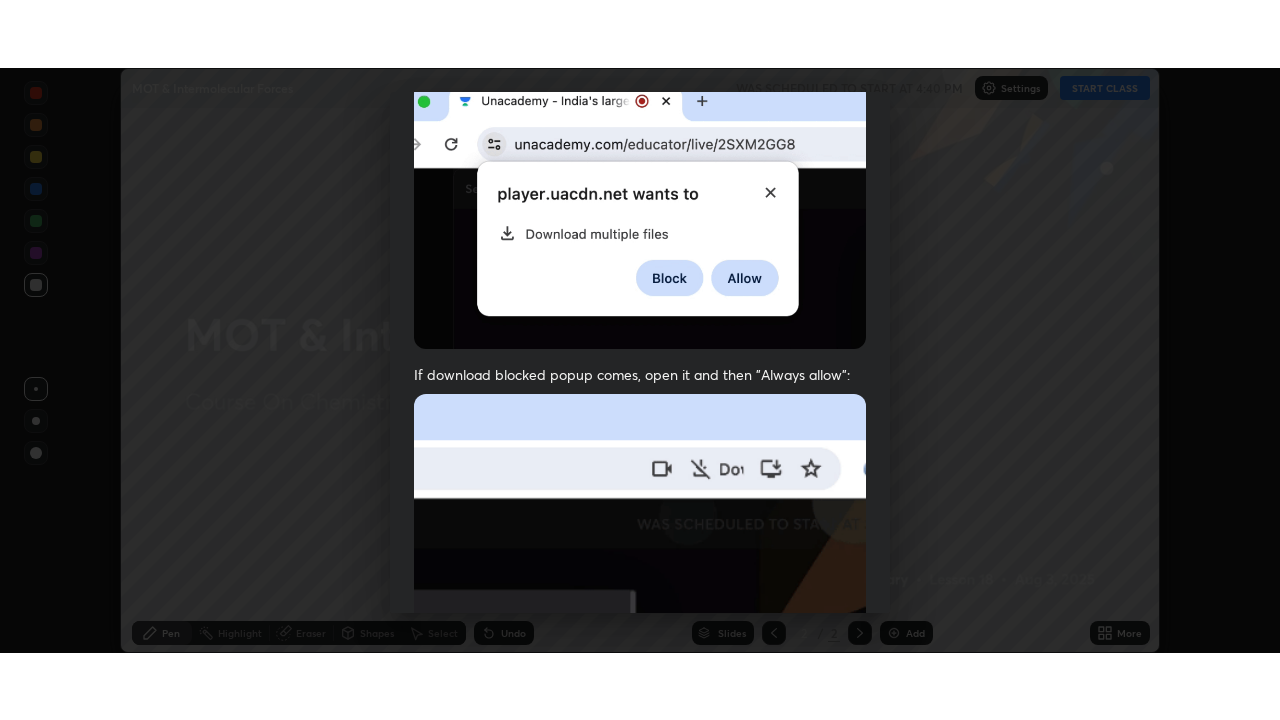 scroll, scrollTop: 479, scrollLeft: 0, axis: vertical 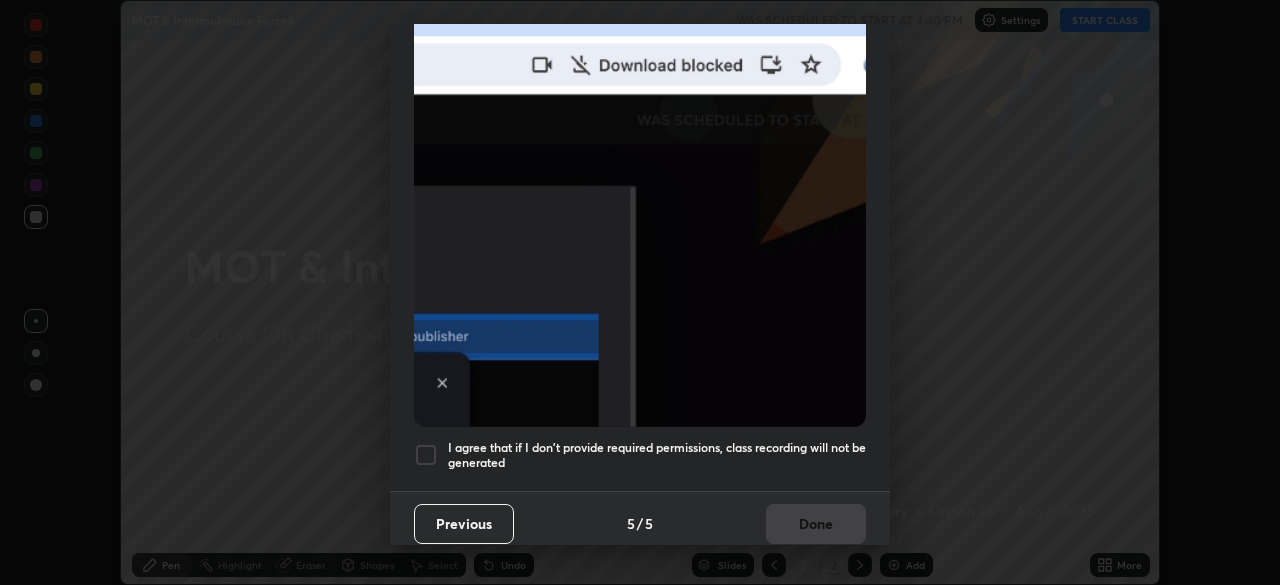 click at bounding box center (426, 455) 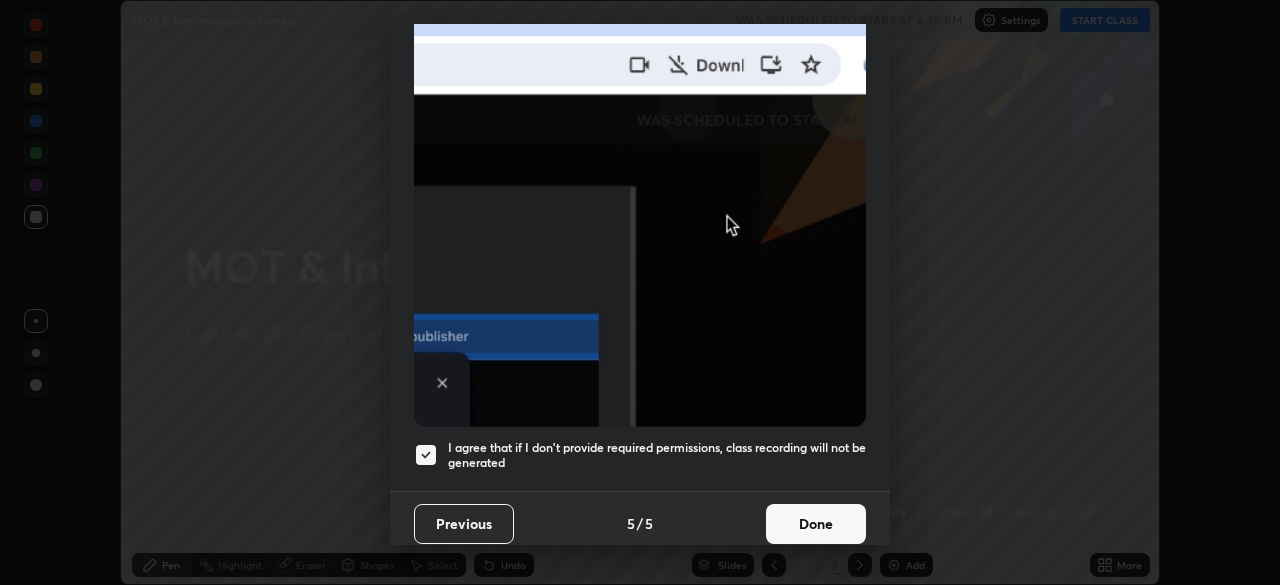 click on "Done" at bounding box center (816, 524) 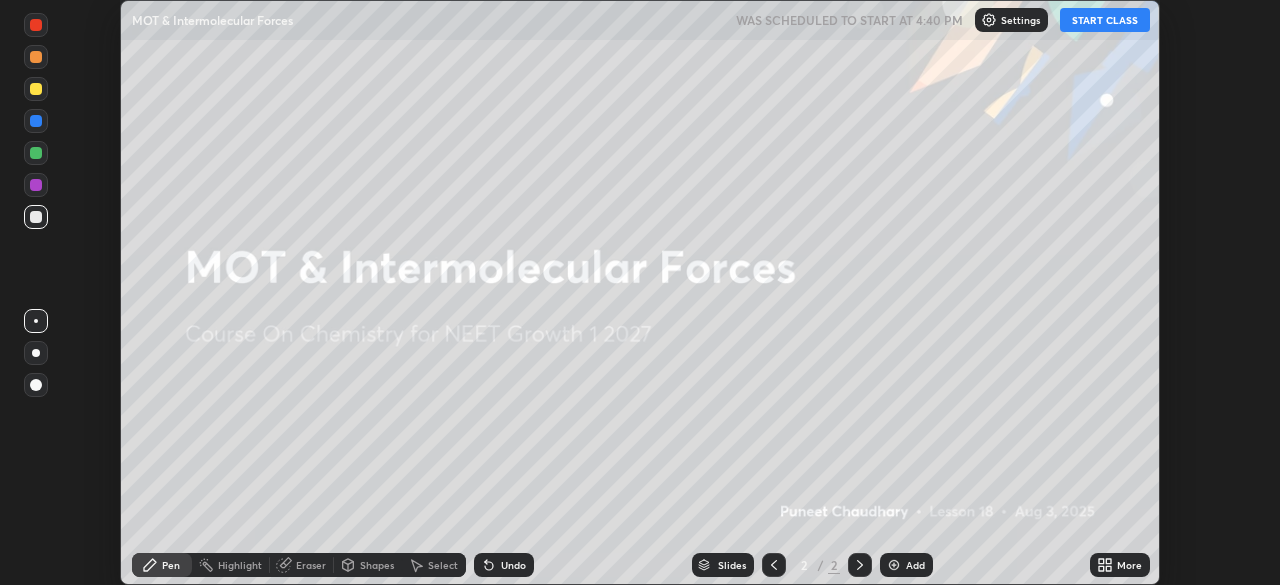 click on "START CLASS" at bounding box center [1105, 20] 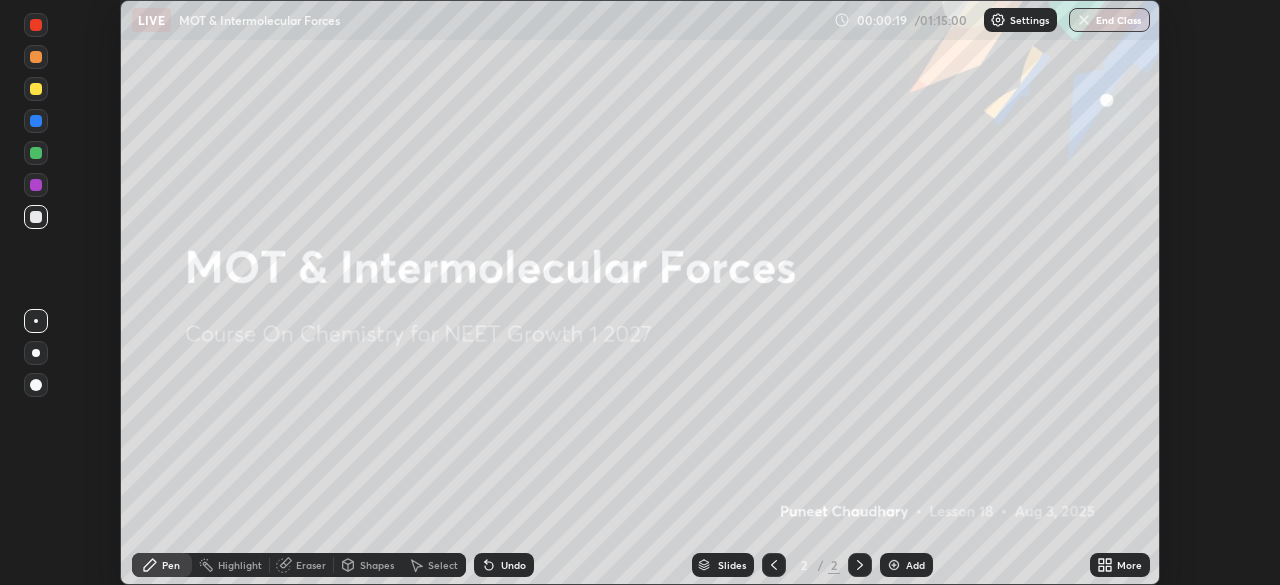 click on "More" at bounding box center [1120, 565] 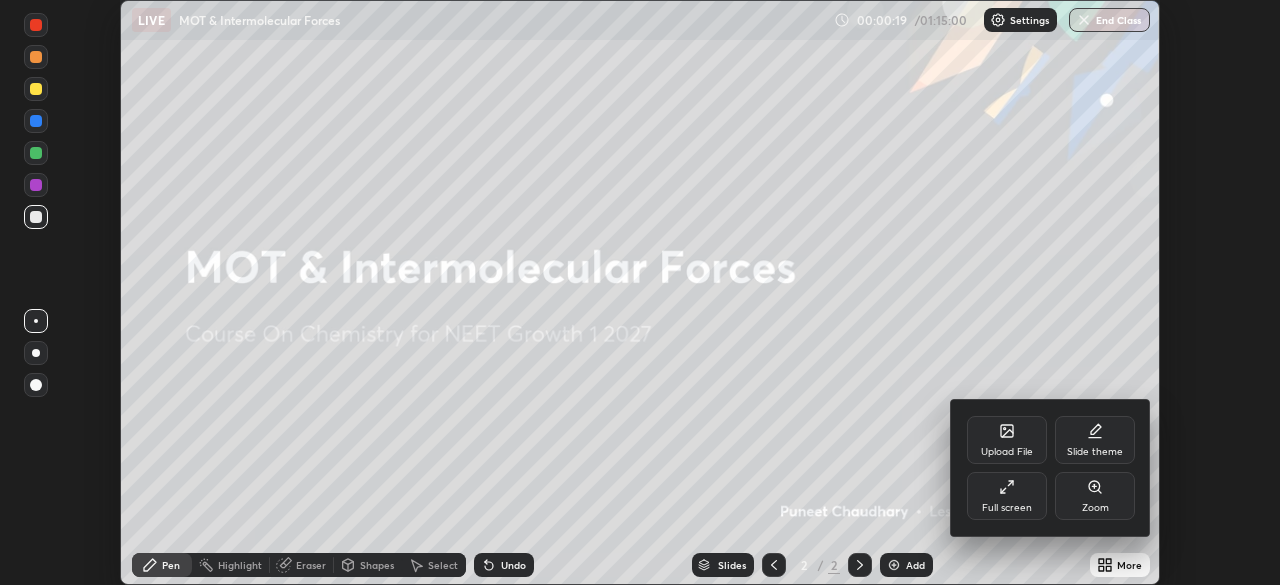 click on "Full screen" at bounding box center (1007, 496) 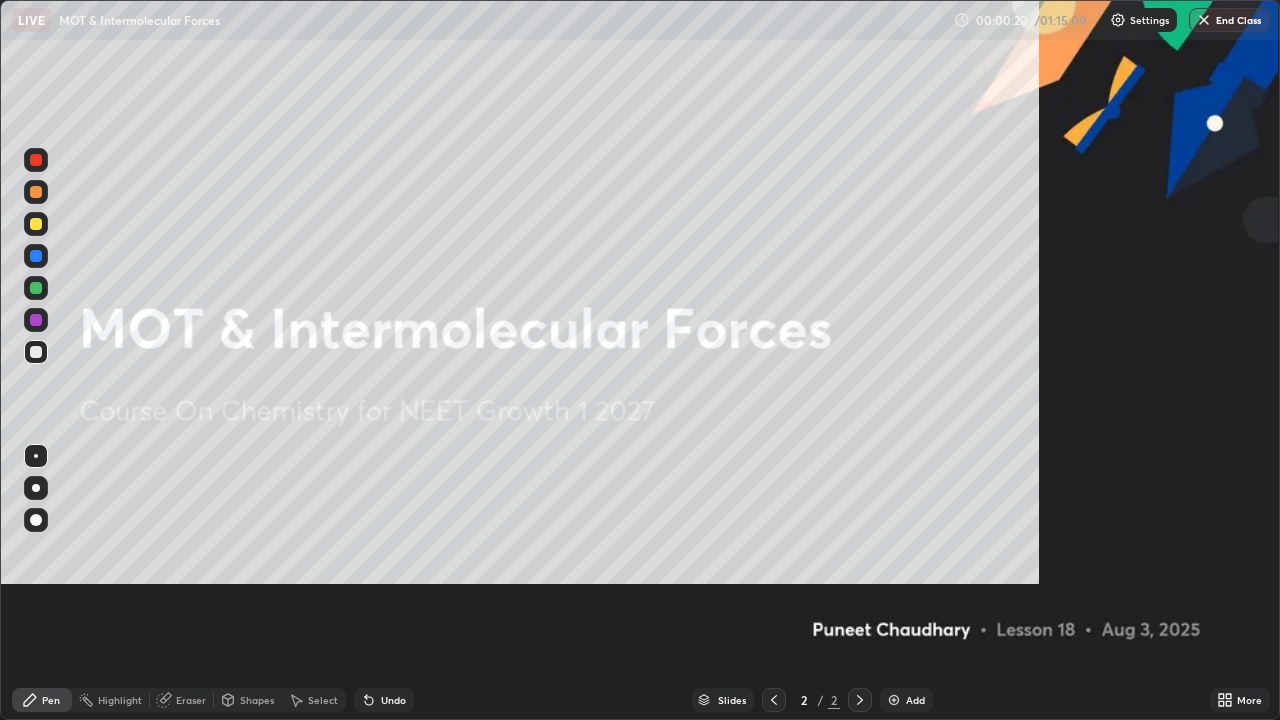 scroll, scrollTop: 99280, scrollLeft: 98720, axis: both 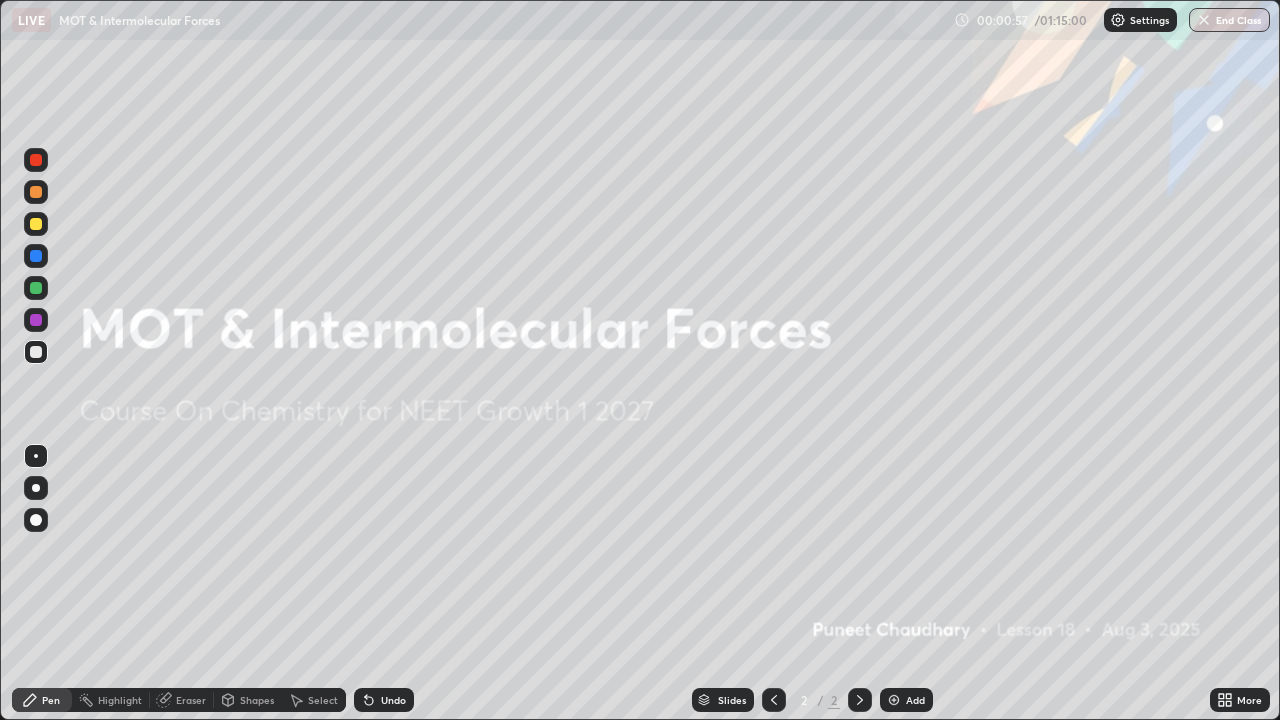 click on "Add" at bounding box center [915, 700] 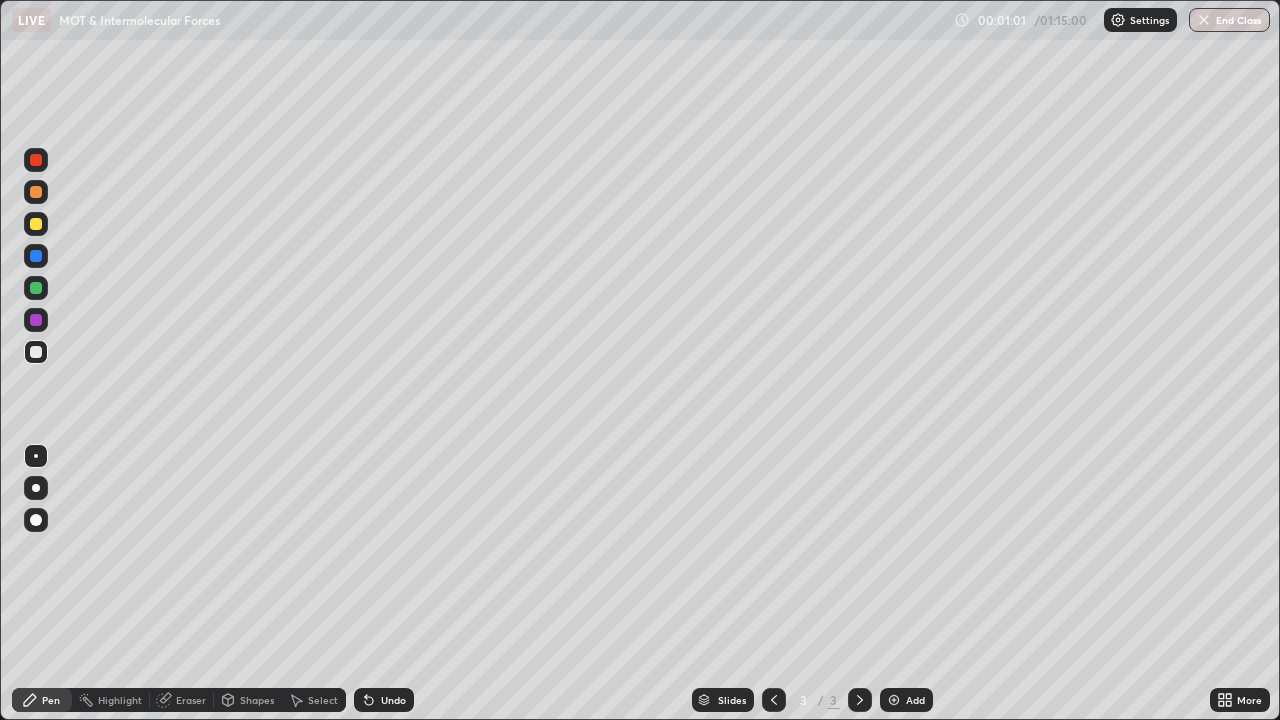 click at bounding box center (36, 488) 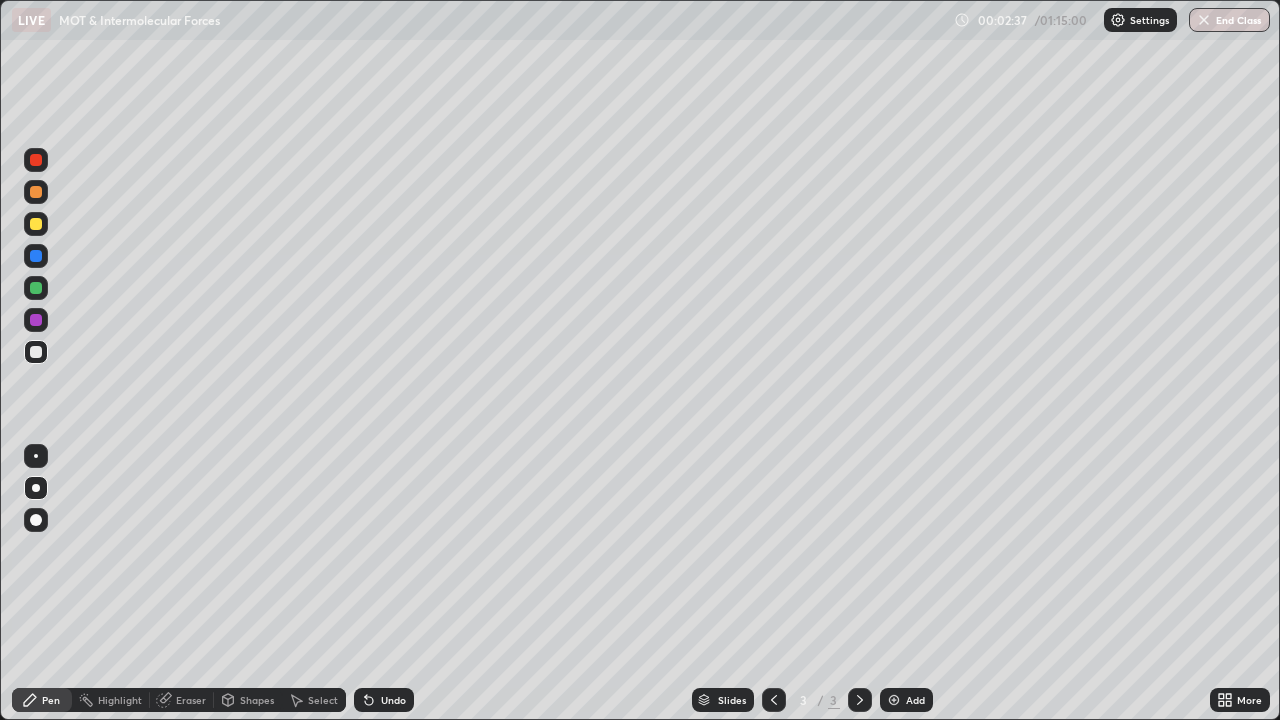 click on "Undo" at bounding box center (393, 700) 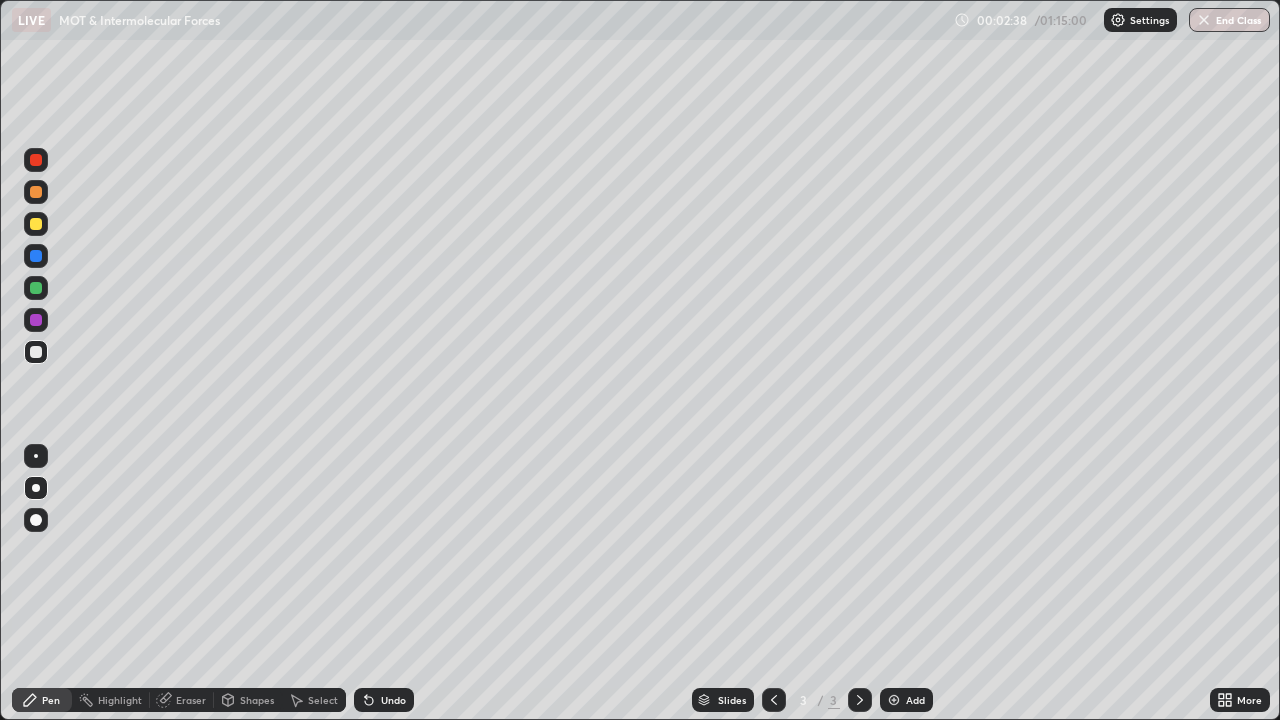click on "Undo" at bounding box center (393, 700) 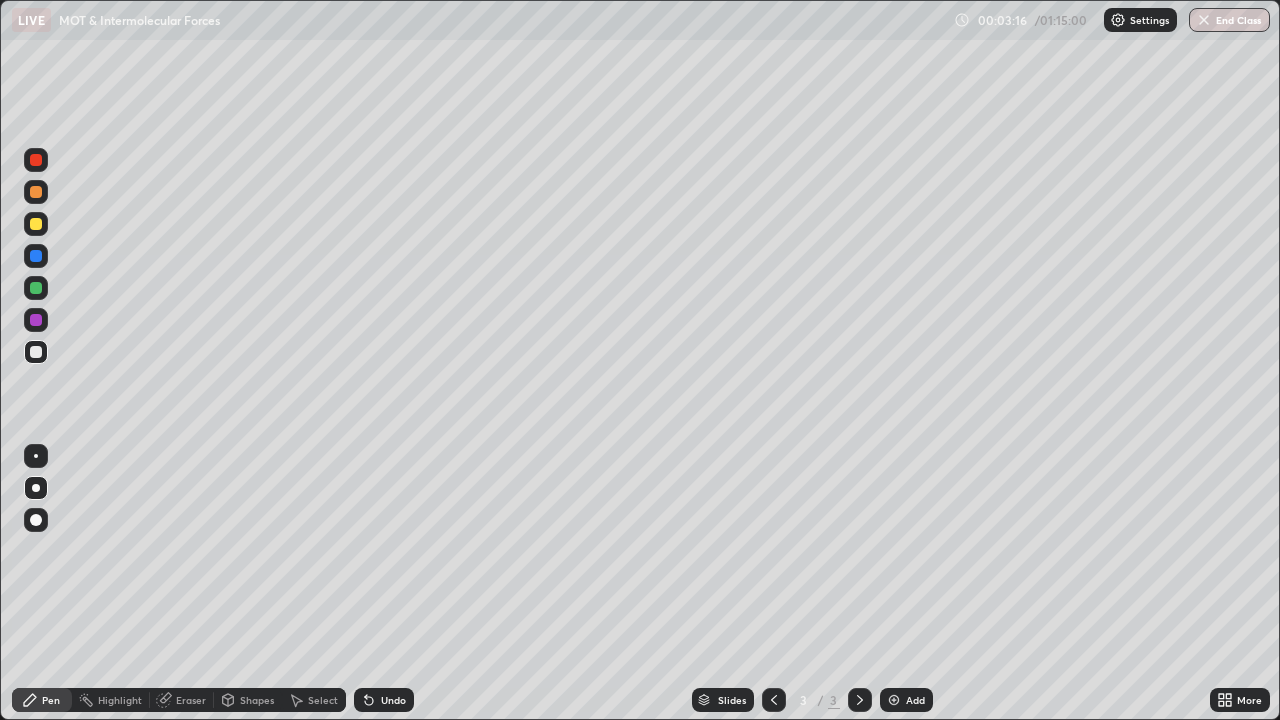 click at bounding box center (36, 224) 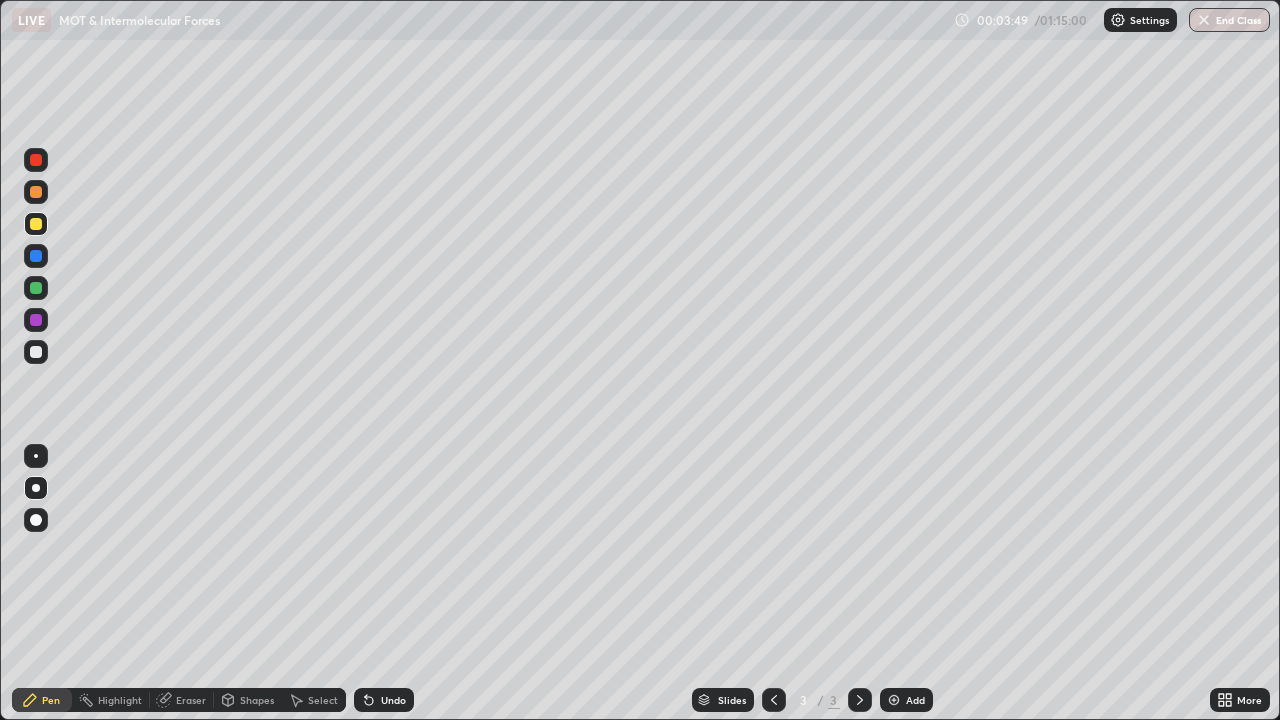 click at bounding box center [36, 352] 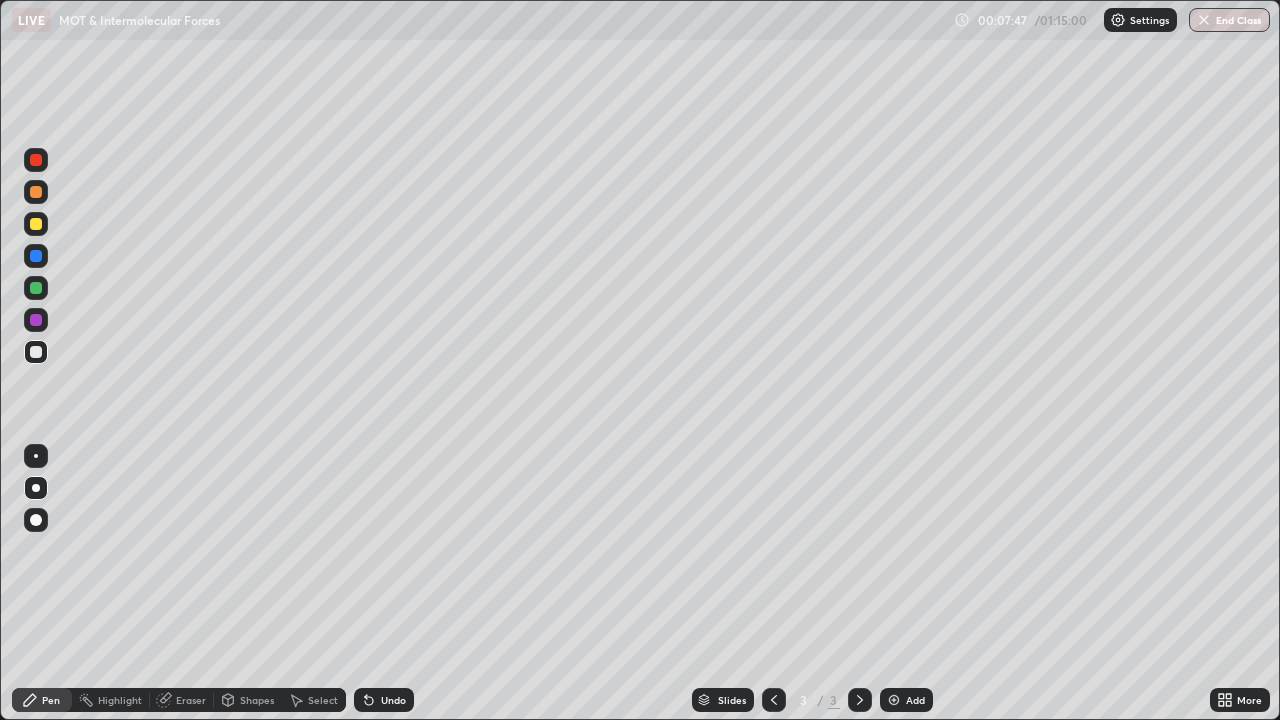 click at bounding box center (894, 700) 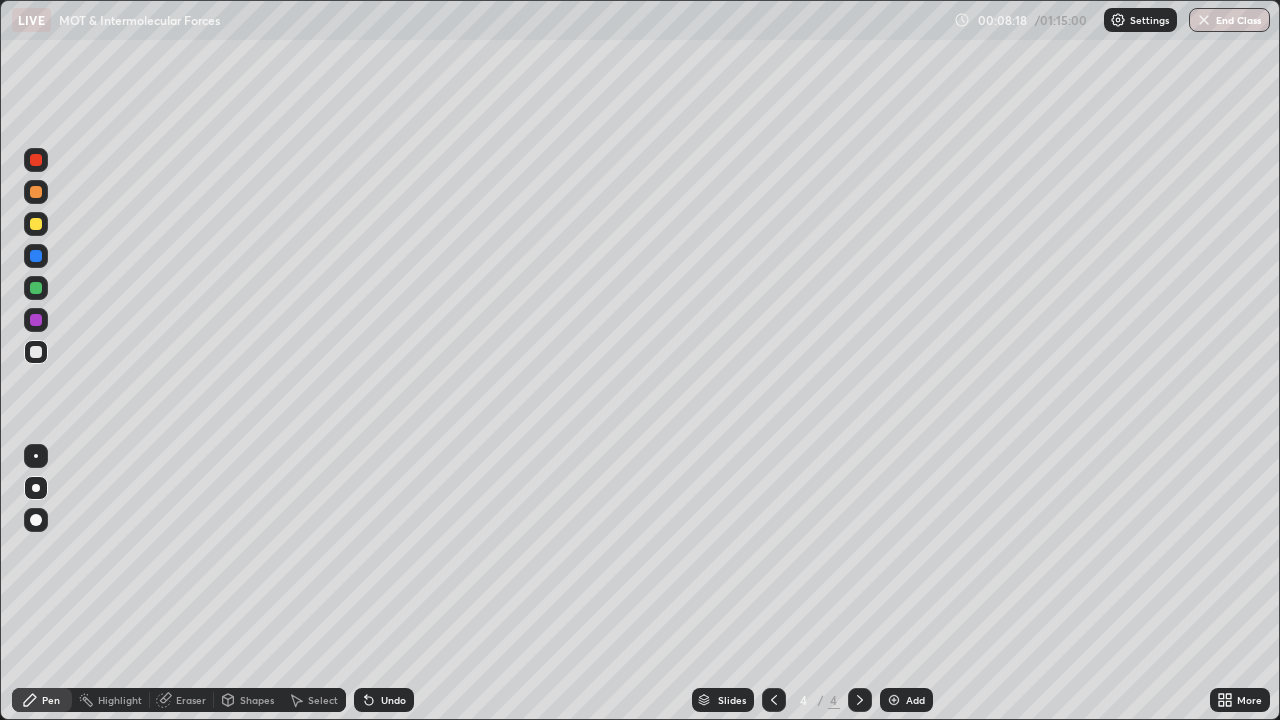 click on "Eraser" at bounding box center (191, 700) 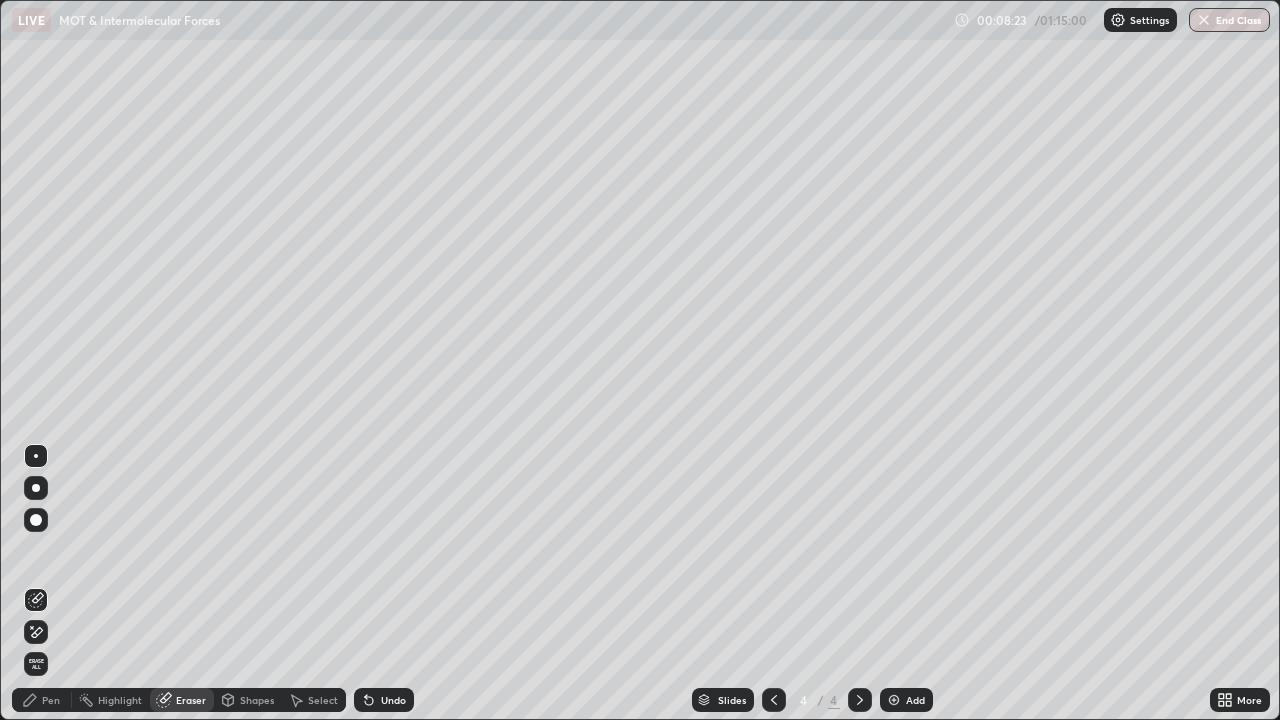 click on "Pen" at bounding box center (42, 700) 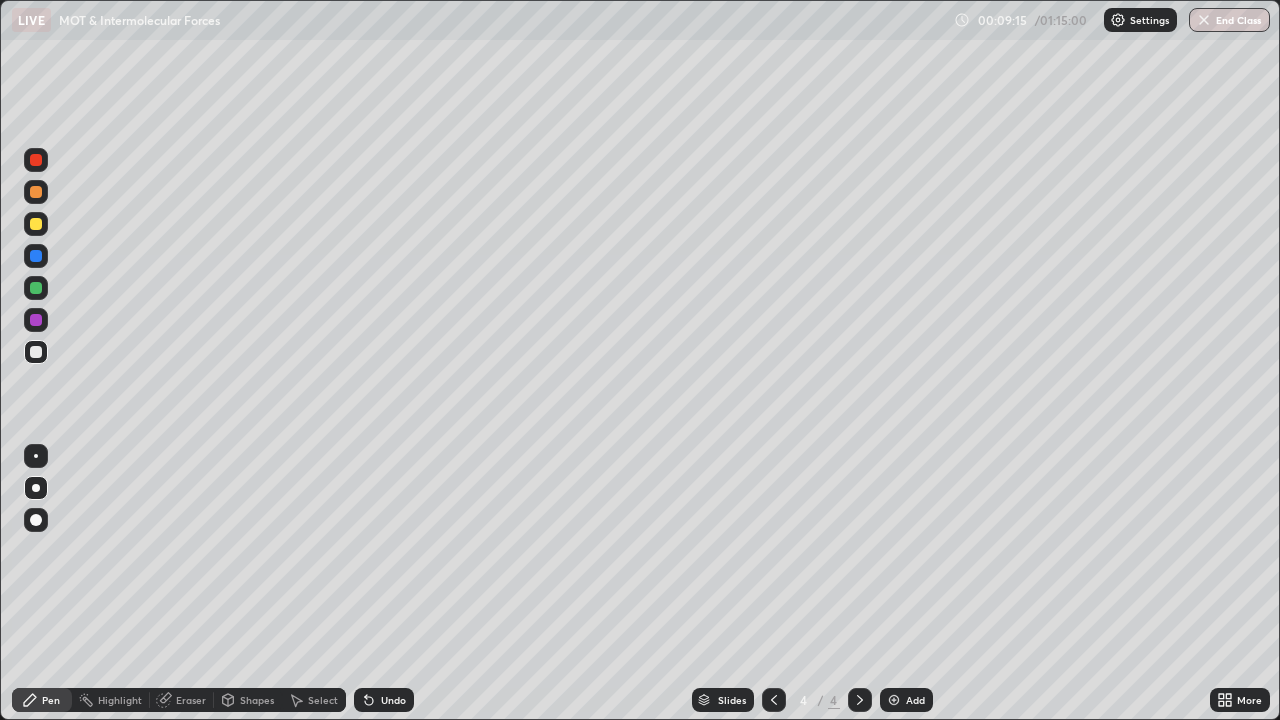 click on "Undo" at bounding box center (393, 700) 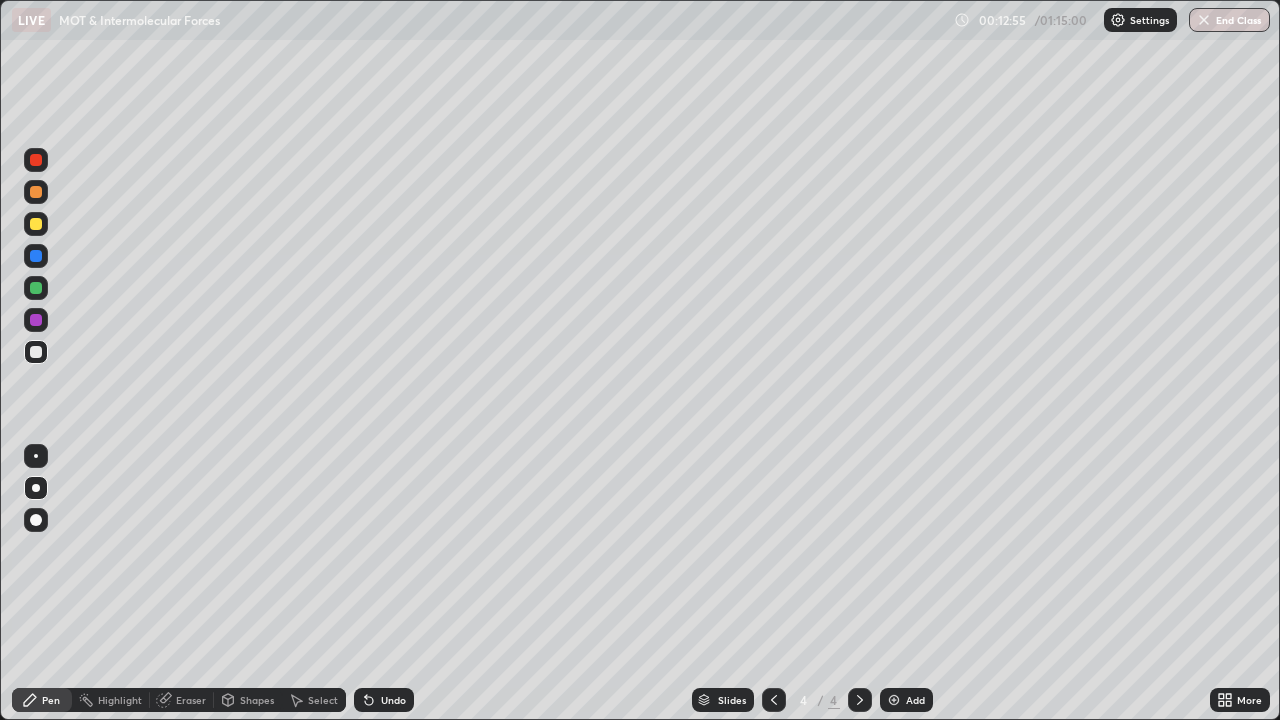 click at bounding box center (36, 224) 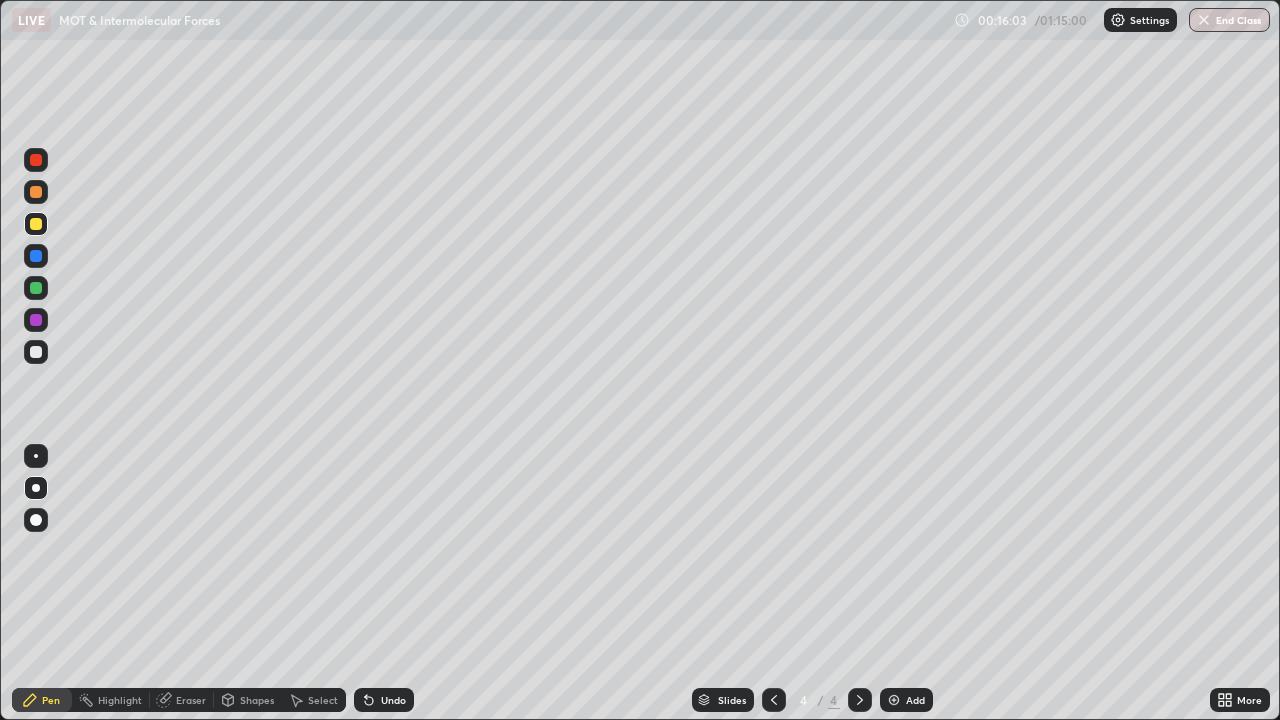 click on "Add" at bounding box center [915, 700] 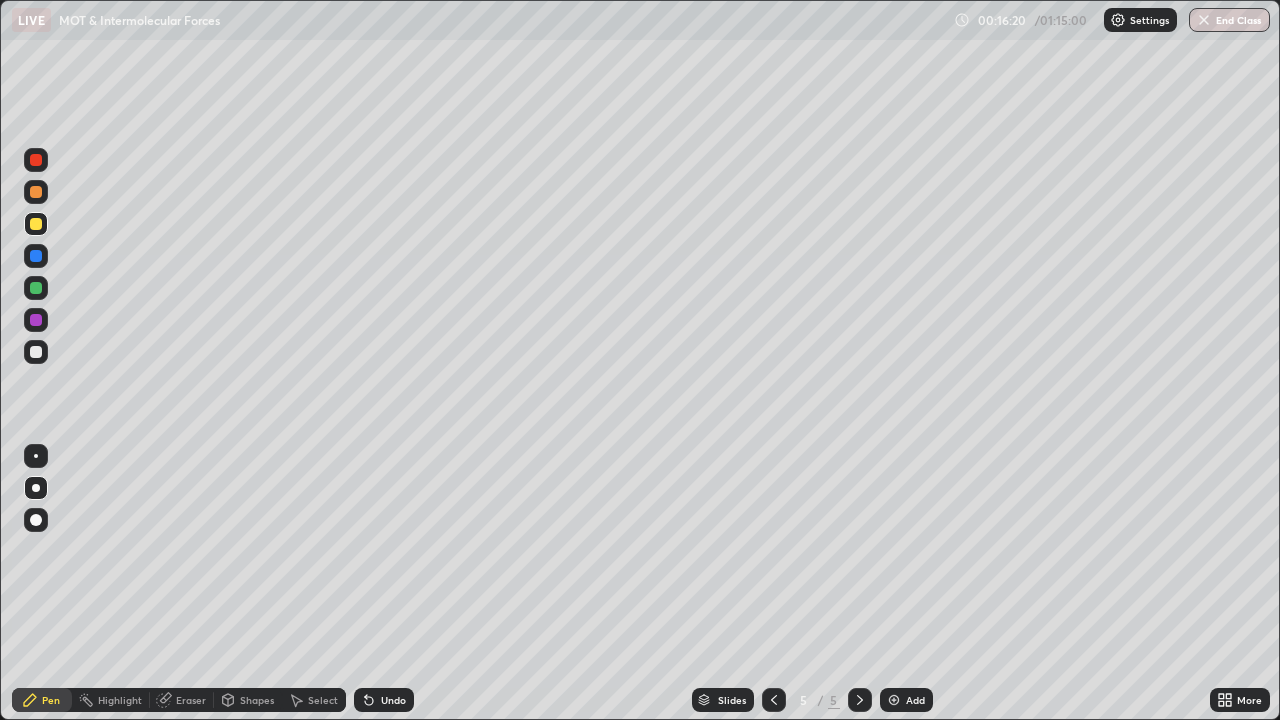 click at bounding box center (774, 700) 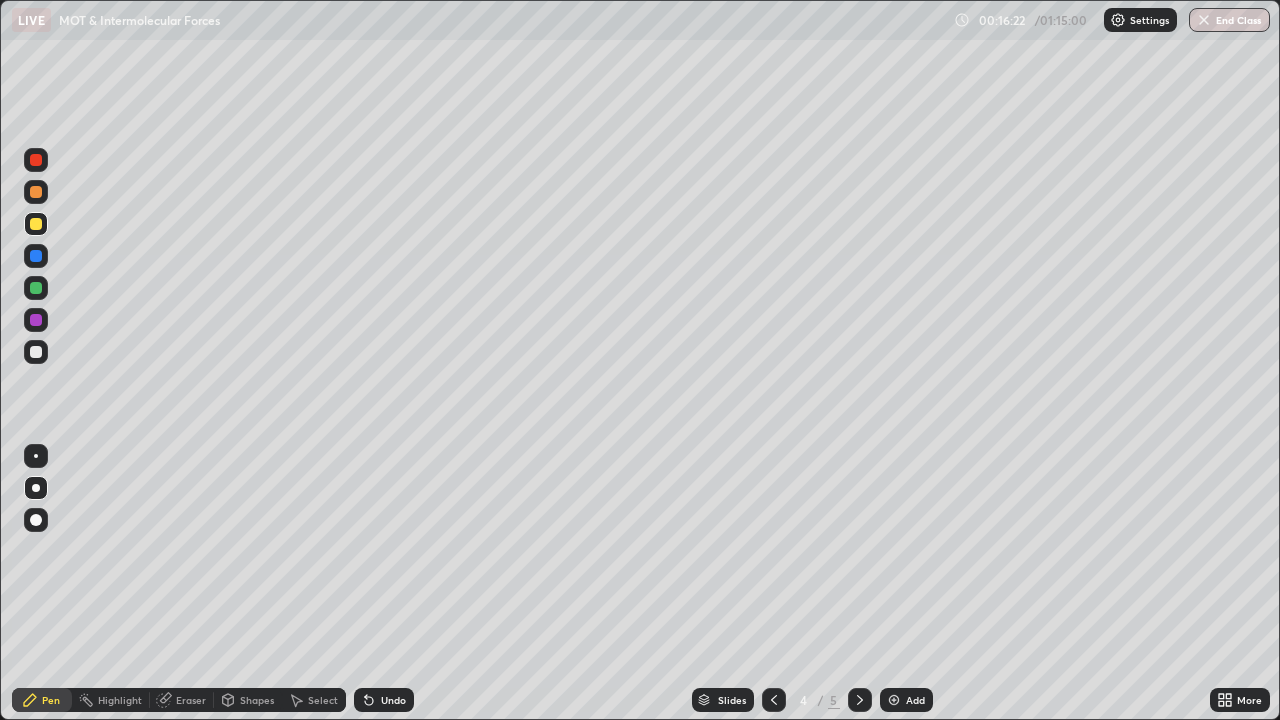 click 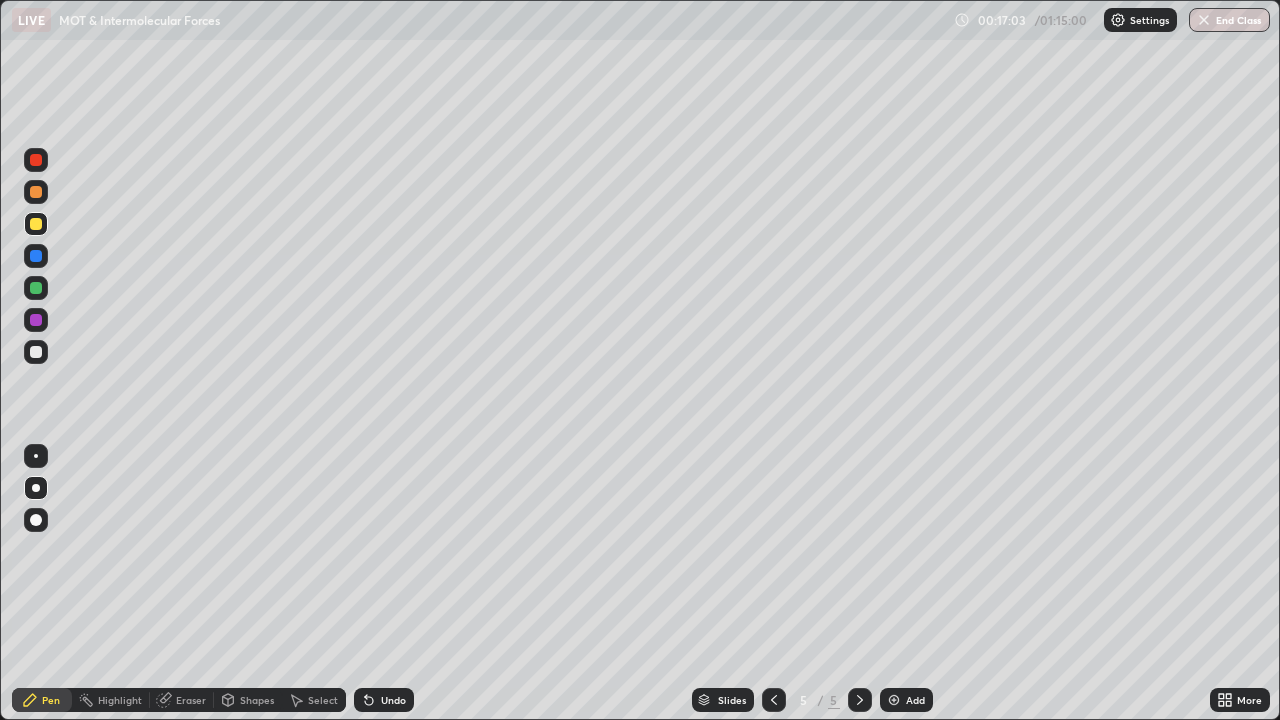 click 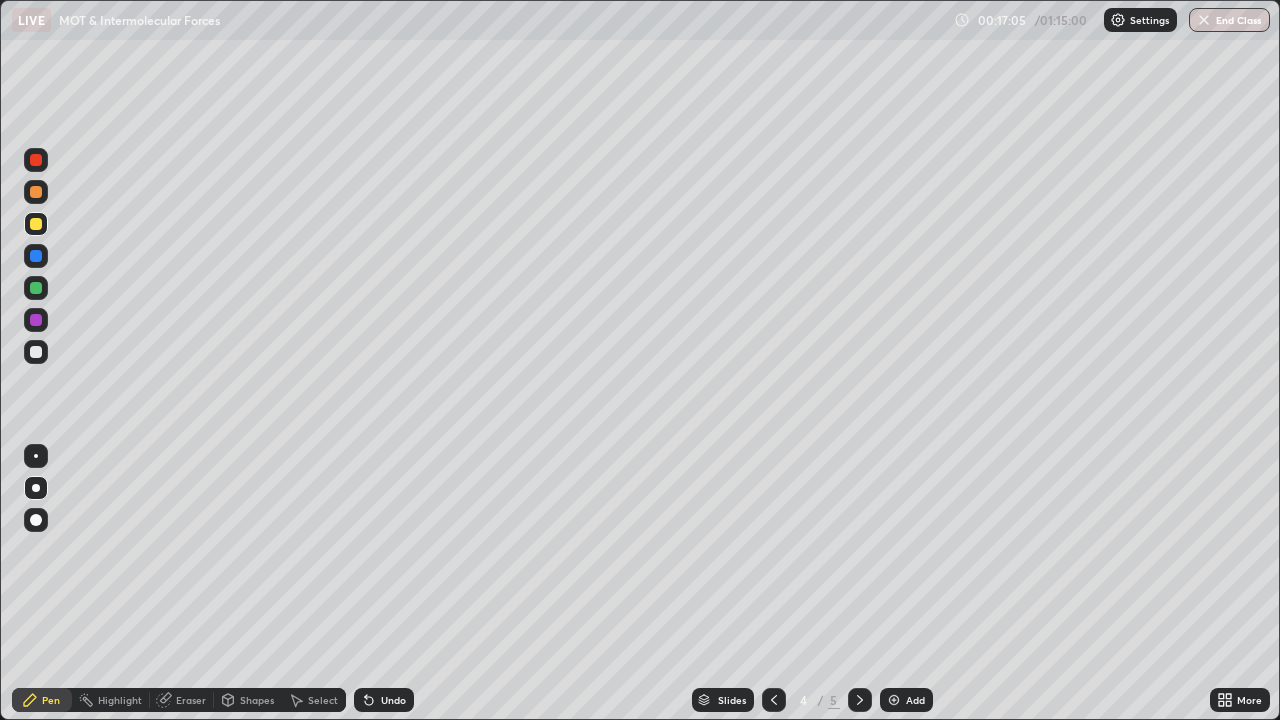 click 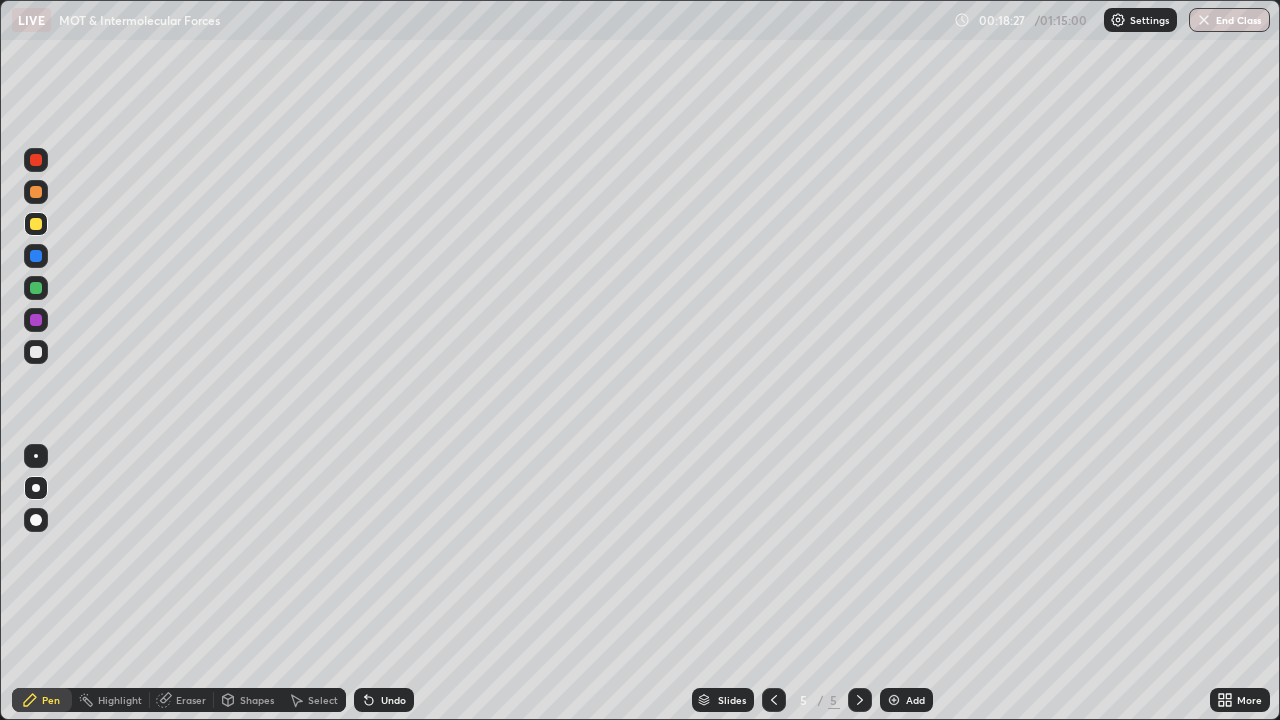 click 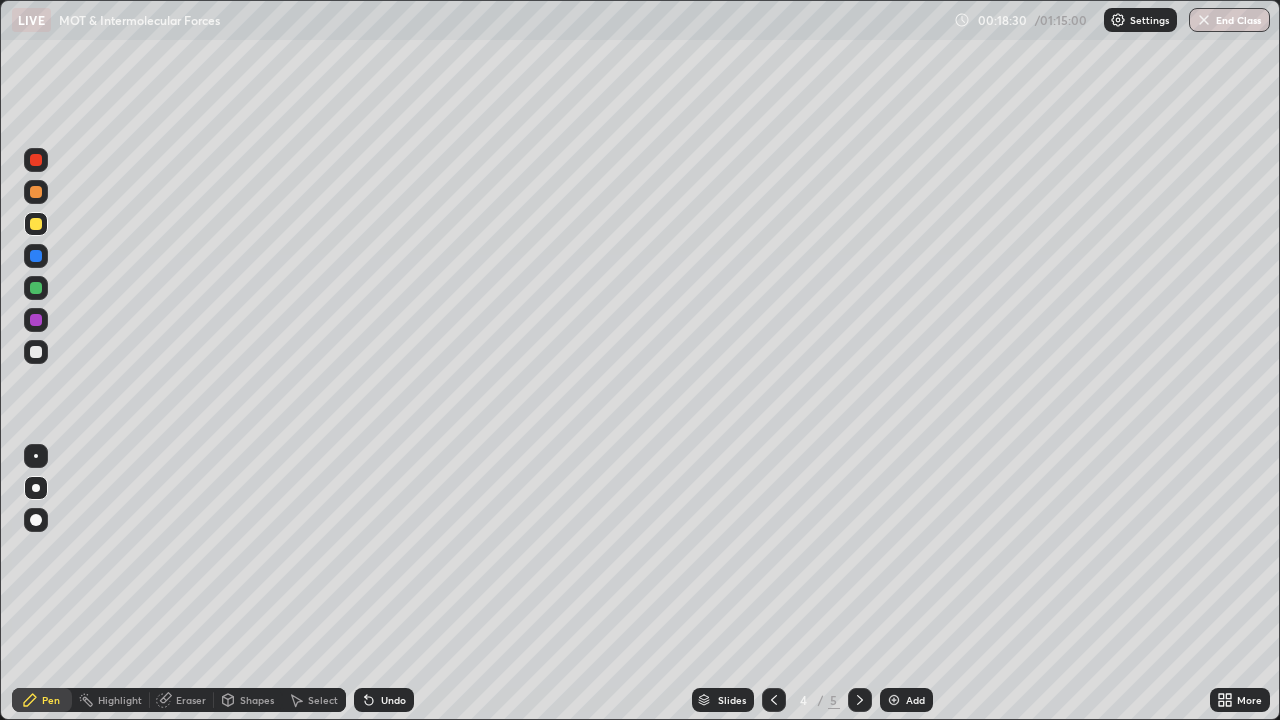click 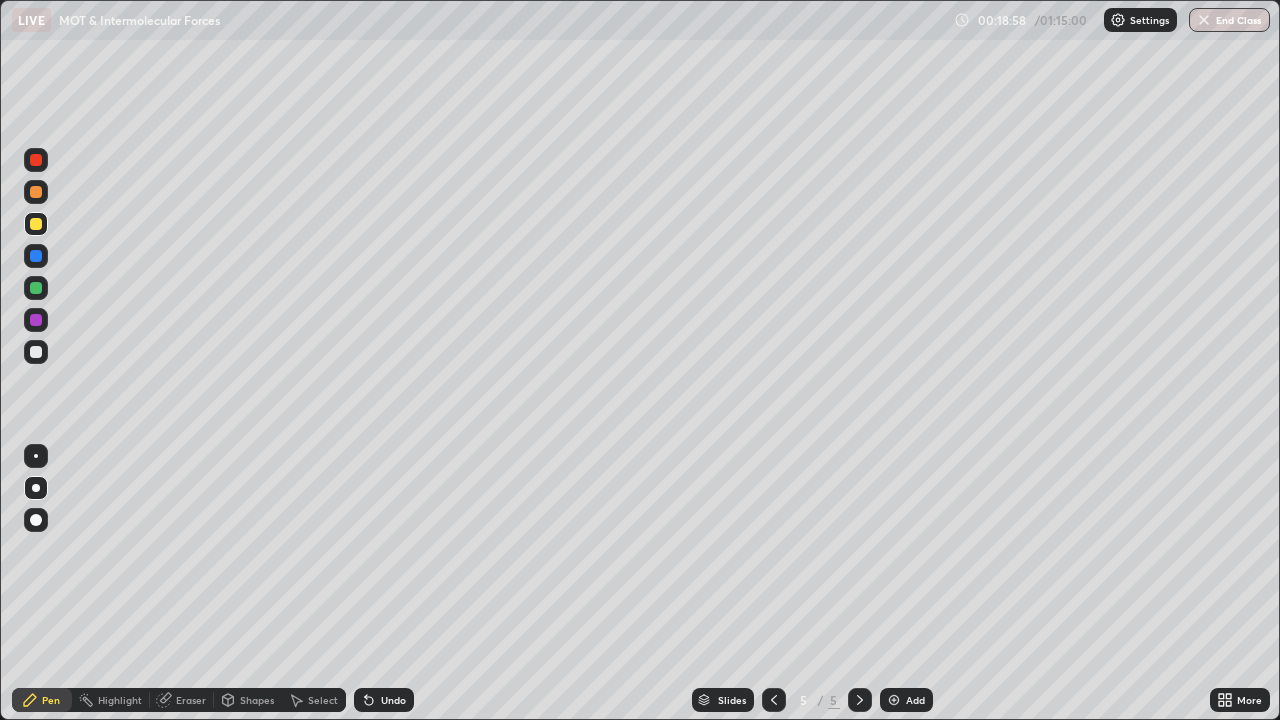 click 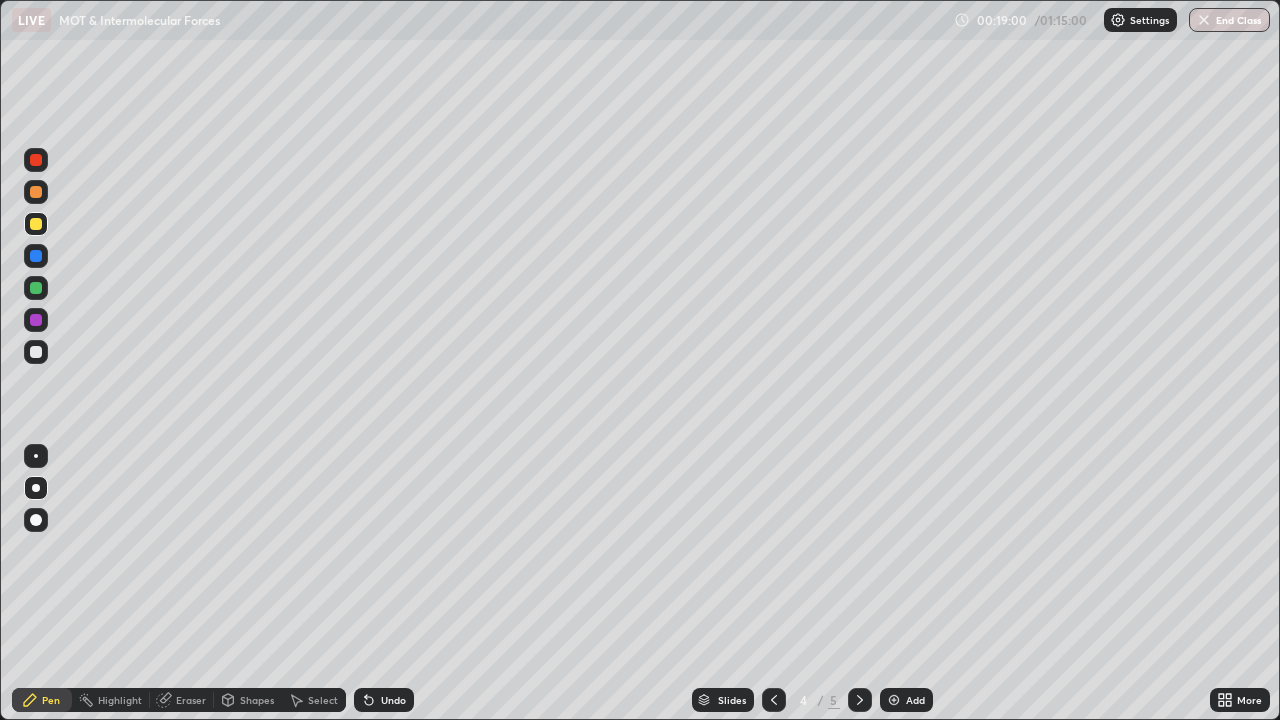 click 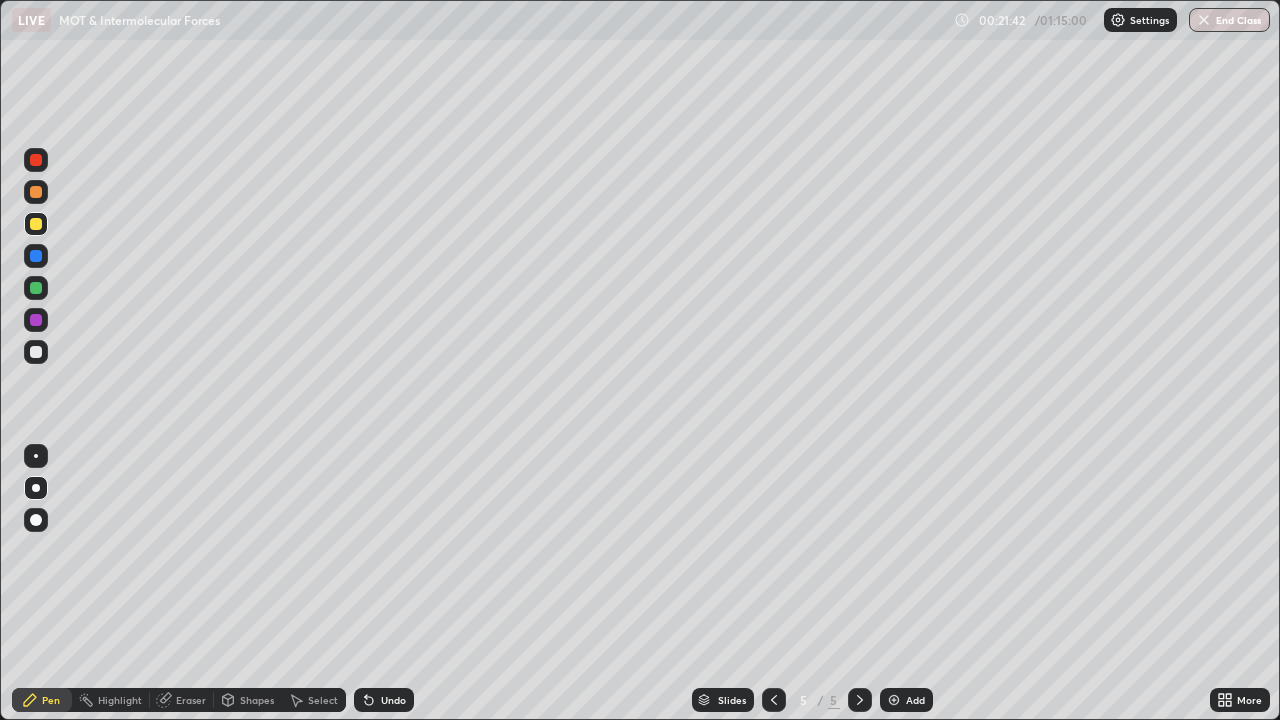 click on "Add" at bounding box center (915, 700) 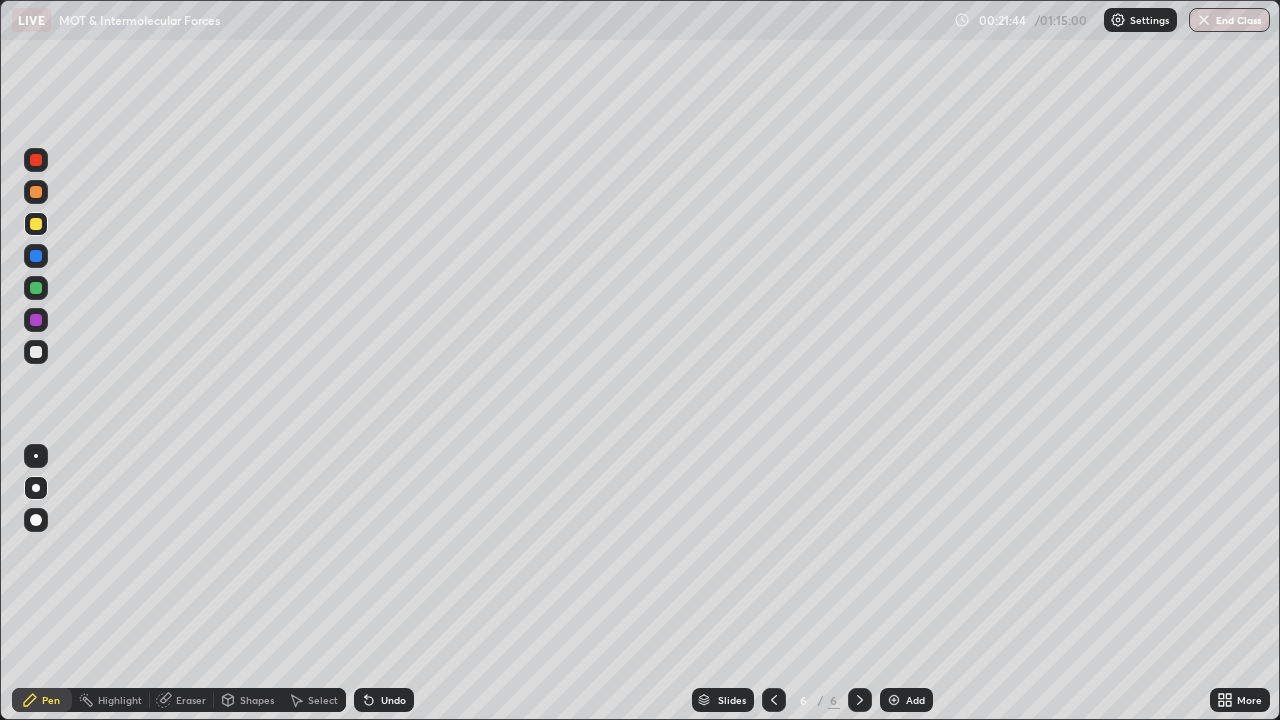 click at bounding box center [36, 352] 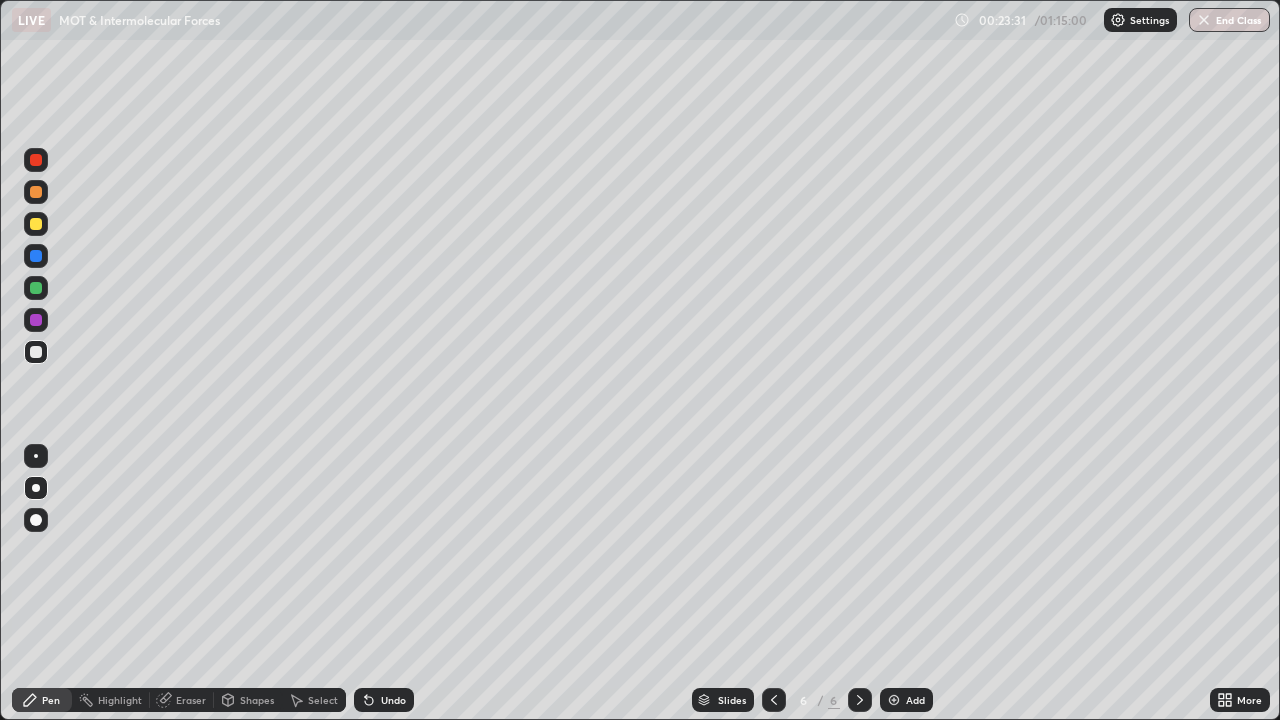 click on "Undo" at bounding box center (393, 700) 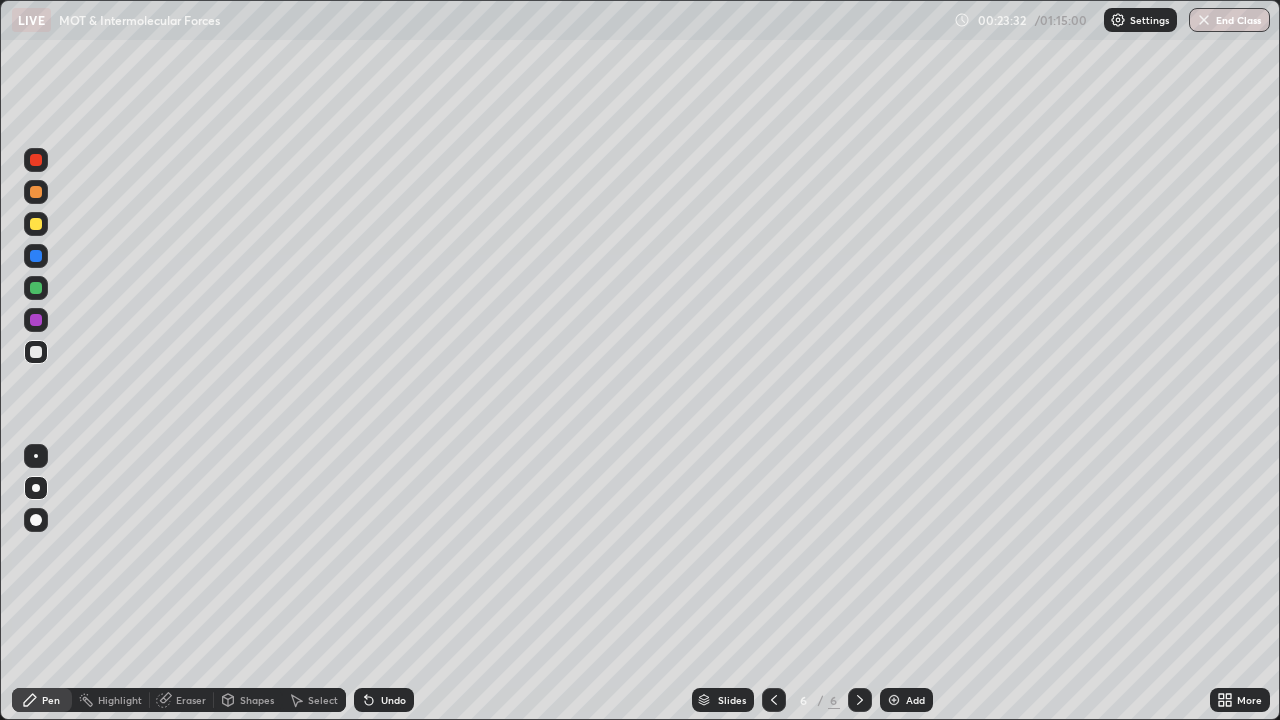 click on "Undo" at bounding box center (393, 700) 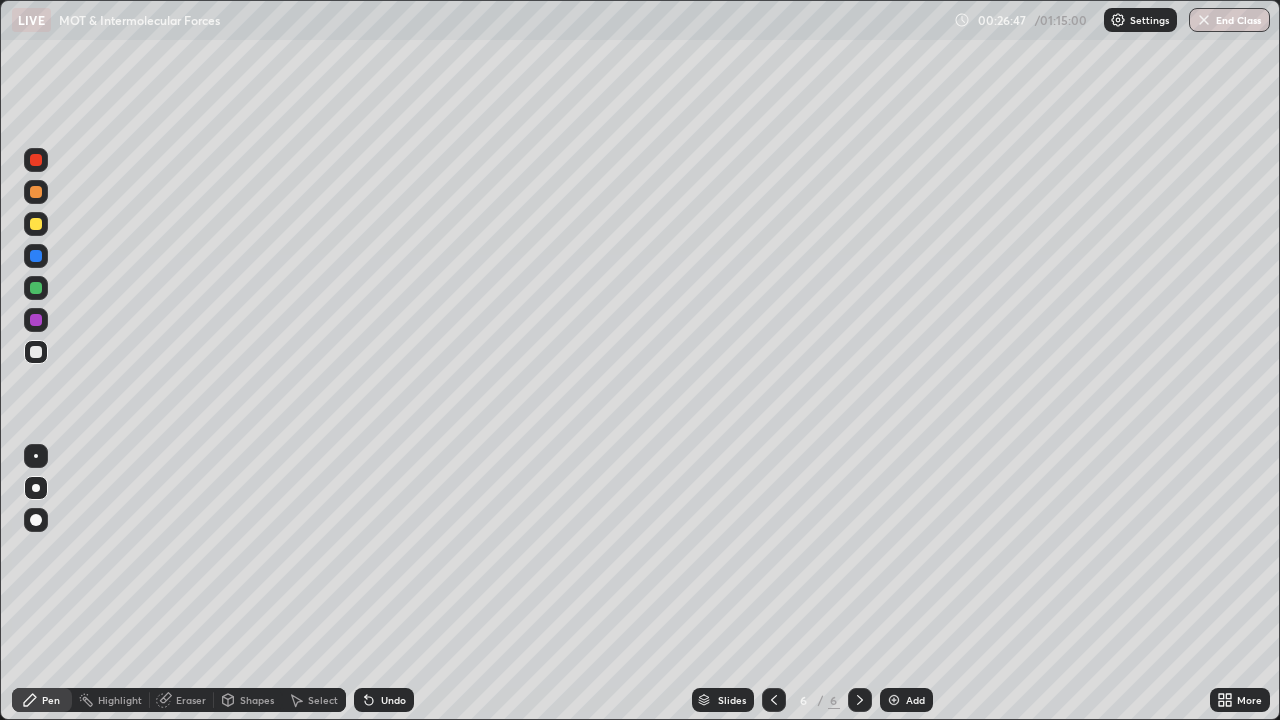 click on "Add" at bounding box center (915, 700) 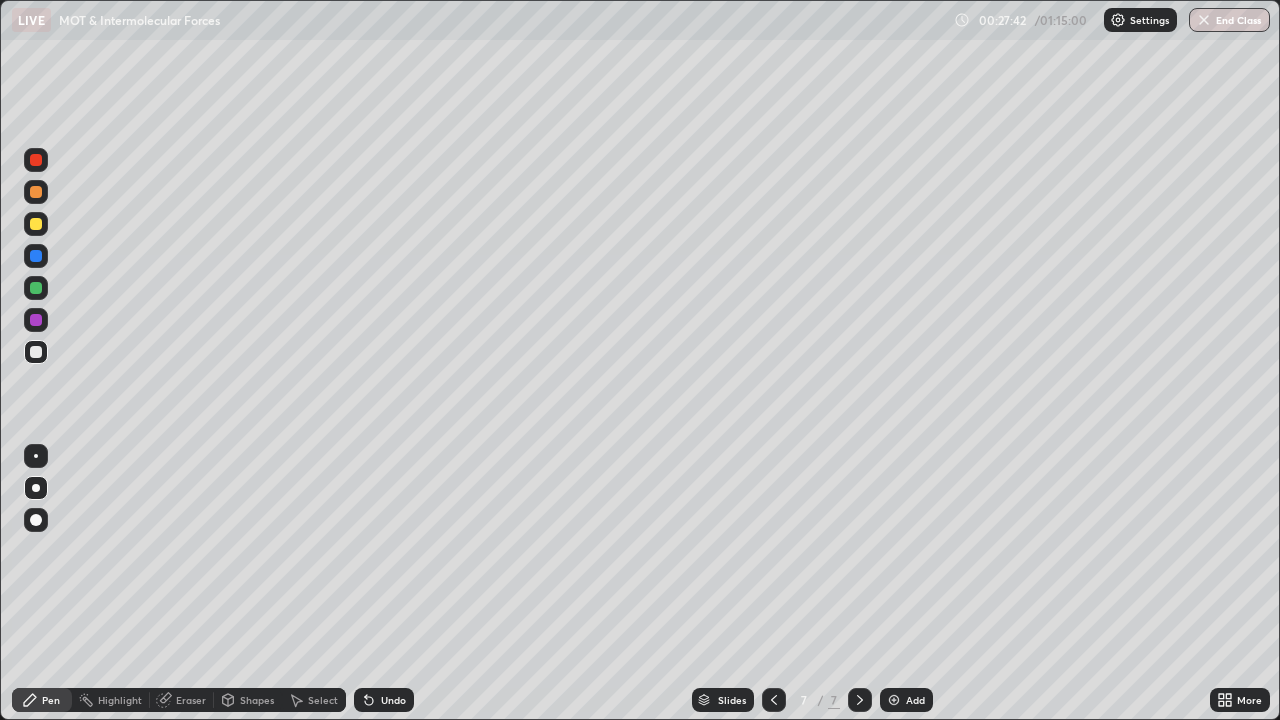 click on "Undo" at bounding box center (393, 700) 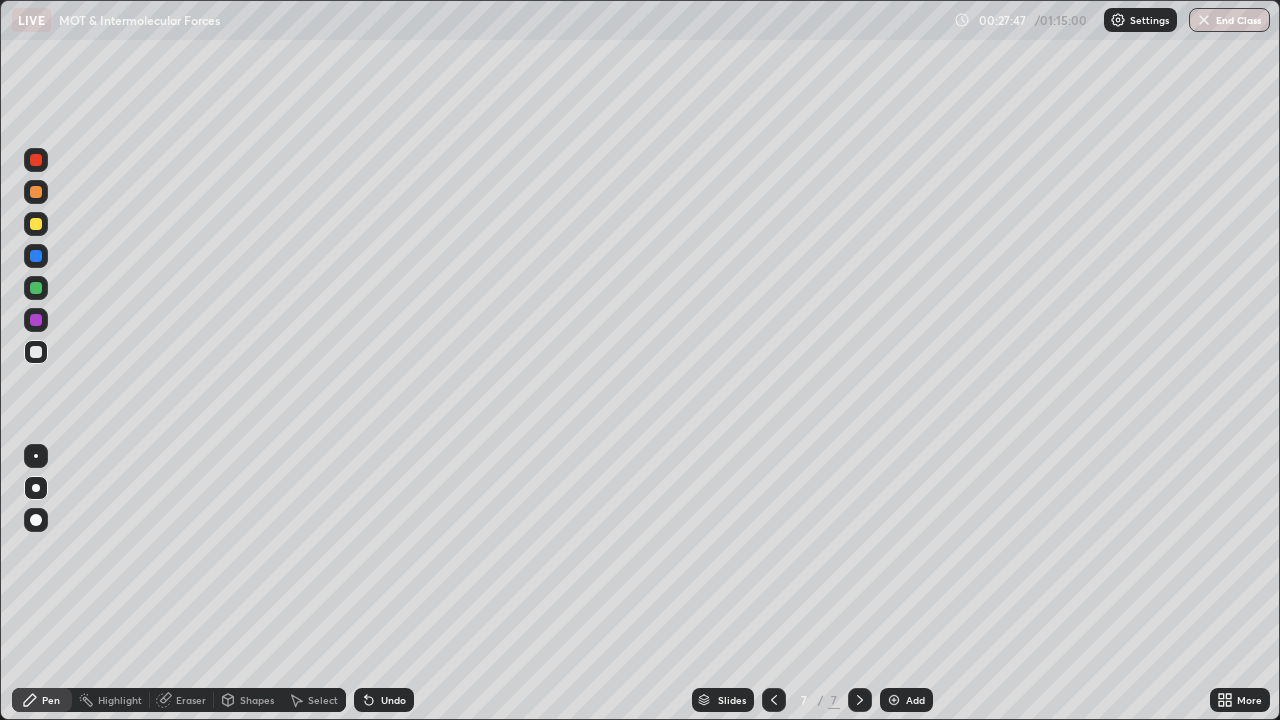 click at bounding box center [36, 160] 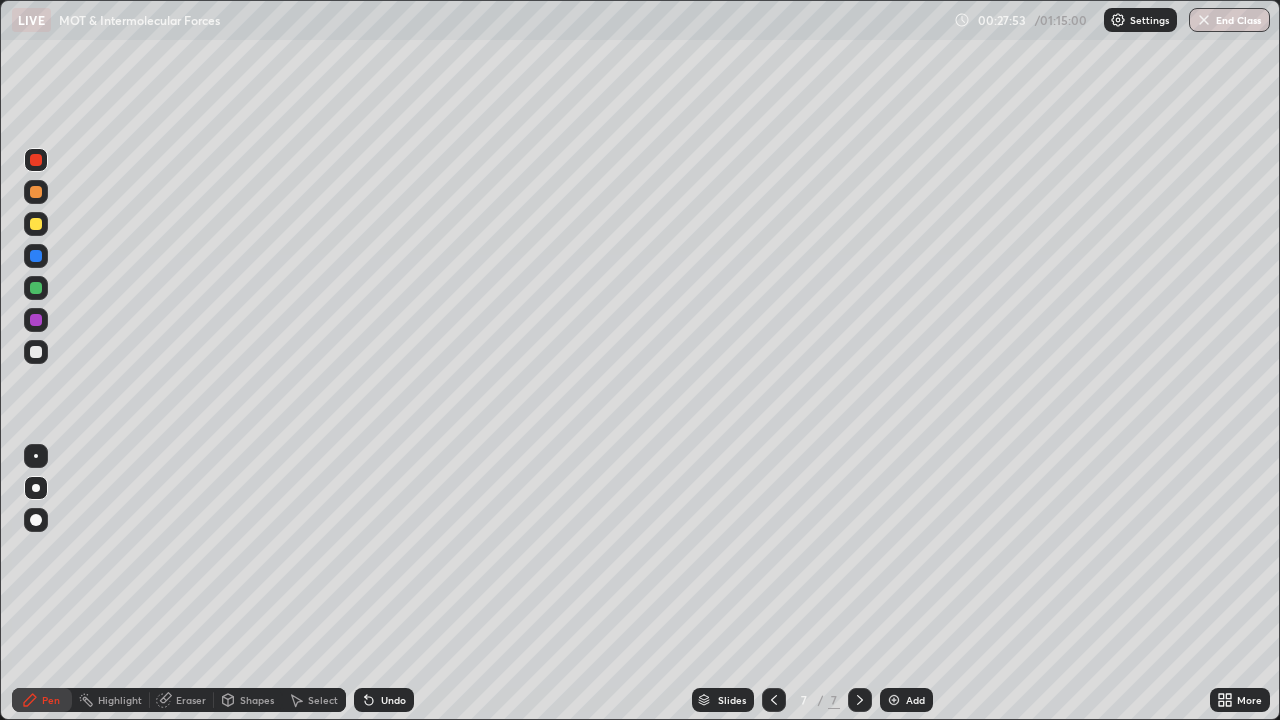 click at bounding box center [36, 352] 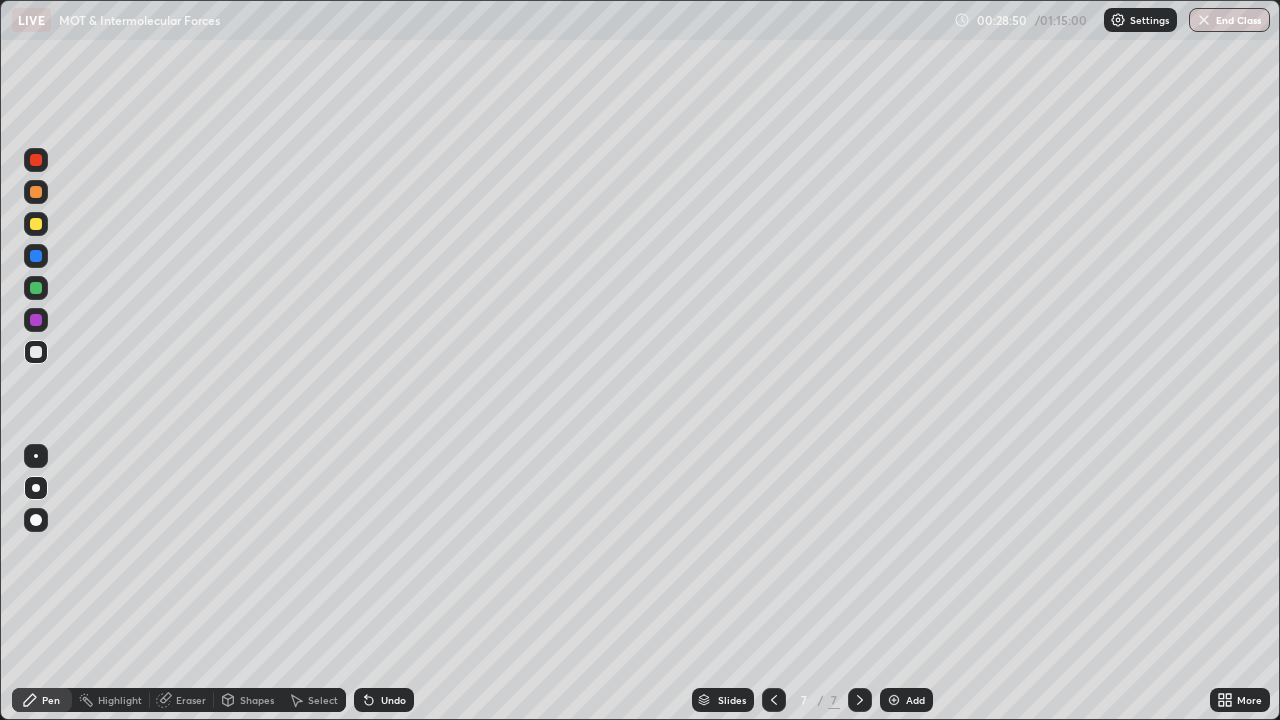 click on "Undo" at bounding box center (393, 700) 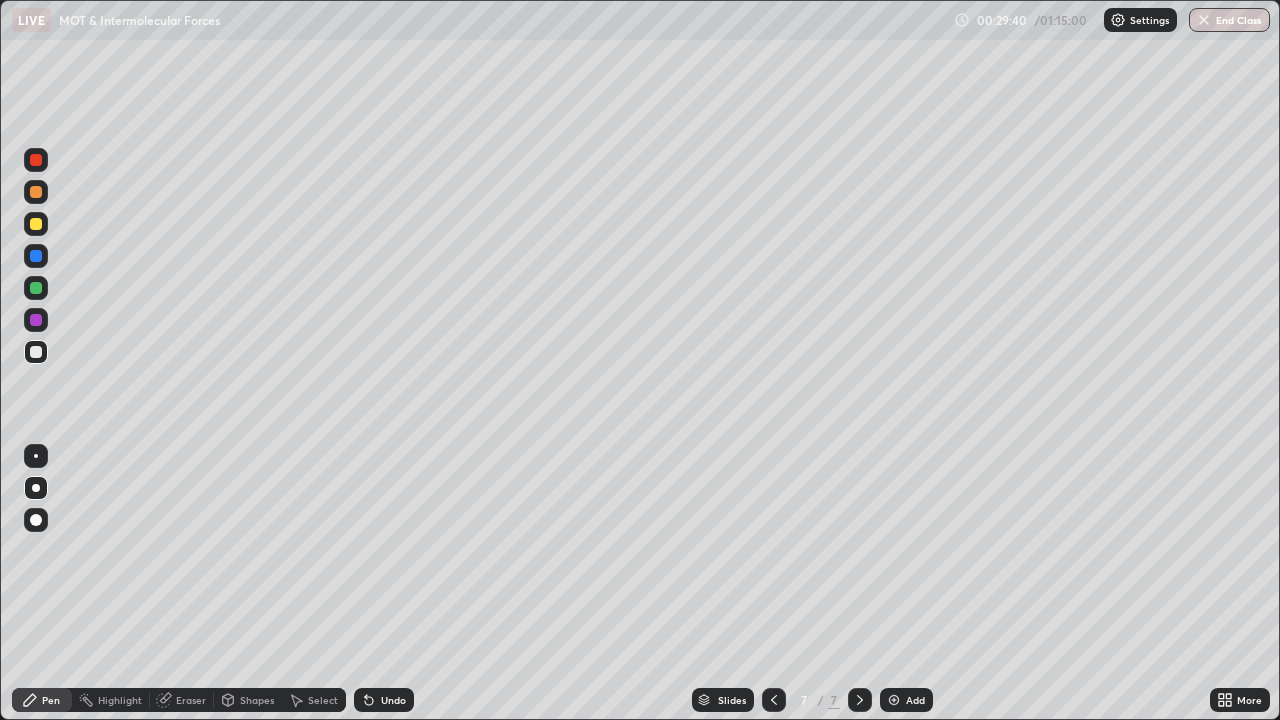 click at bounding box center (36, 224) 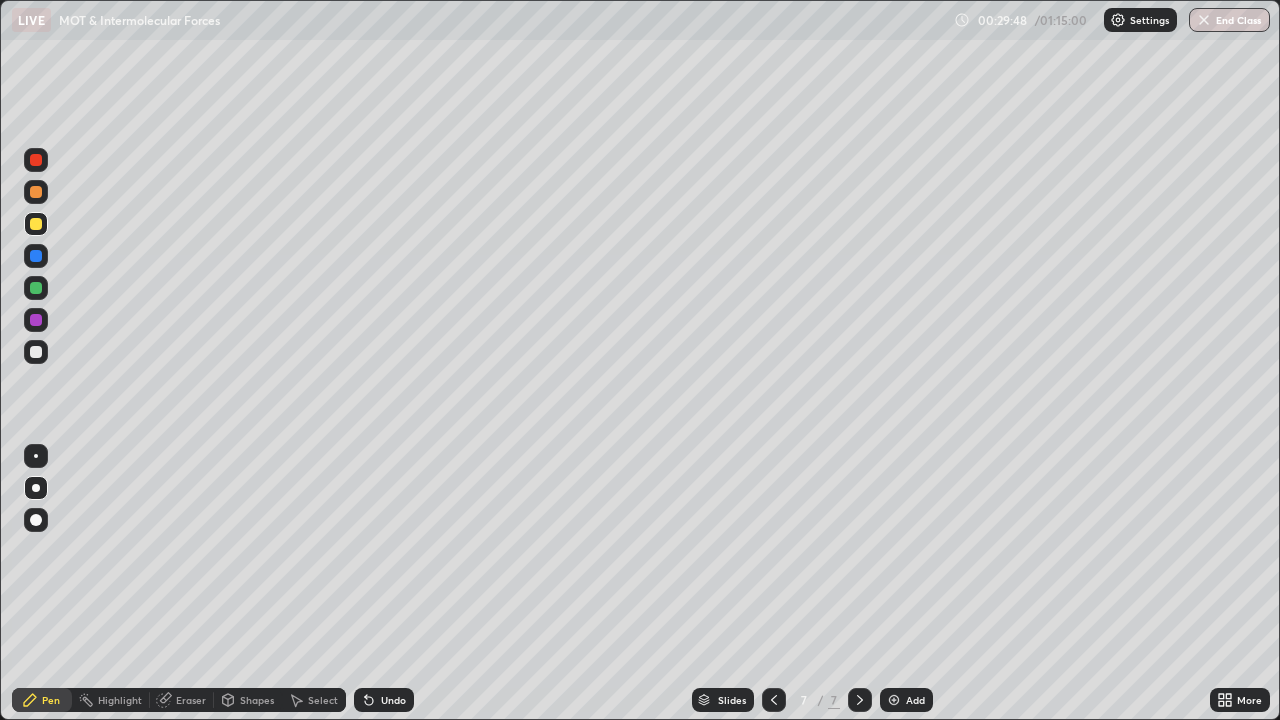 click on "Undo" at bounding box center (393, 700) 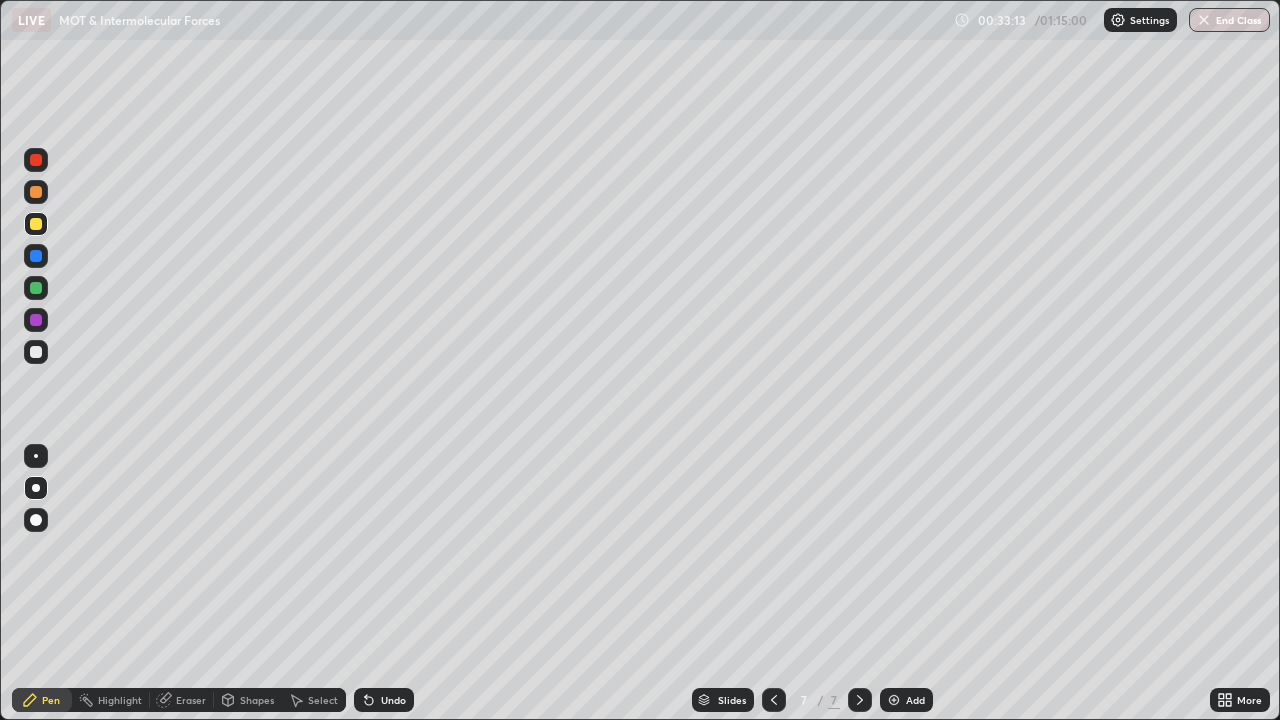 click on "Add" at bounding box center (915, 700) 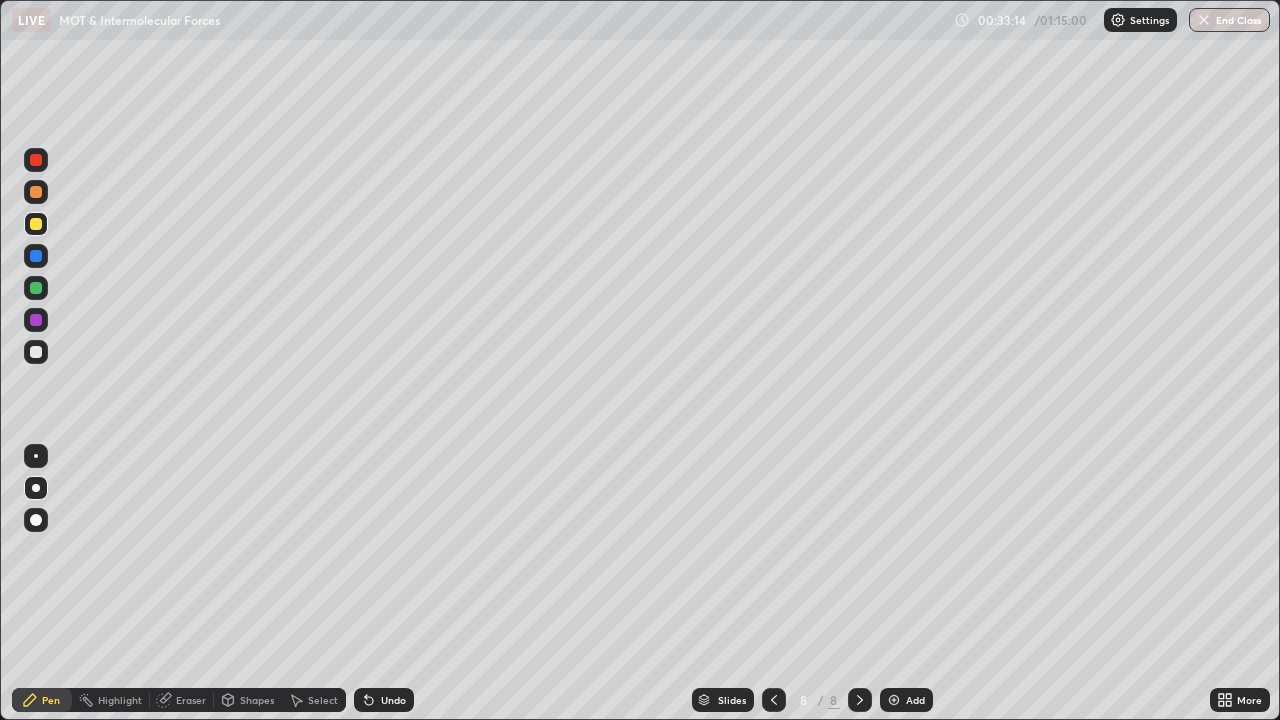 click at bounding box center [36, 352] 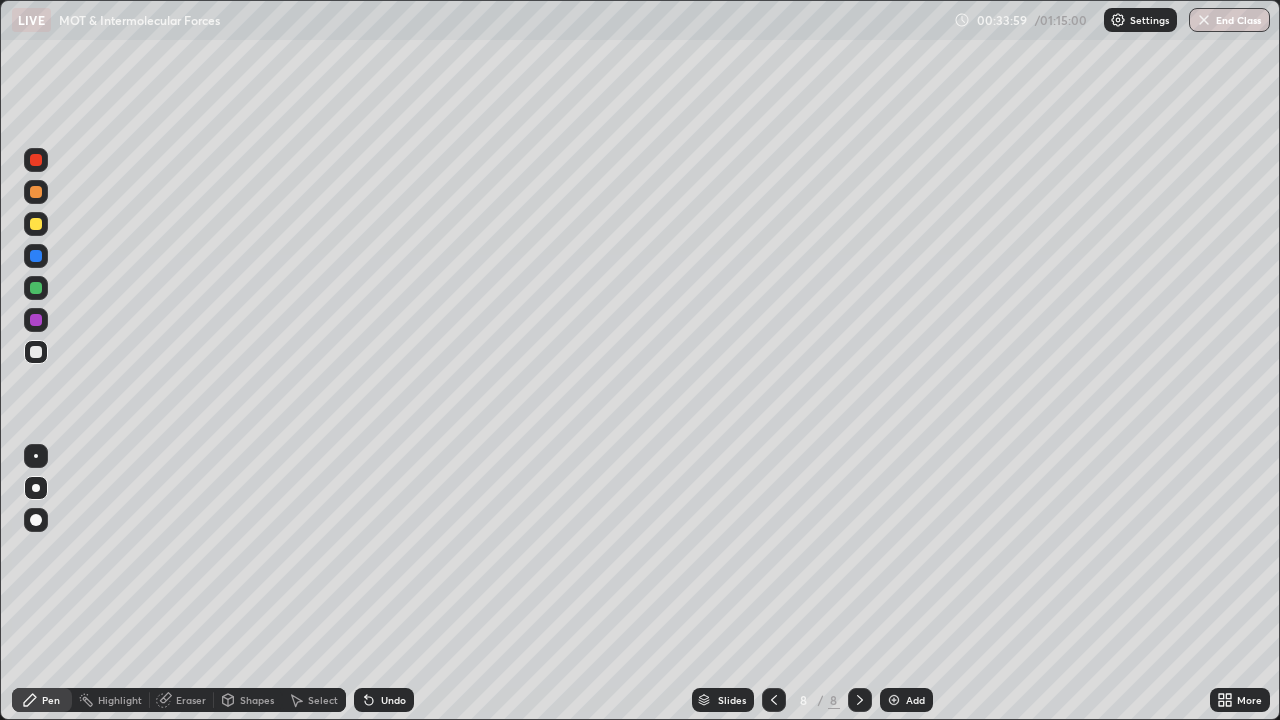 click on "Undo" at bounding box center [393, 700] 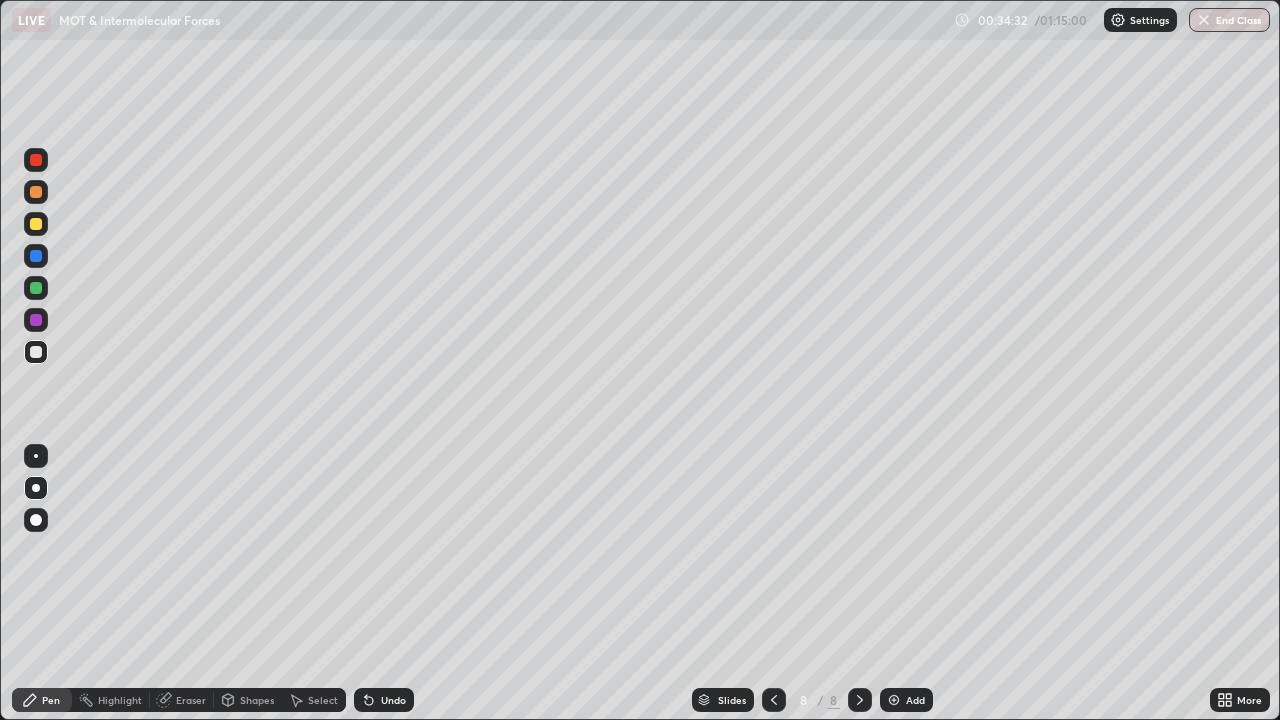 click 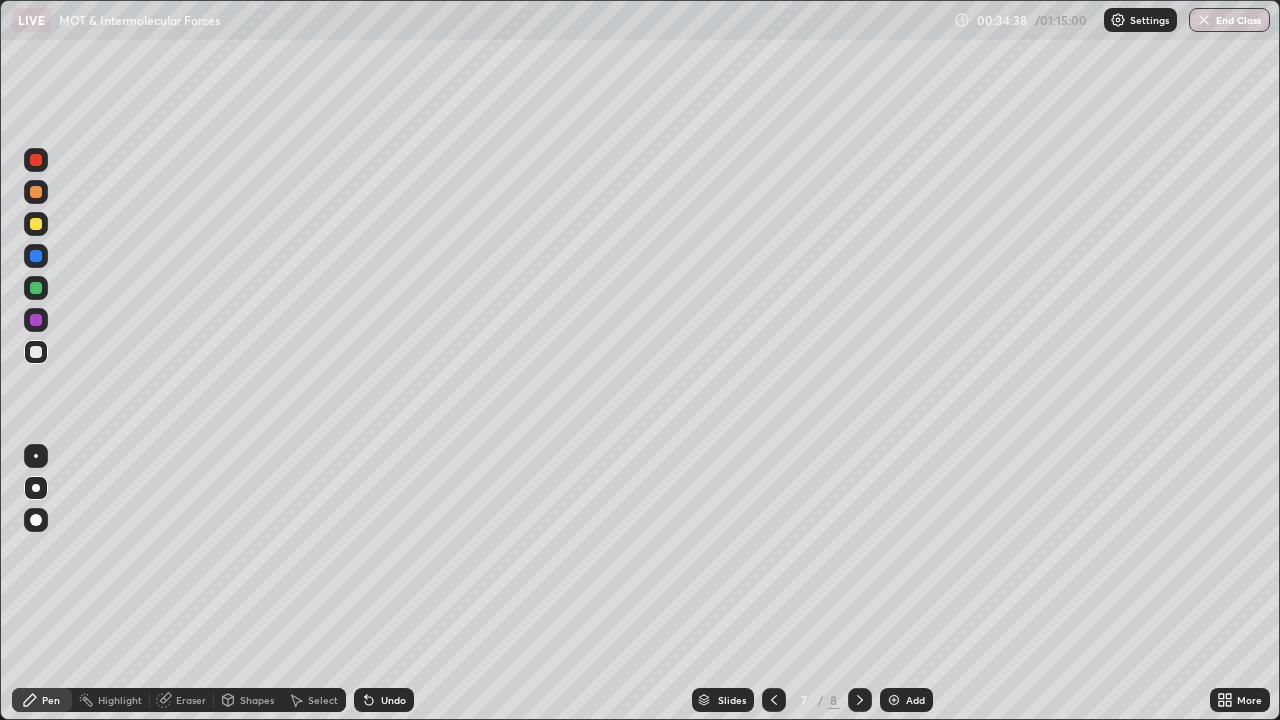 click 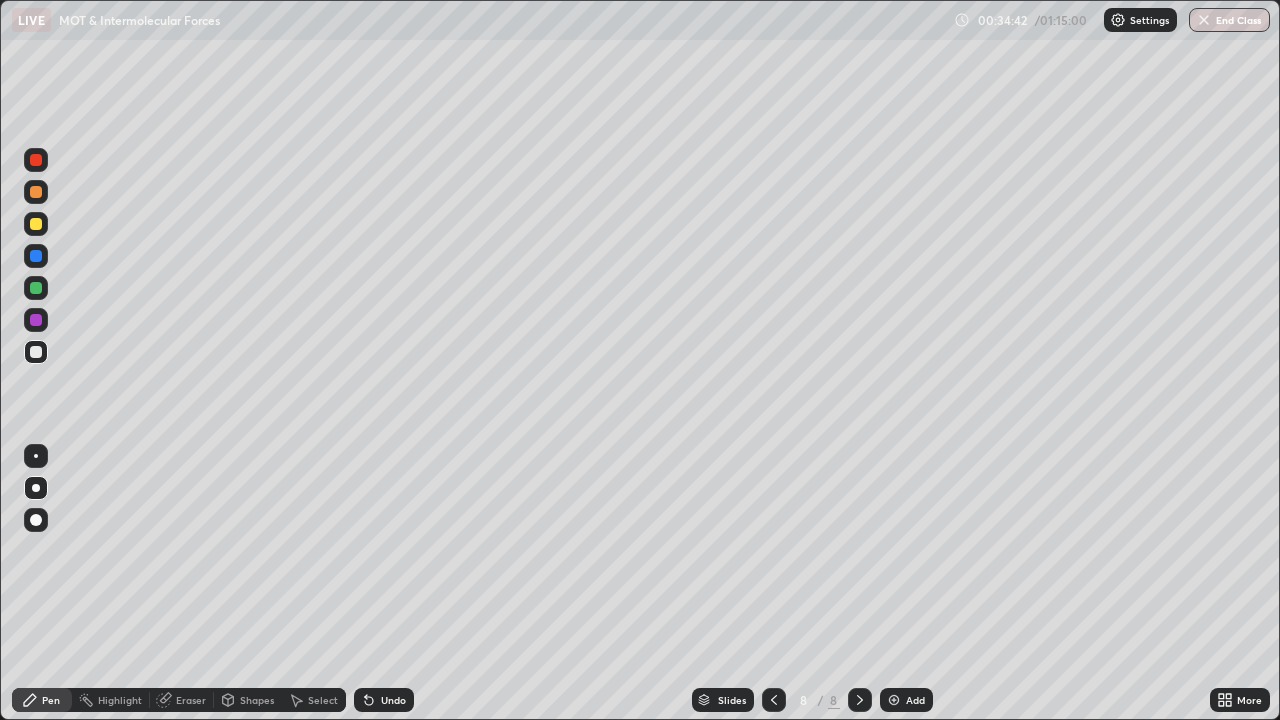 click on "Eraser" at bounding box center [191, 700] 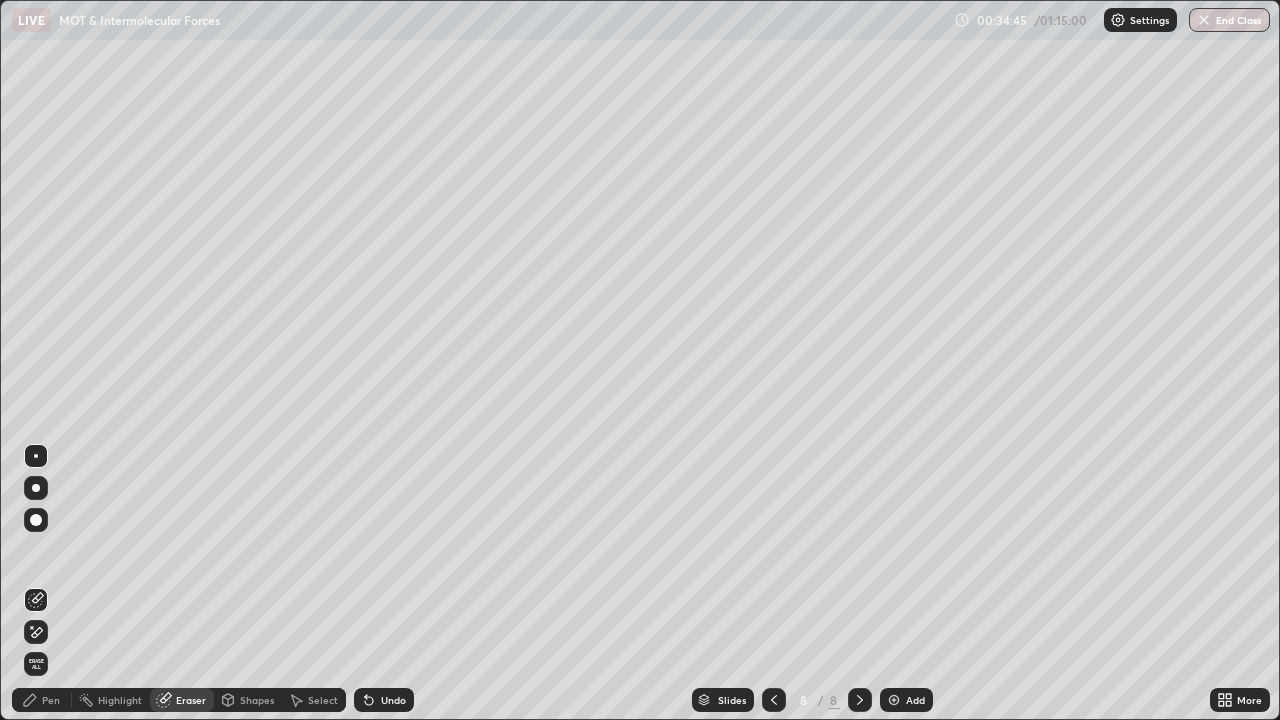 click on "Pen" at bounding box center (51, 700) 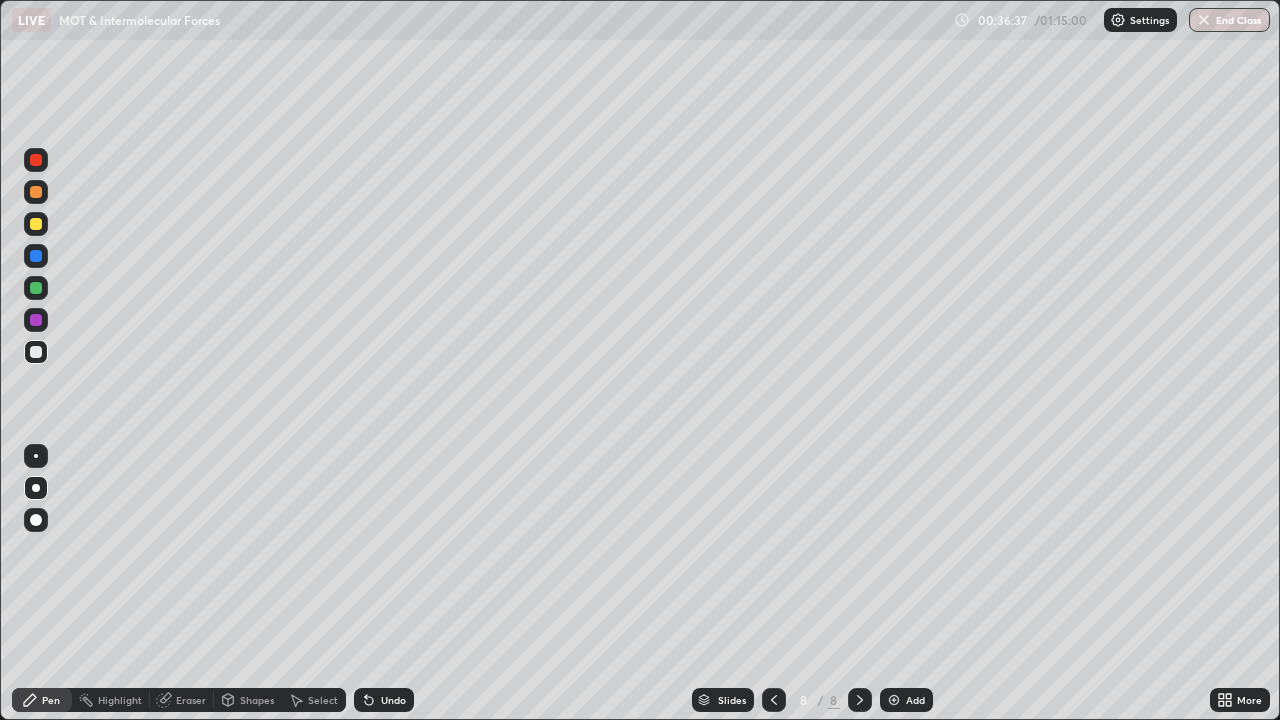click on "Add" at bounding box center (915, 700) 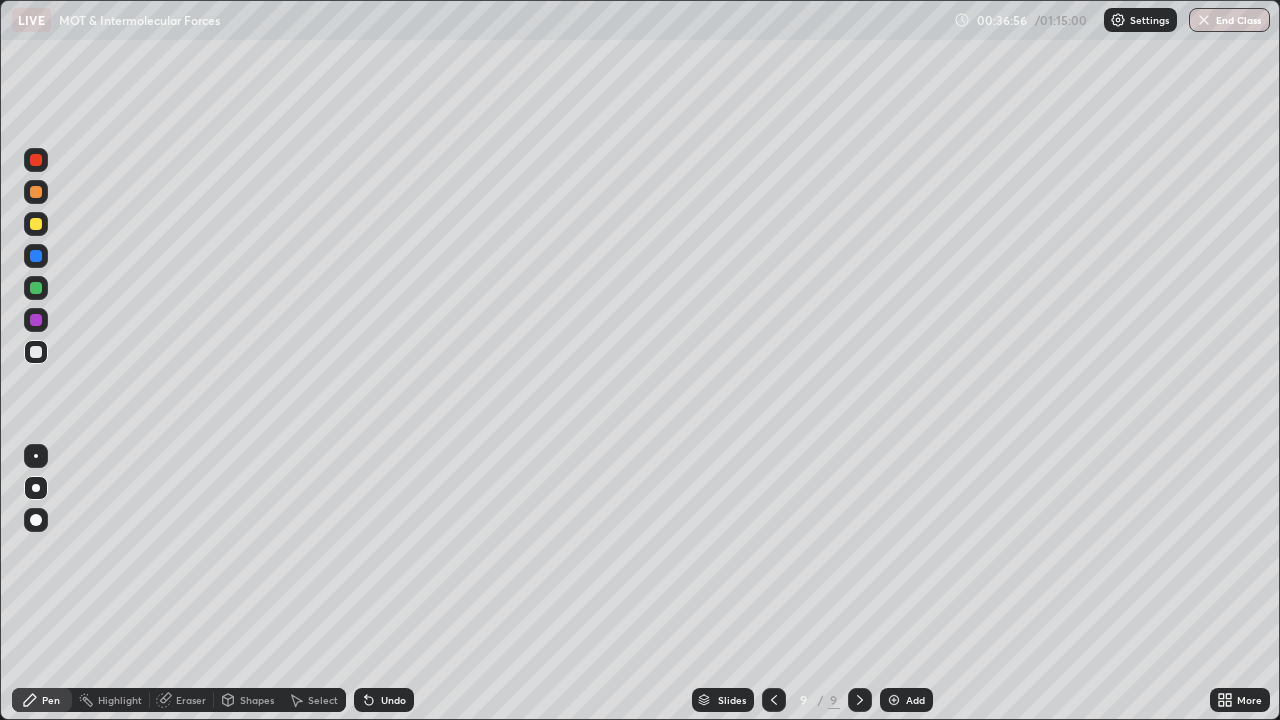 click at bounding box center (36, 224) 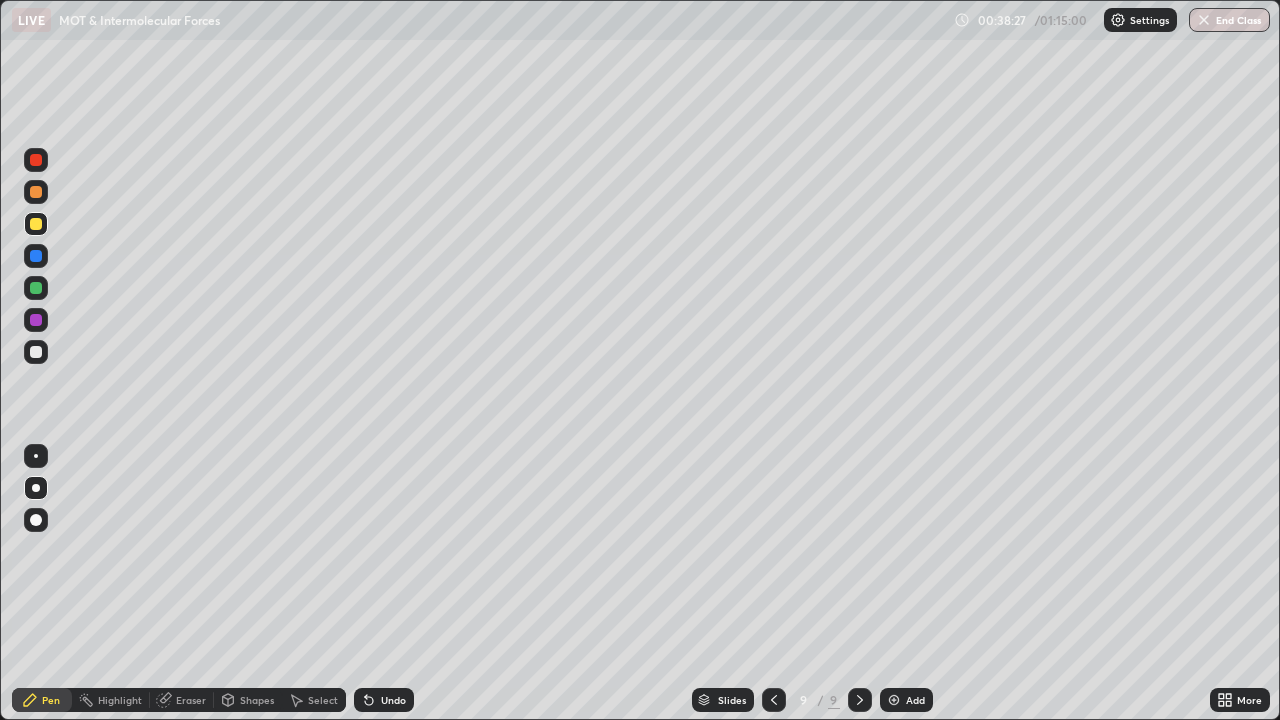 click on "Undo" at bounding box center (393, 700) 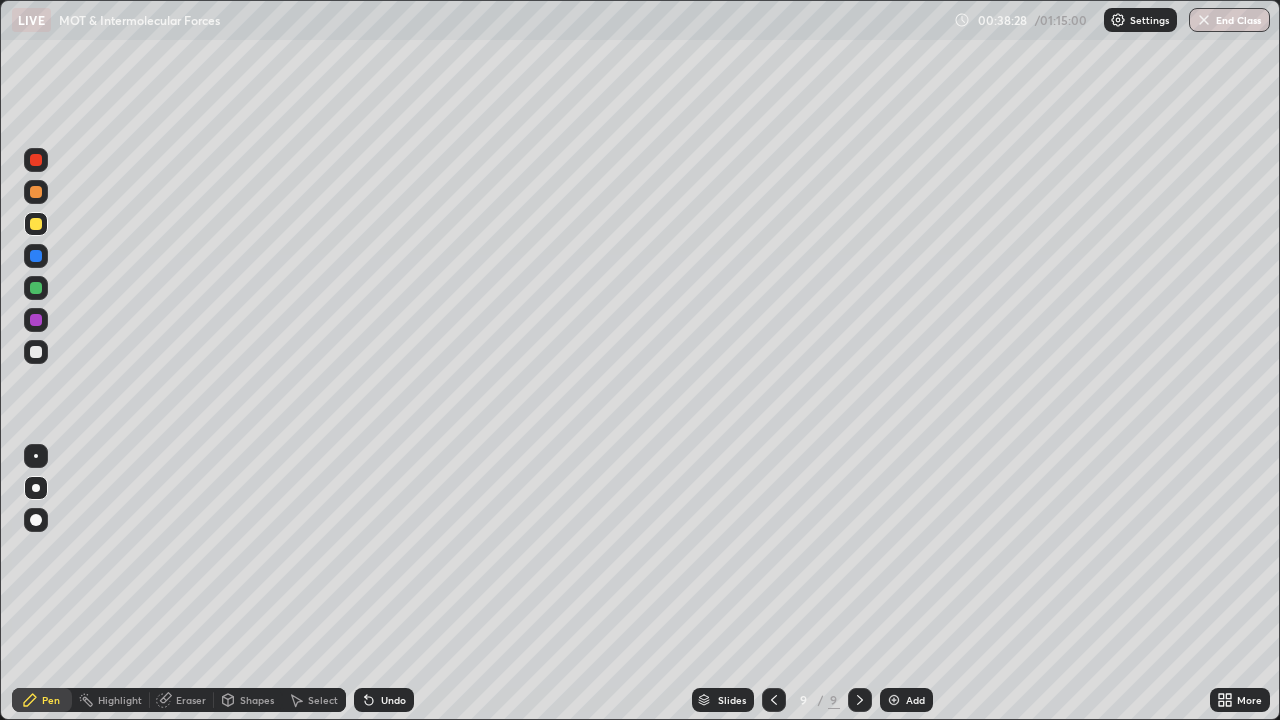 click on "Undo" at bounding box center (384, 700) 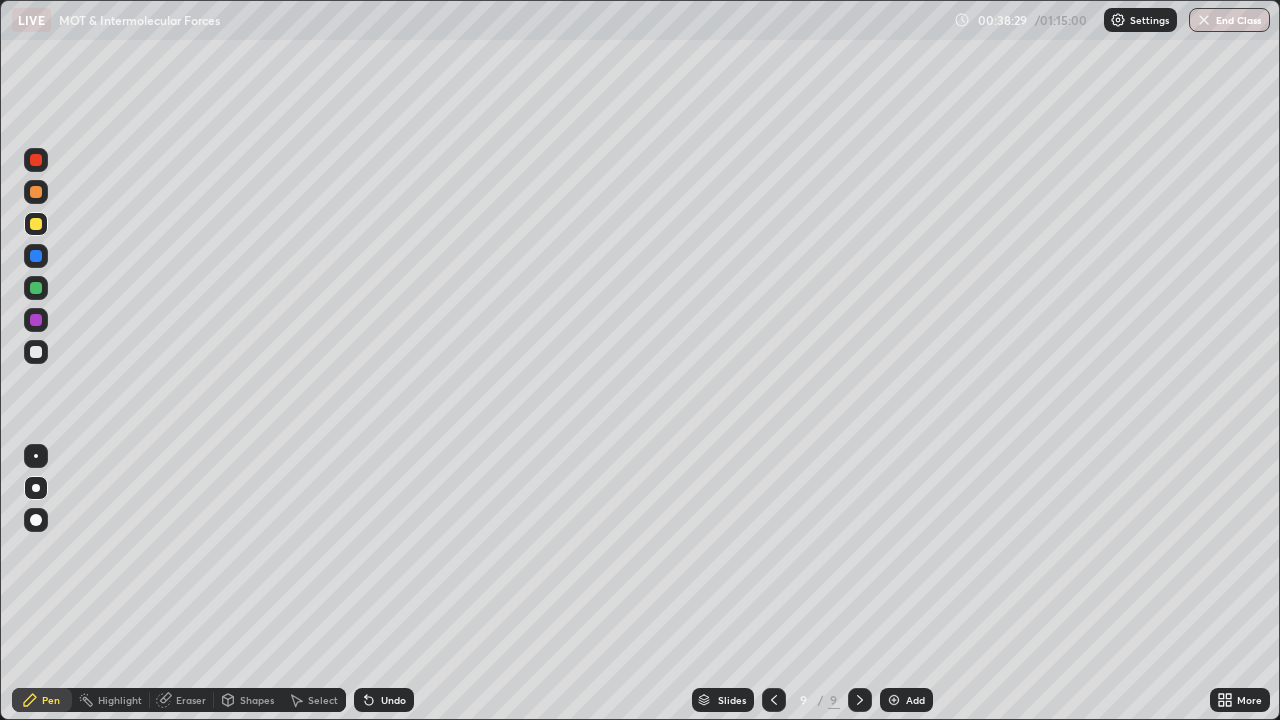 click on "Undo" at bounding box center [384, 700] 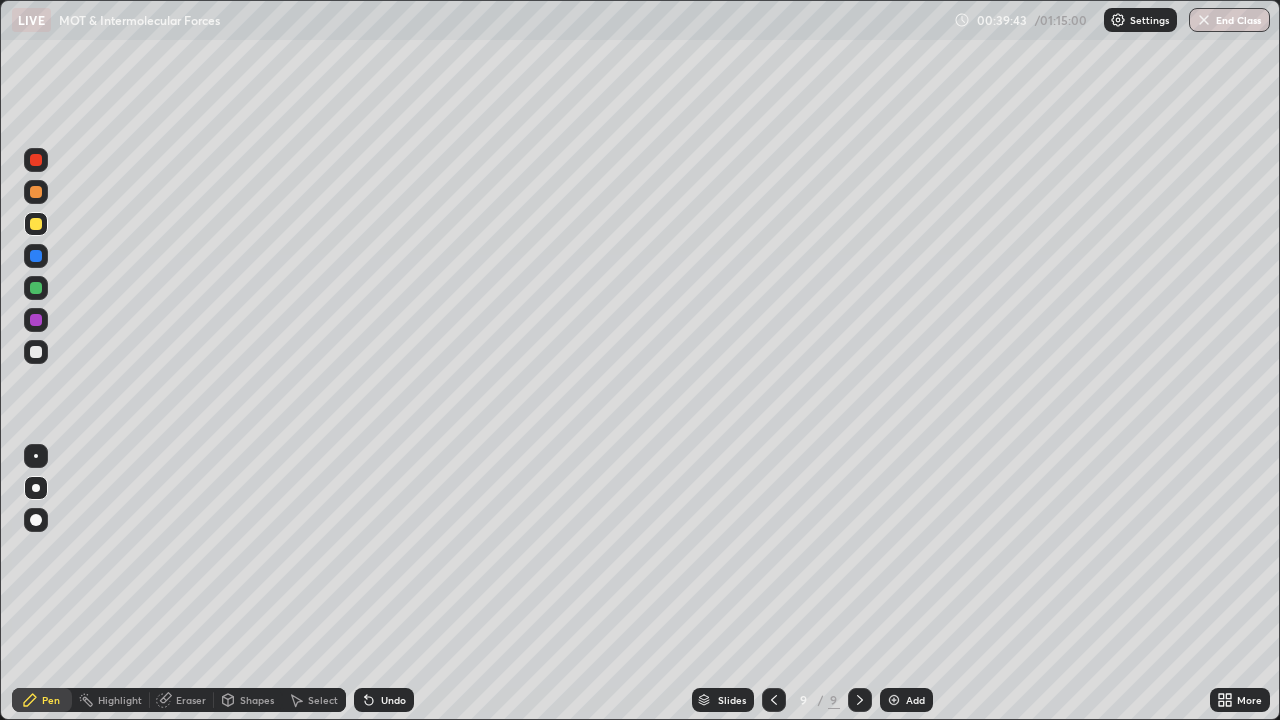 click at bounding box center [36, 160] 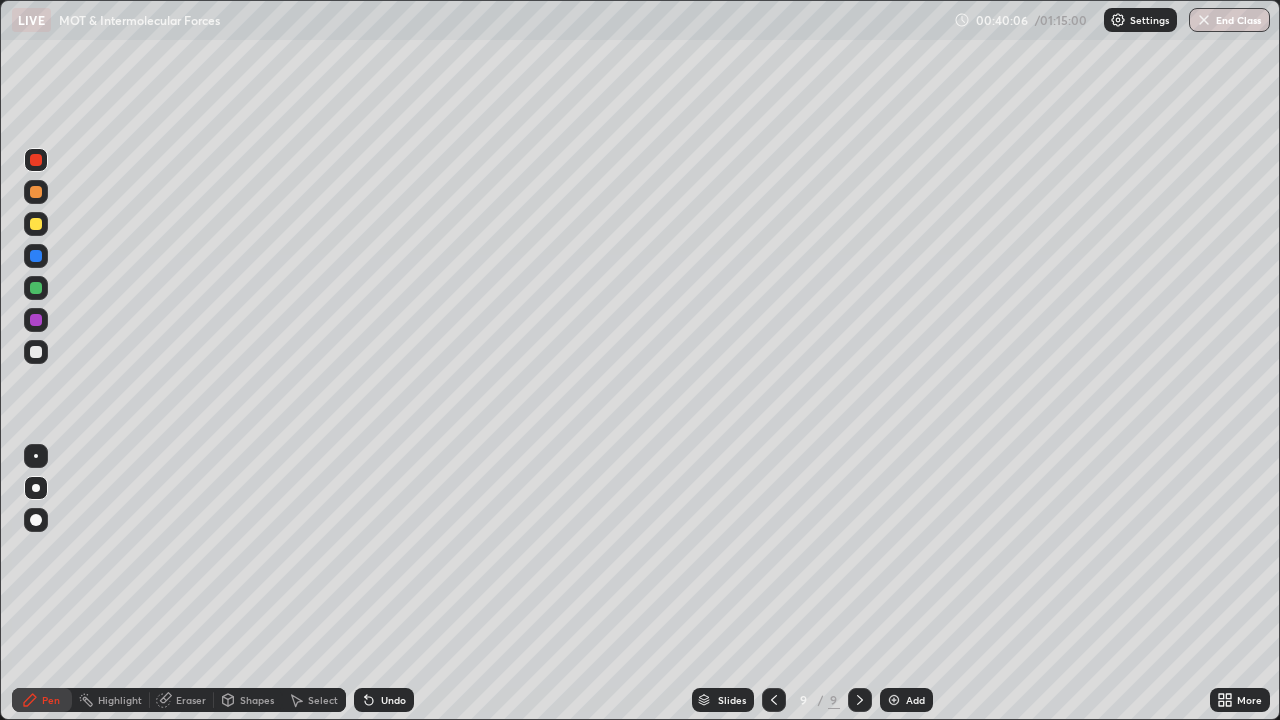 click on "Eraser" at bounding box center (182, 700) 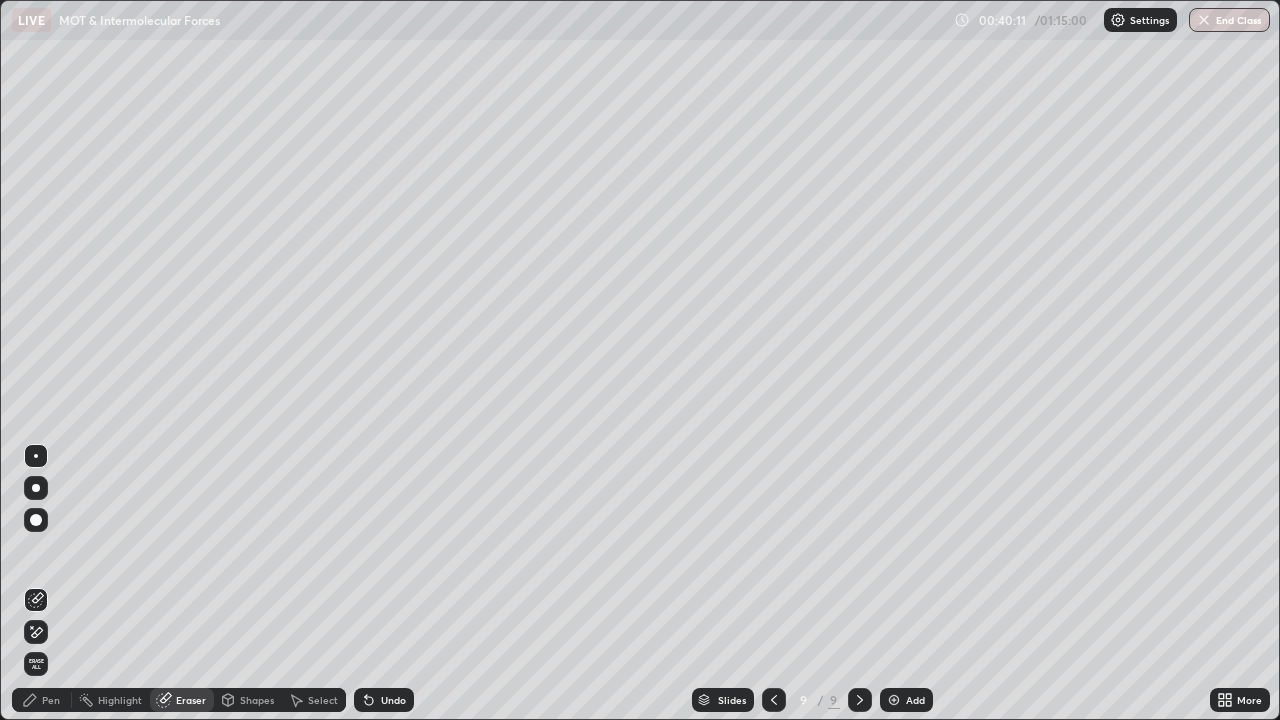 click on "Pen" at bounding box center (51, 700) 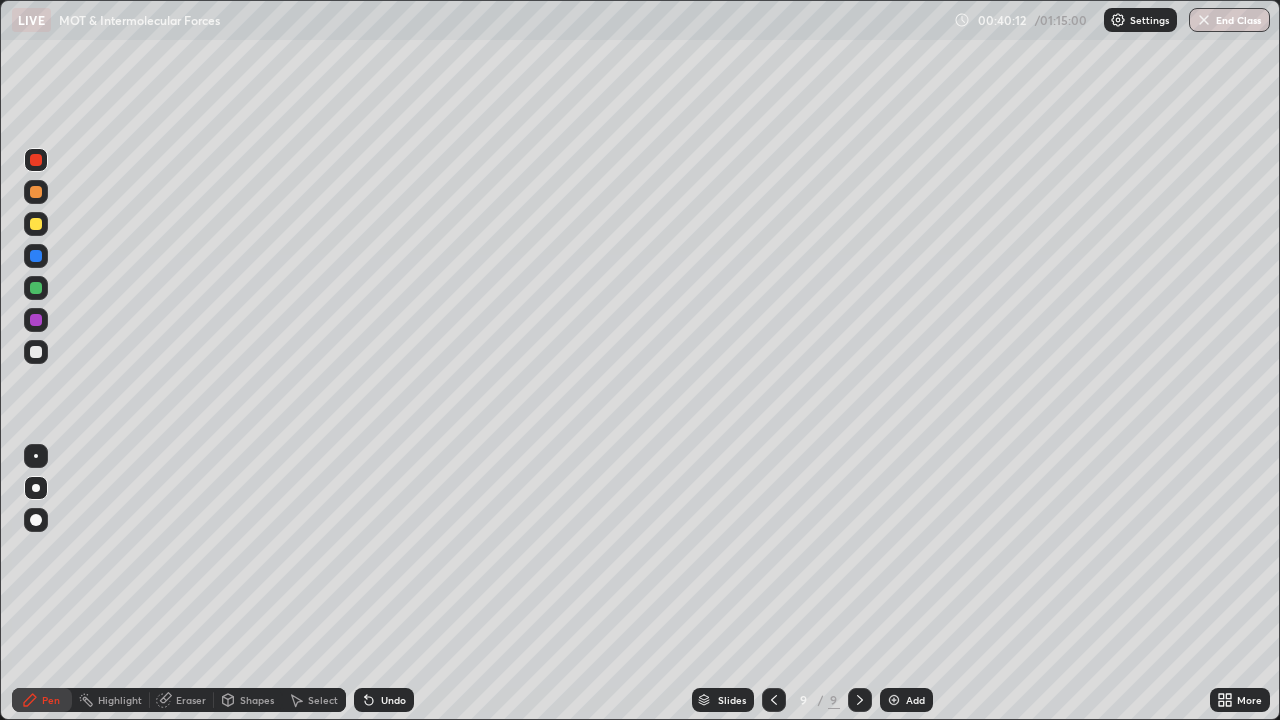 click at bounding box center [36, 288] 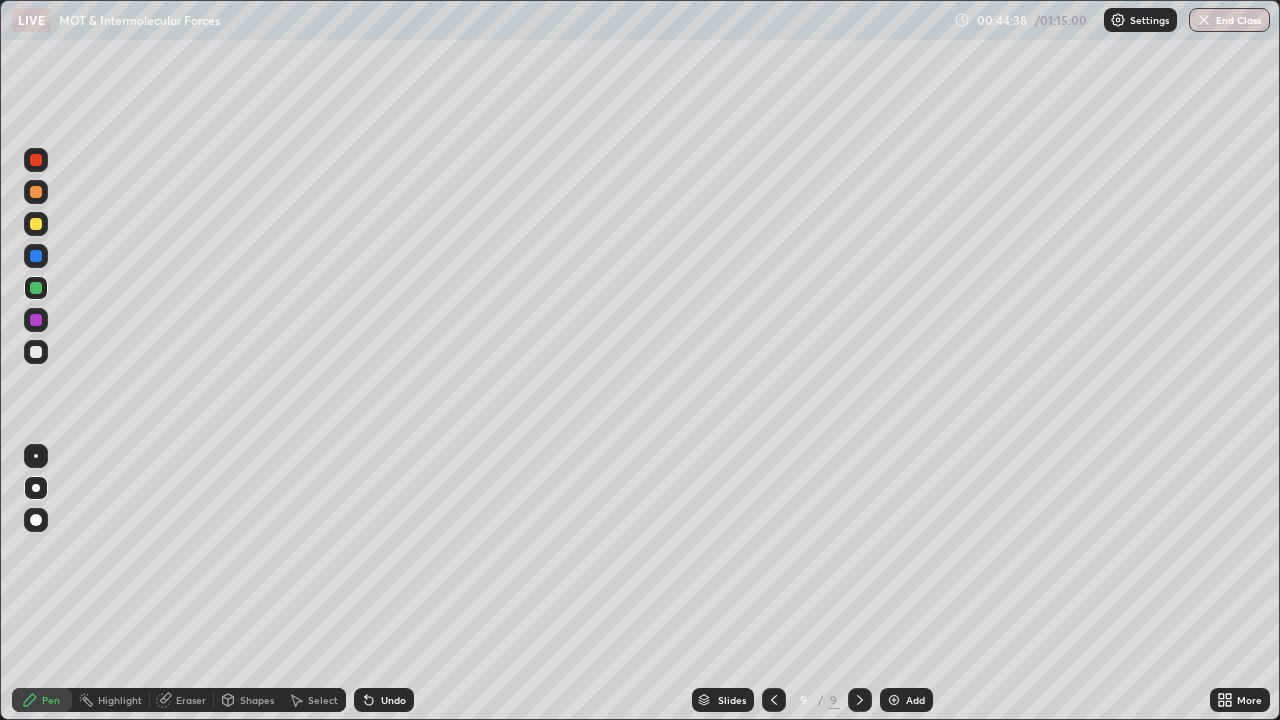 click at bounding box center [36, 224] 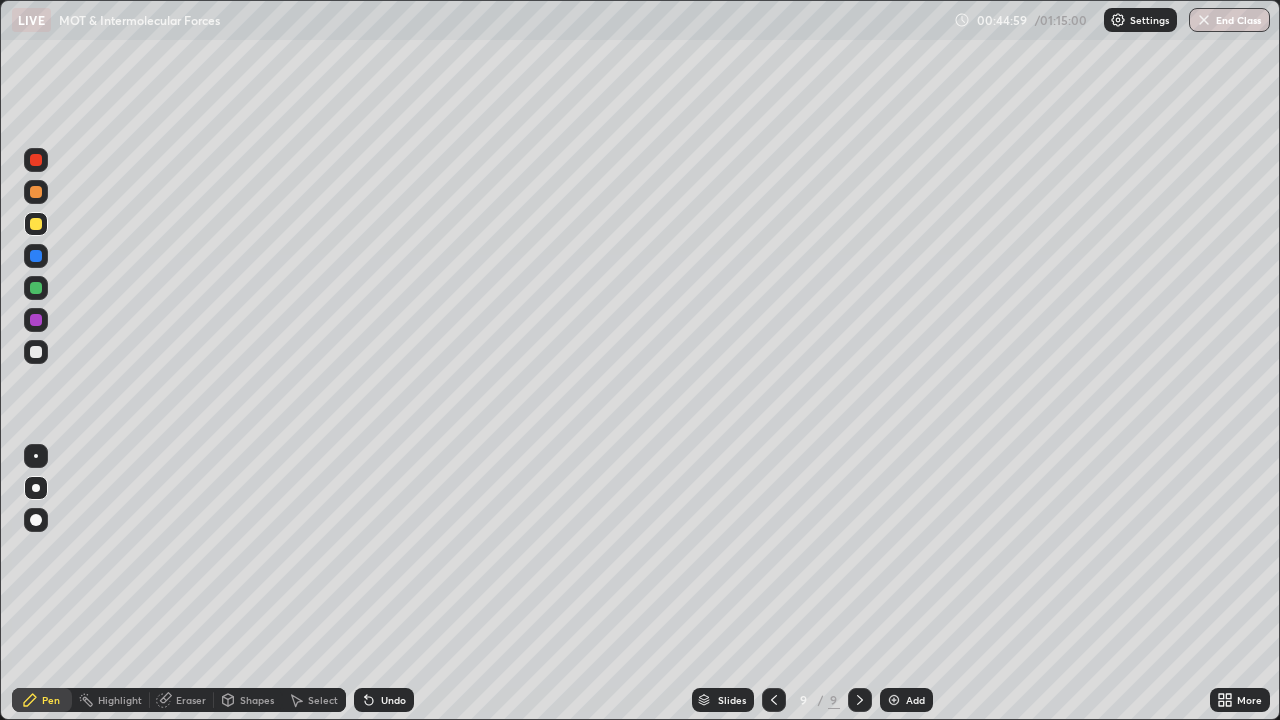 click on "Undo" at bounding box center (384, 700) 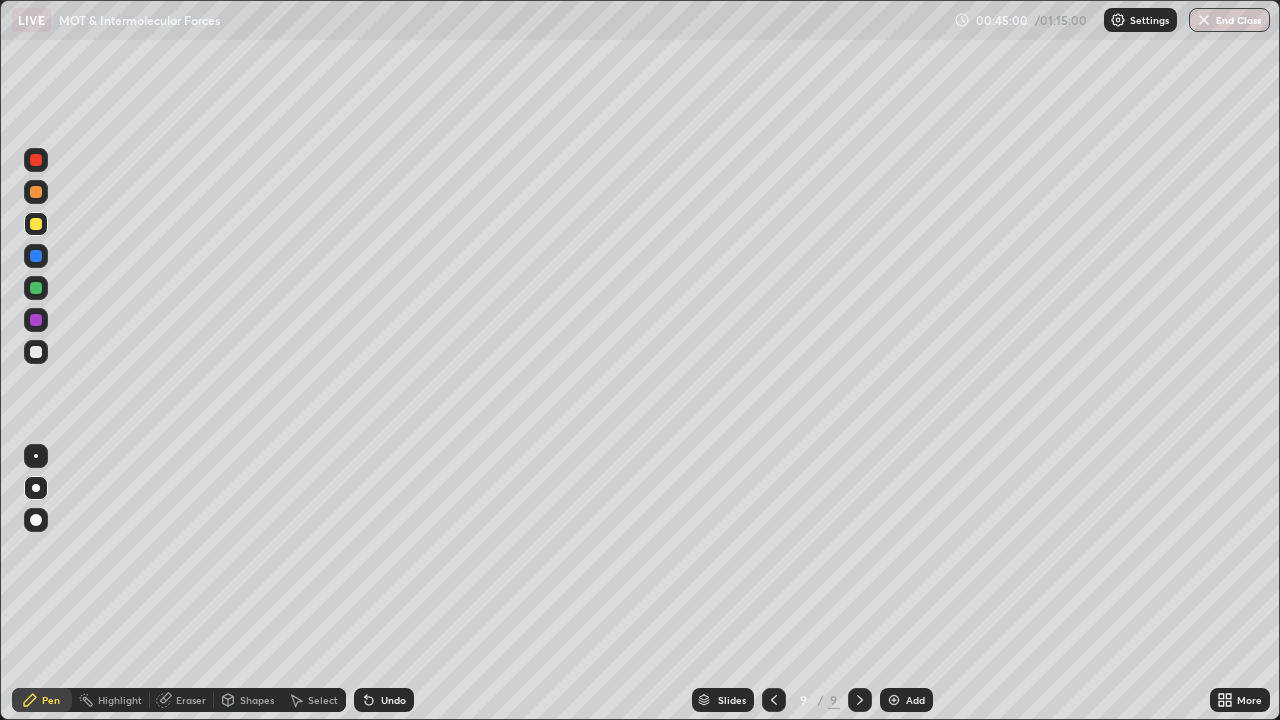 click on "Undo" at bounding box center [393, 700] 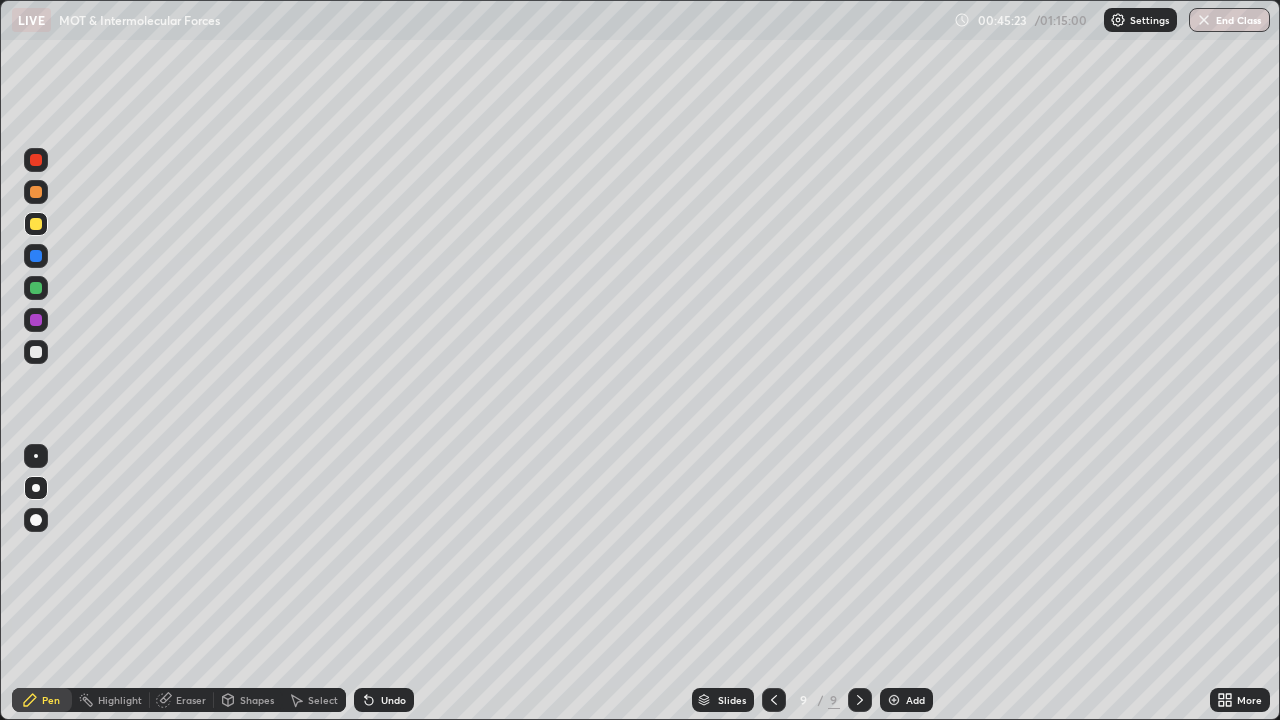 click at bounding box center [36, 256] 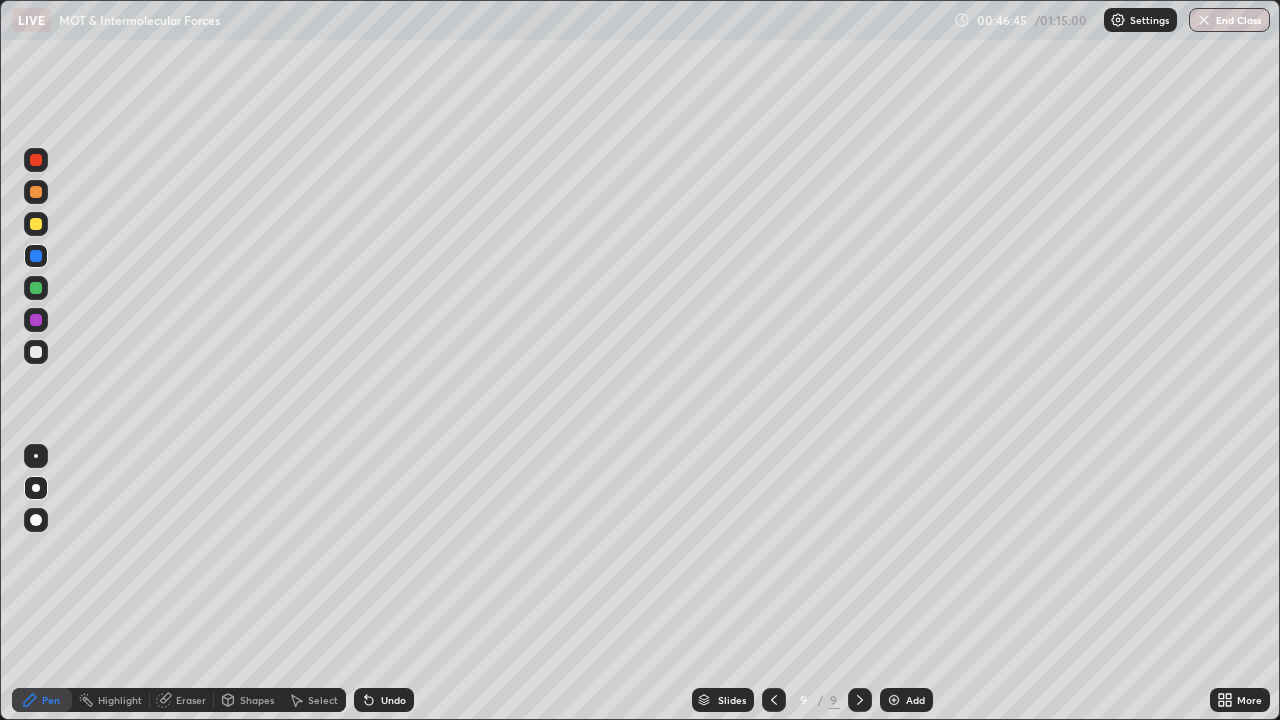 click at bounding box center [36, 160] 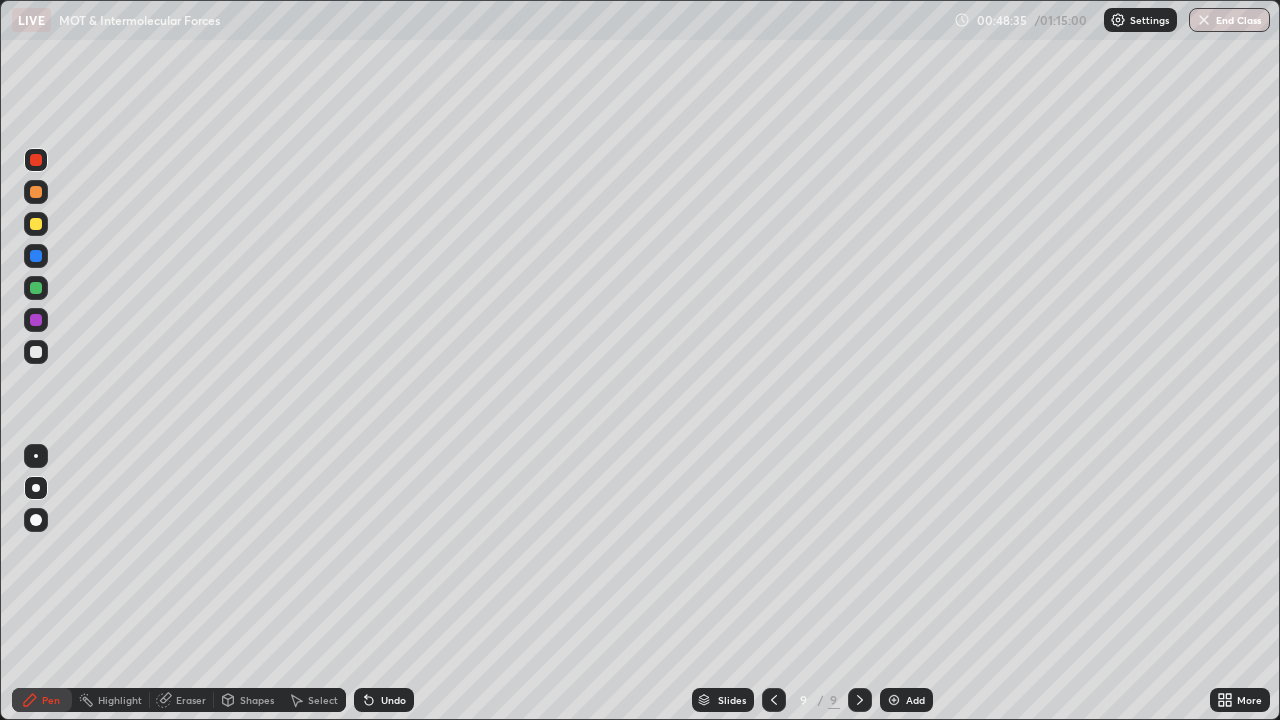 click on "Add" at bounding box center (915, 700) 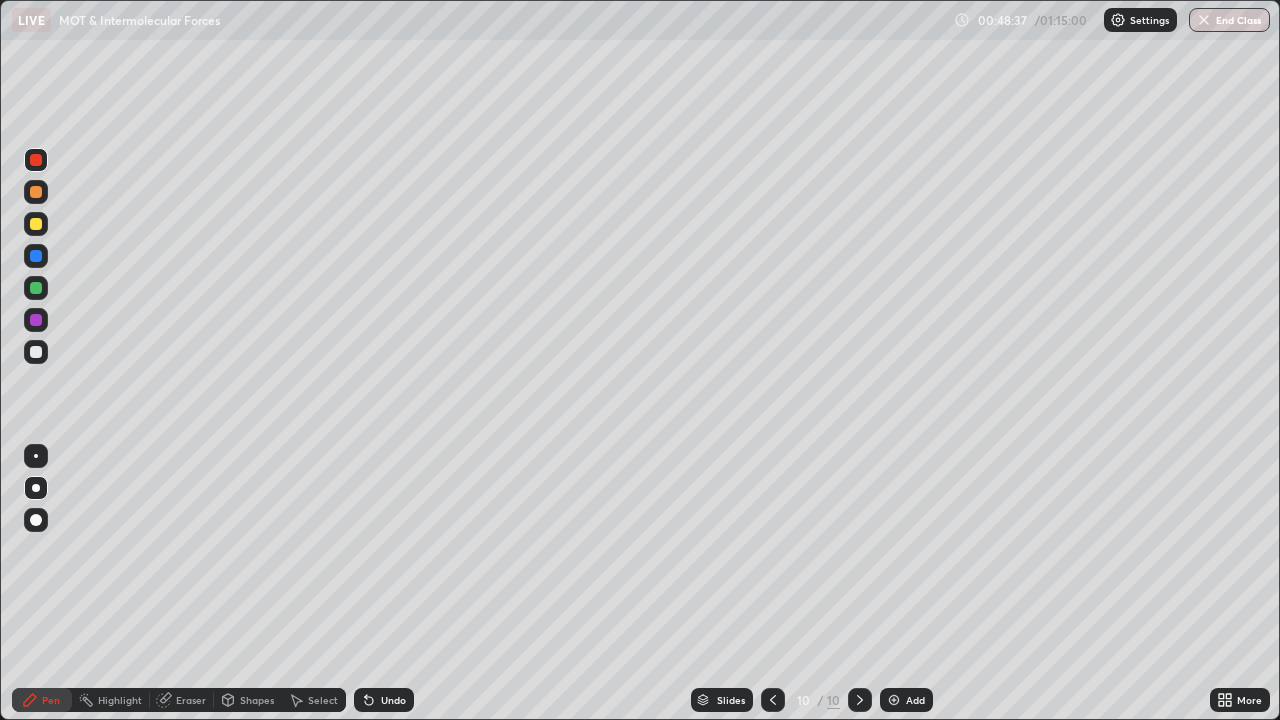 click at bounding box center (36, 352) 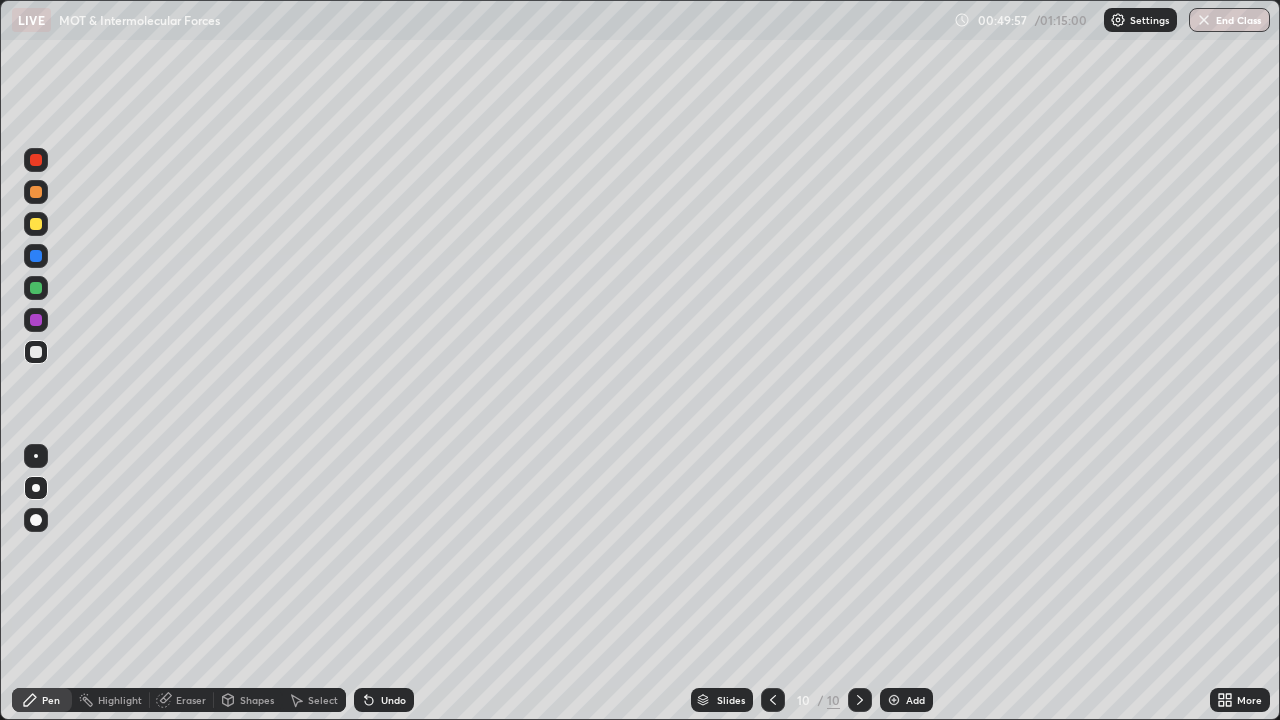 click on "Undo" at bounding box center (393, 700) 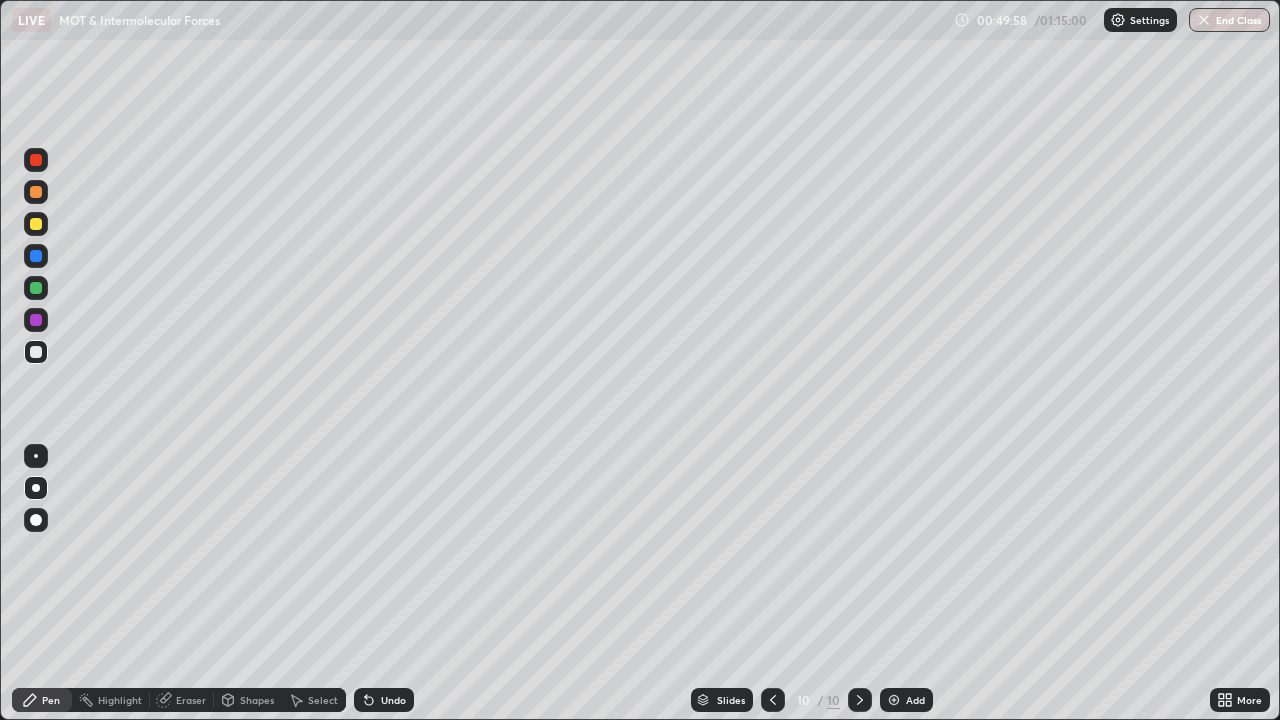 click on "Undo" at bounding box center [393, 700] 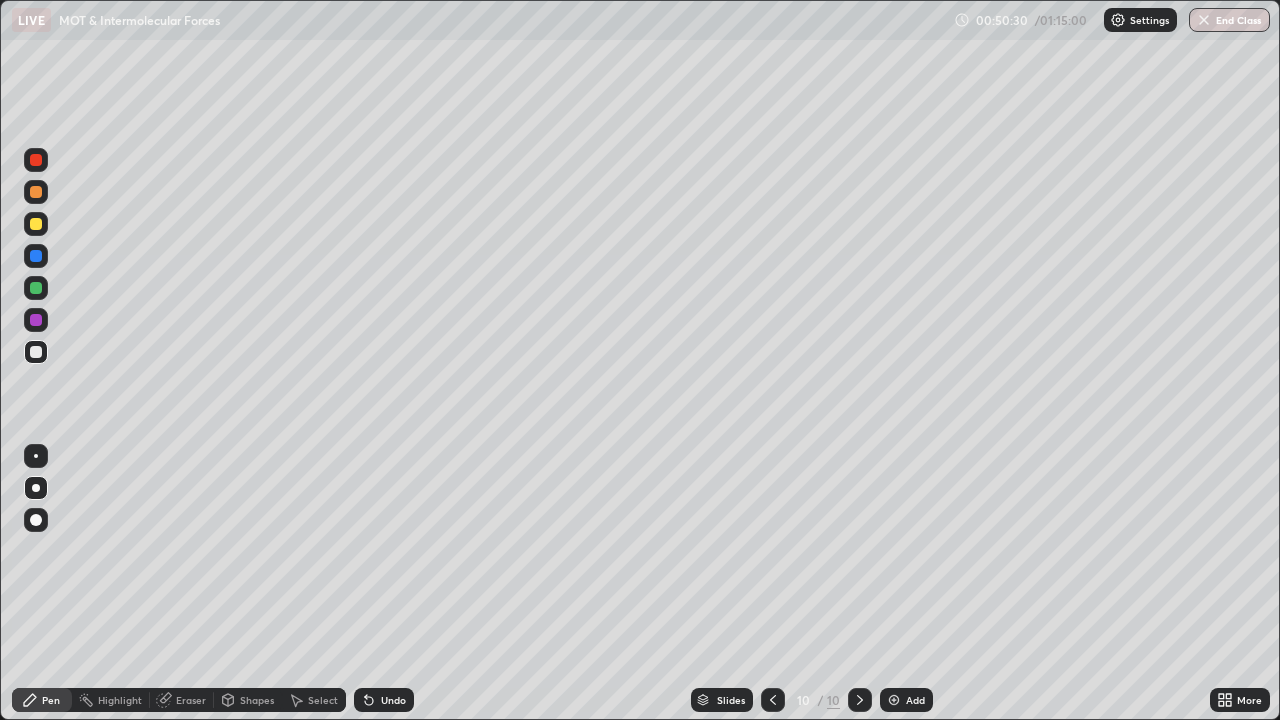 click at bounding box center [36, 224] 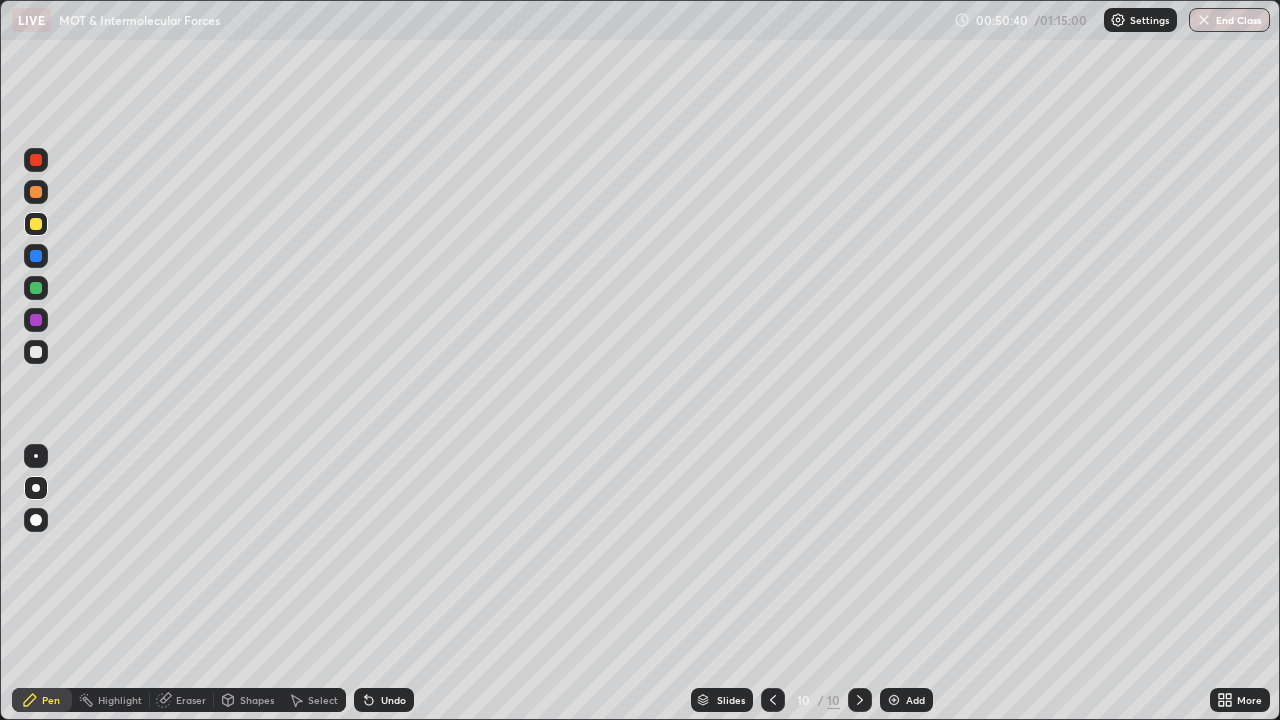click at bounding box center [36, 352] 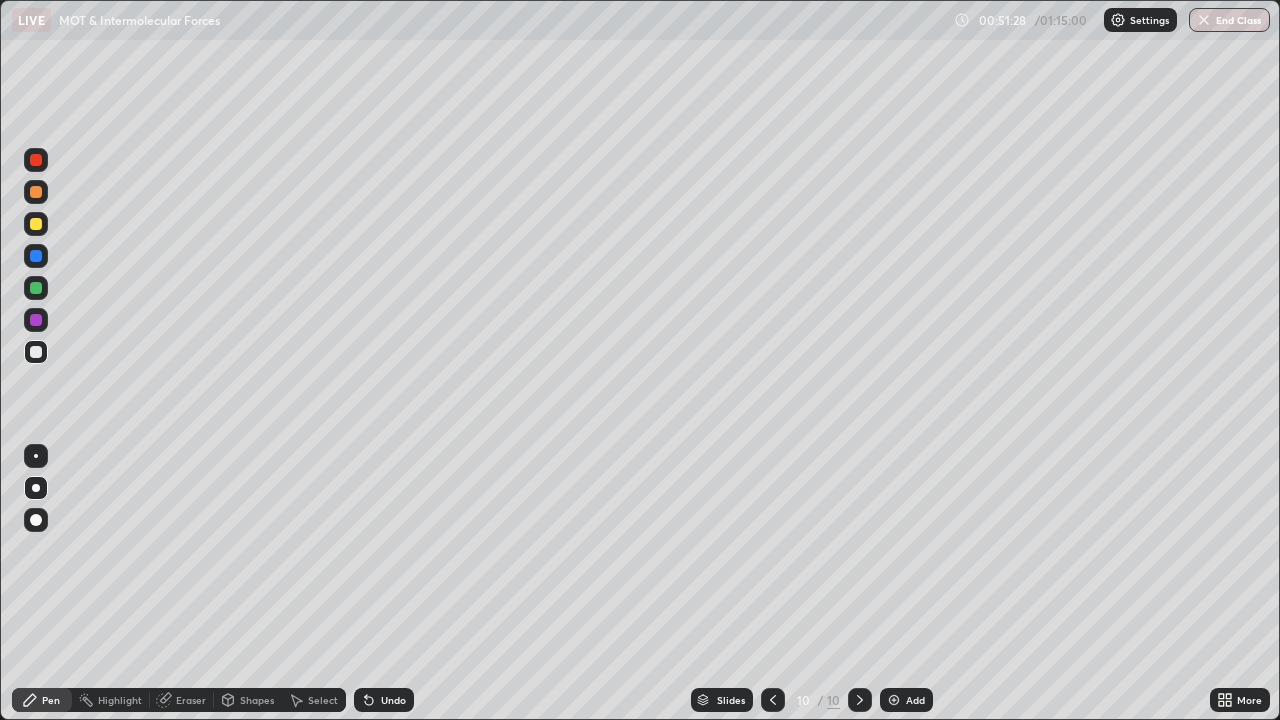 click at bounding box center (36, 224) 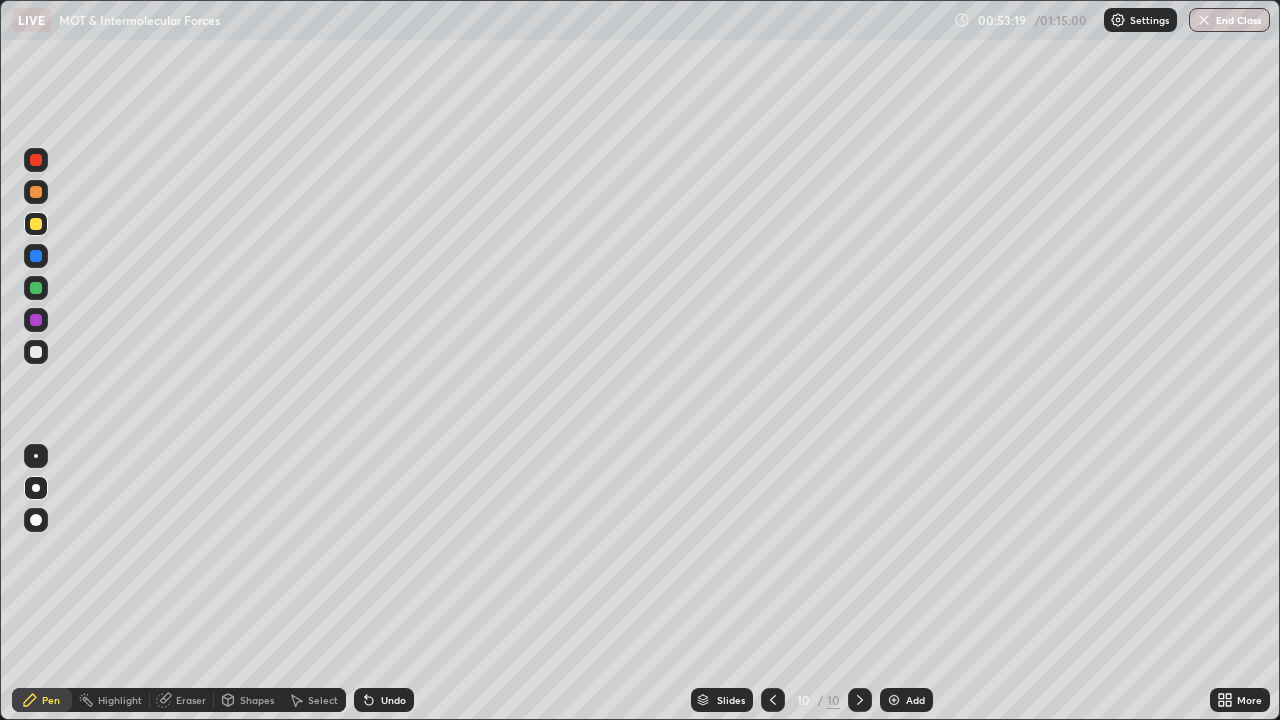 click on "Undo" at bounding box center [393, 700] 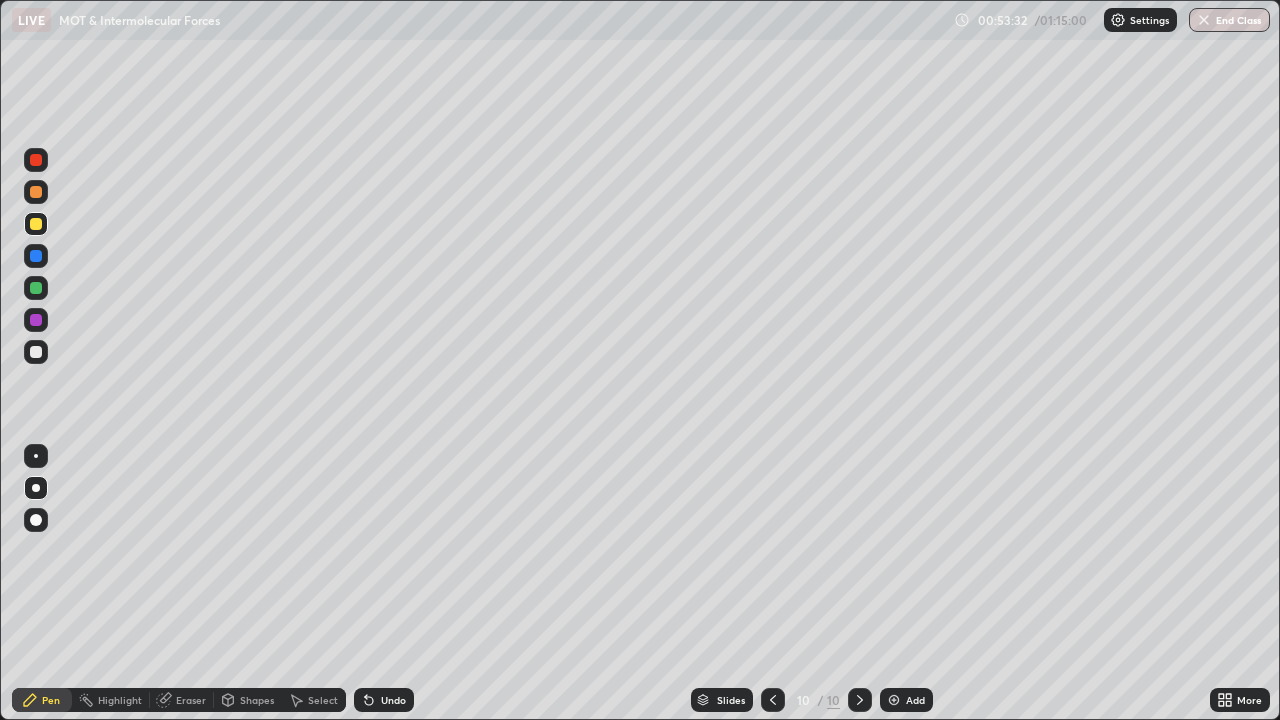 click at bounding box center [36, 352] 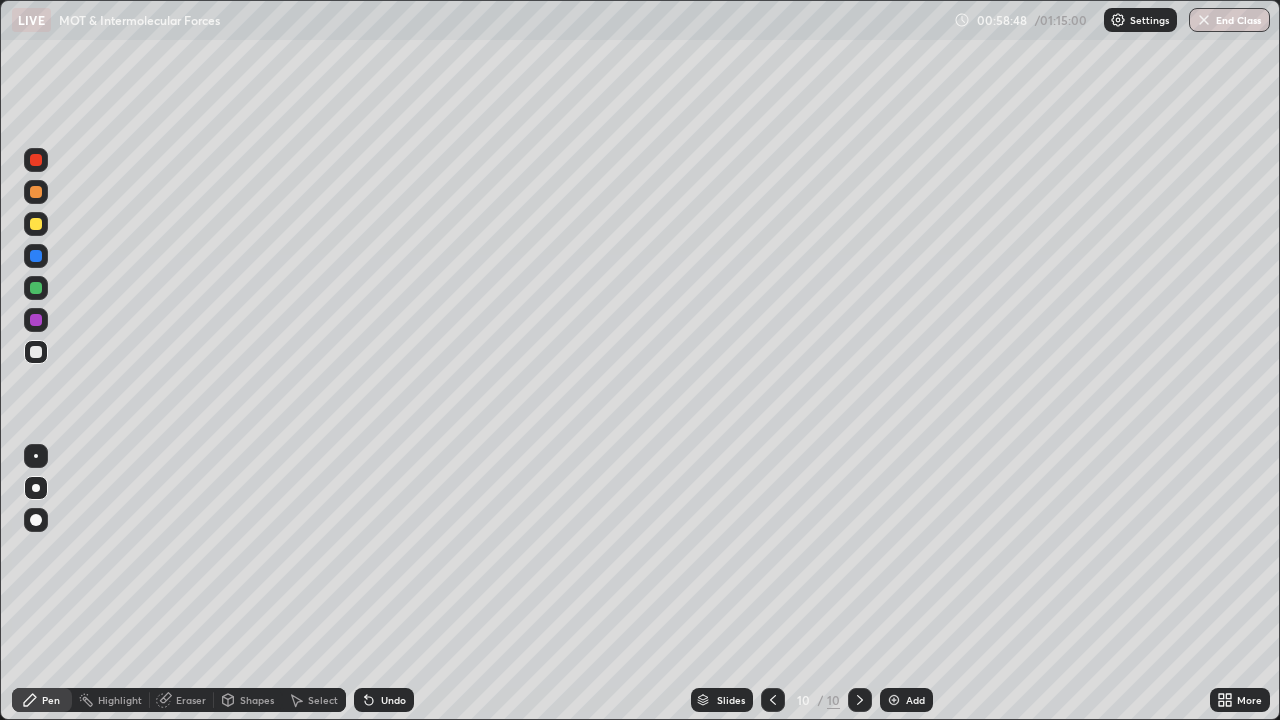 click on "Add" at bounding box center [915, 700] 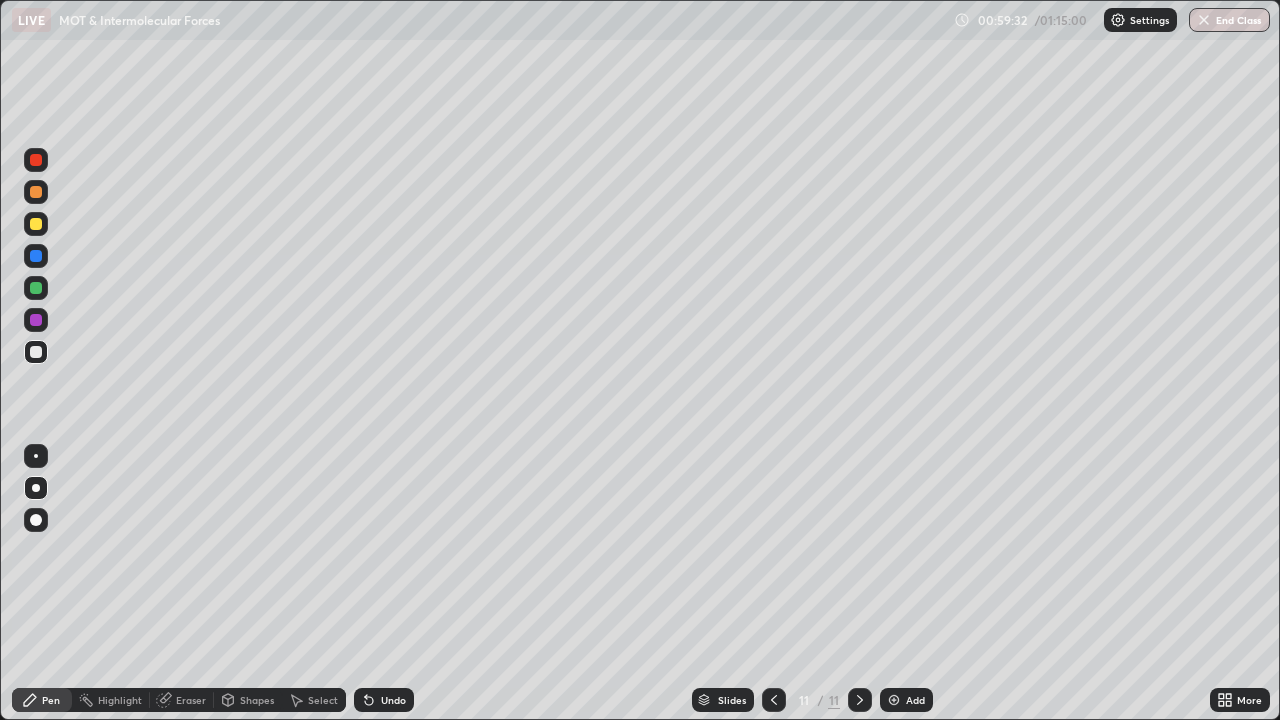 click on "Undo" at bounding box center (393, 700) 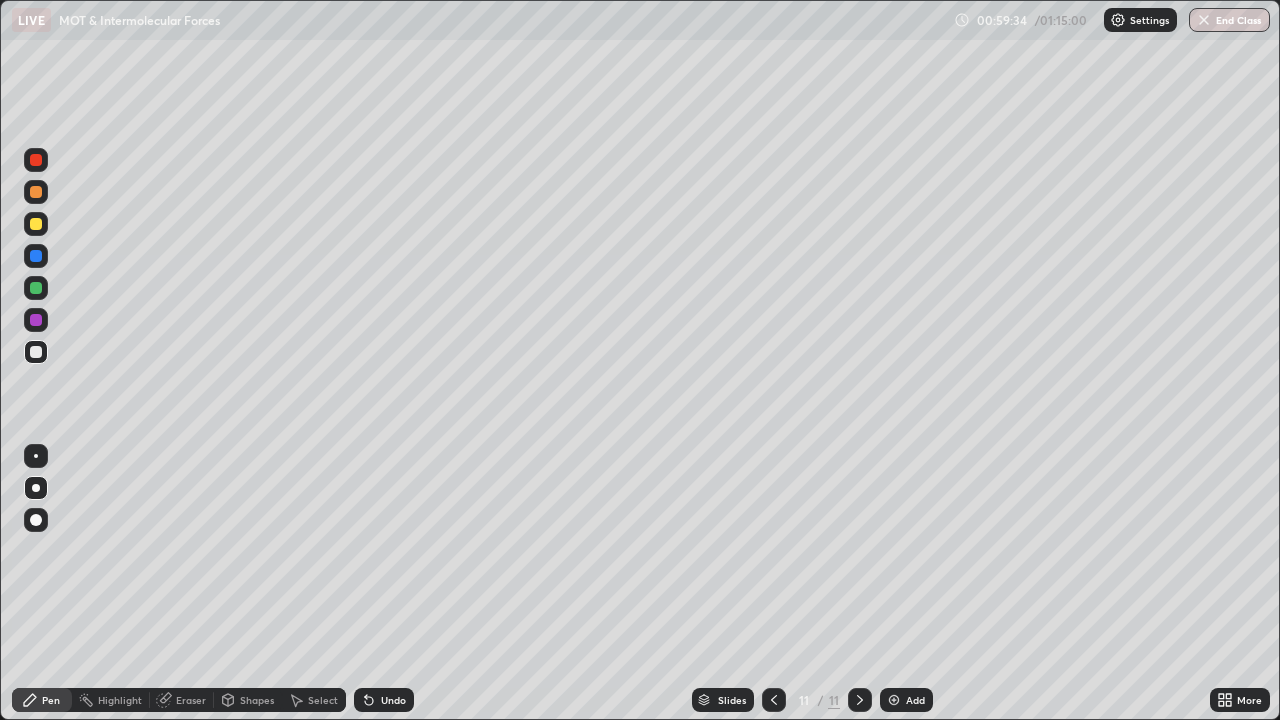 click on "Undo" at bounding box center [384, 700] 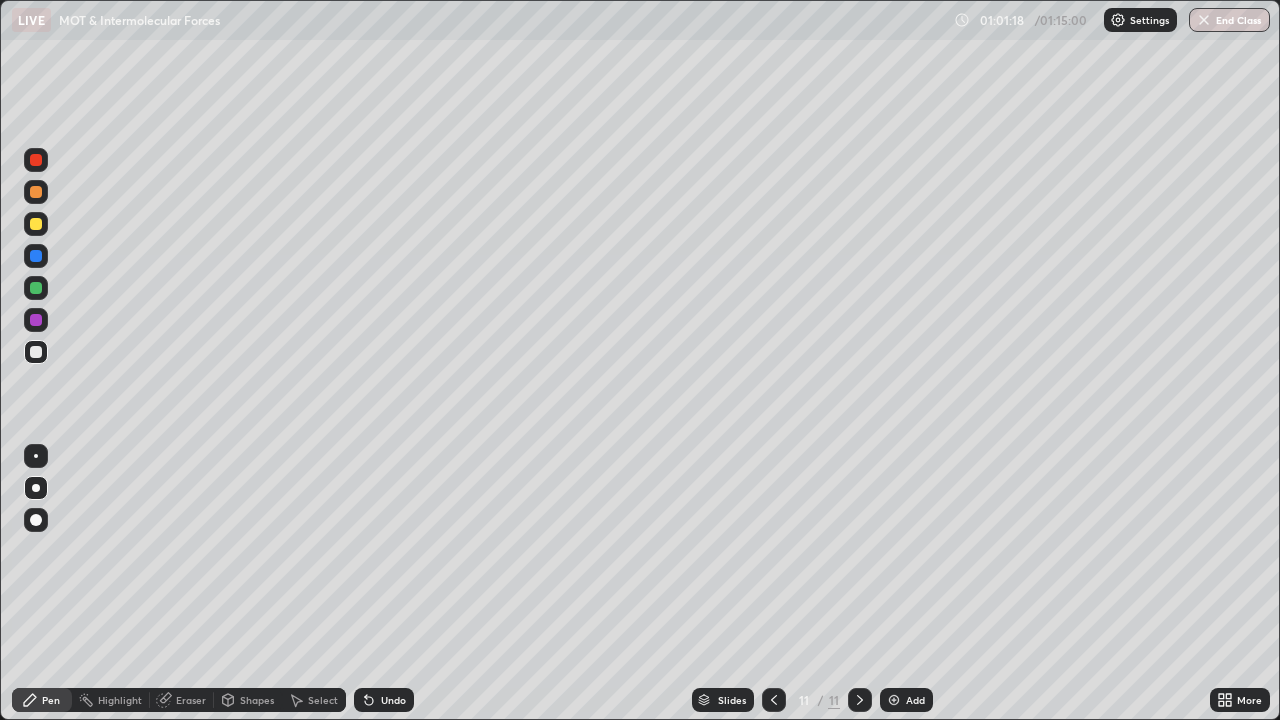 click at bounding box center (36, 224) 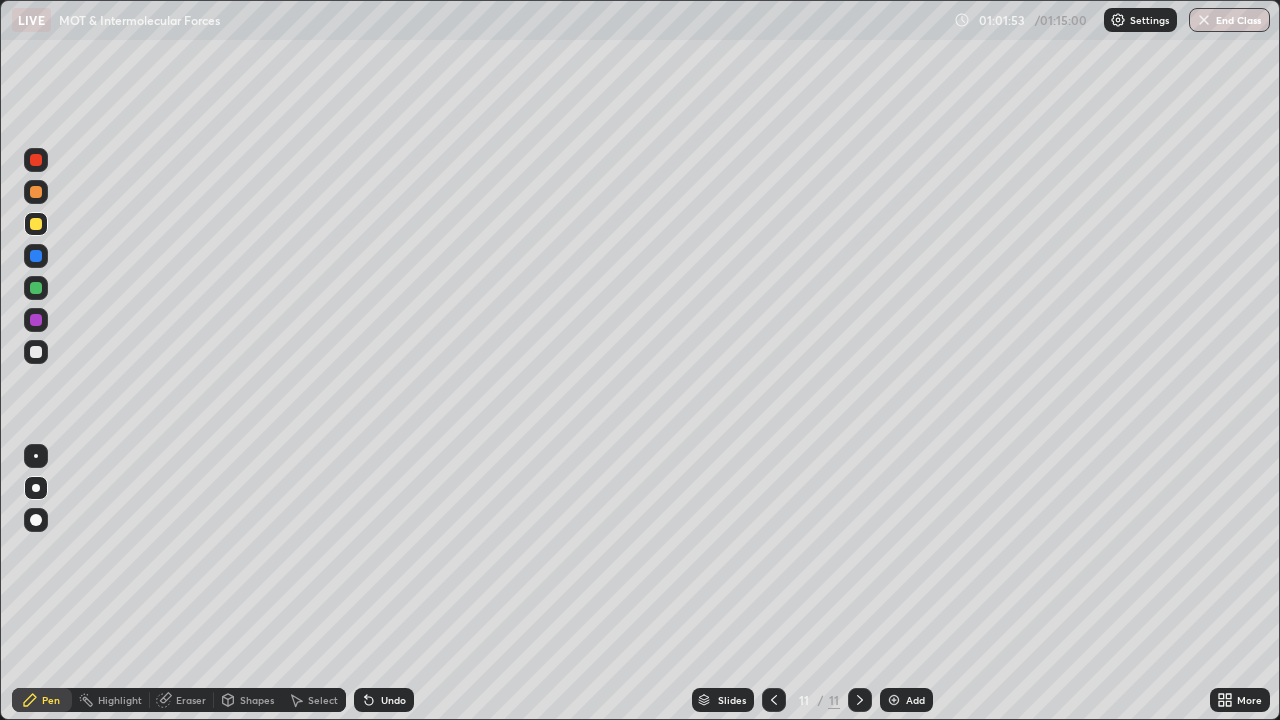 click on "Undo" at bounding box center (393, 700) 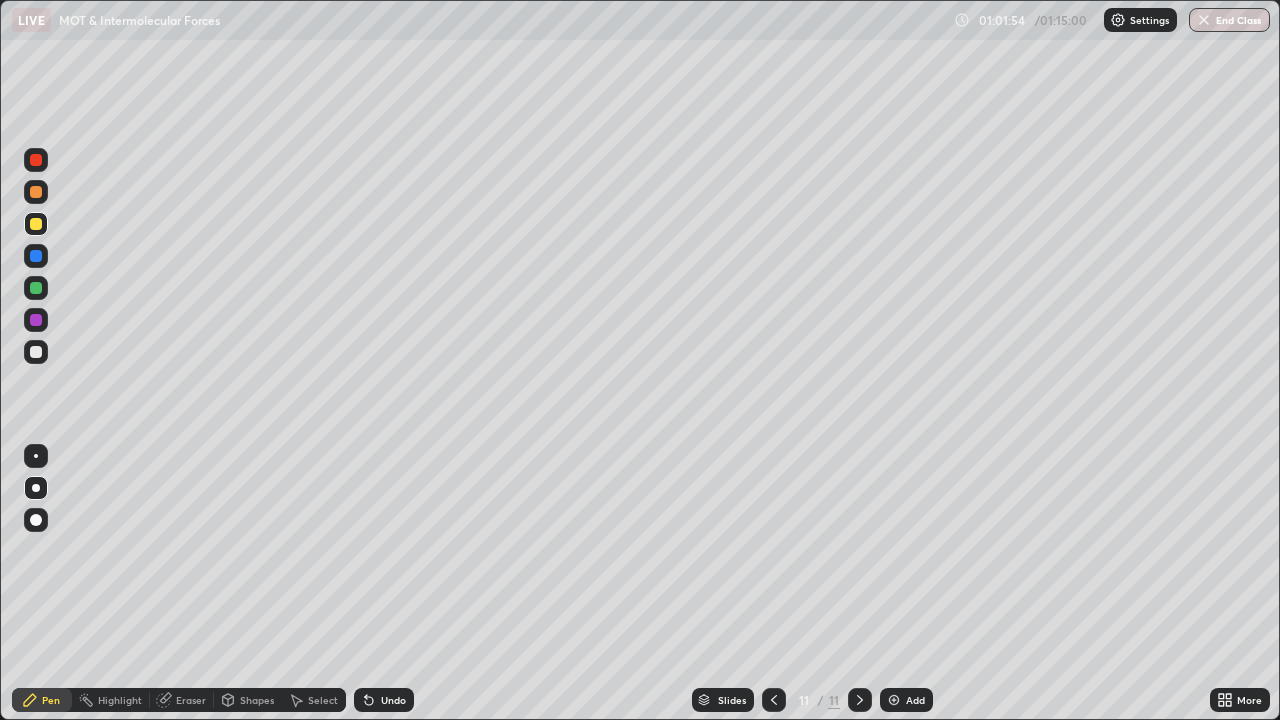 click on "Undo" at bounding box center [393, 700] 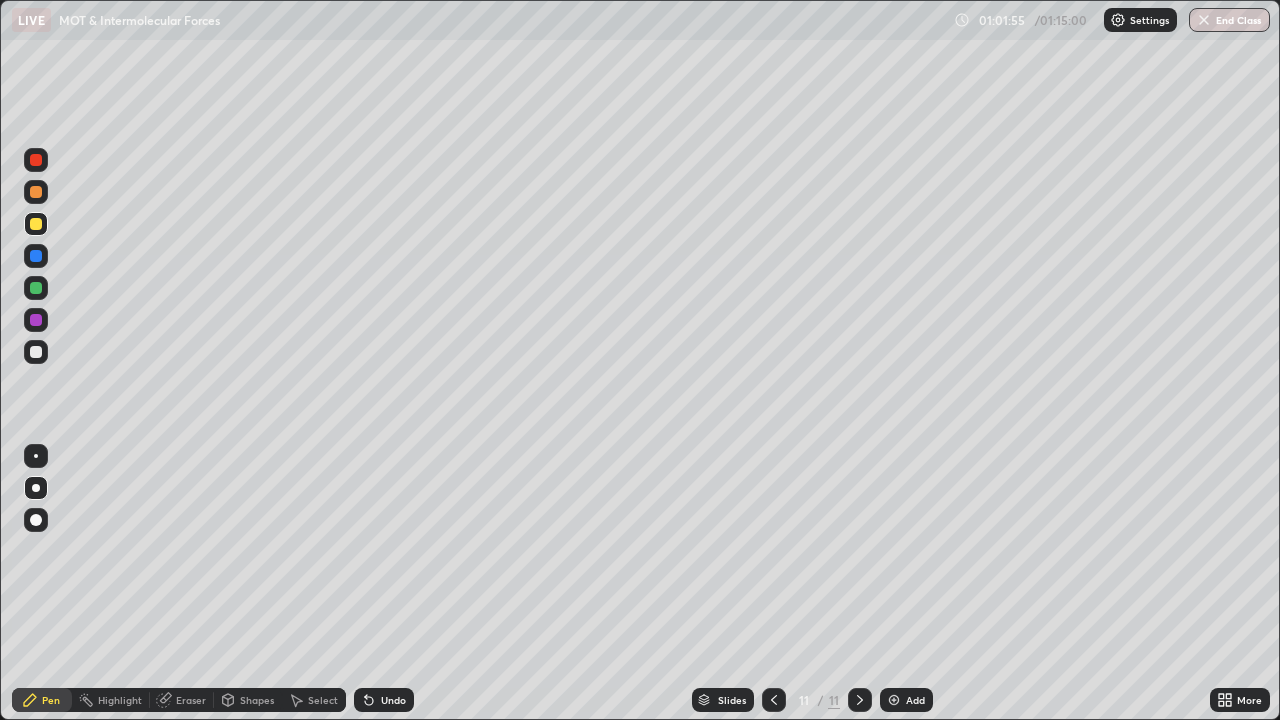 click on "Undo" at bounding box center [393, 700] 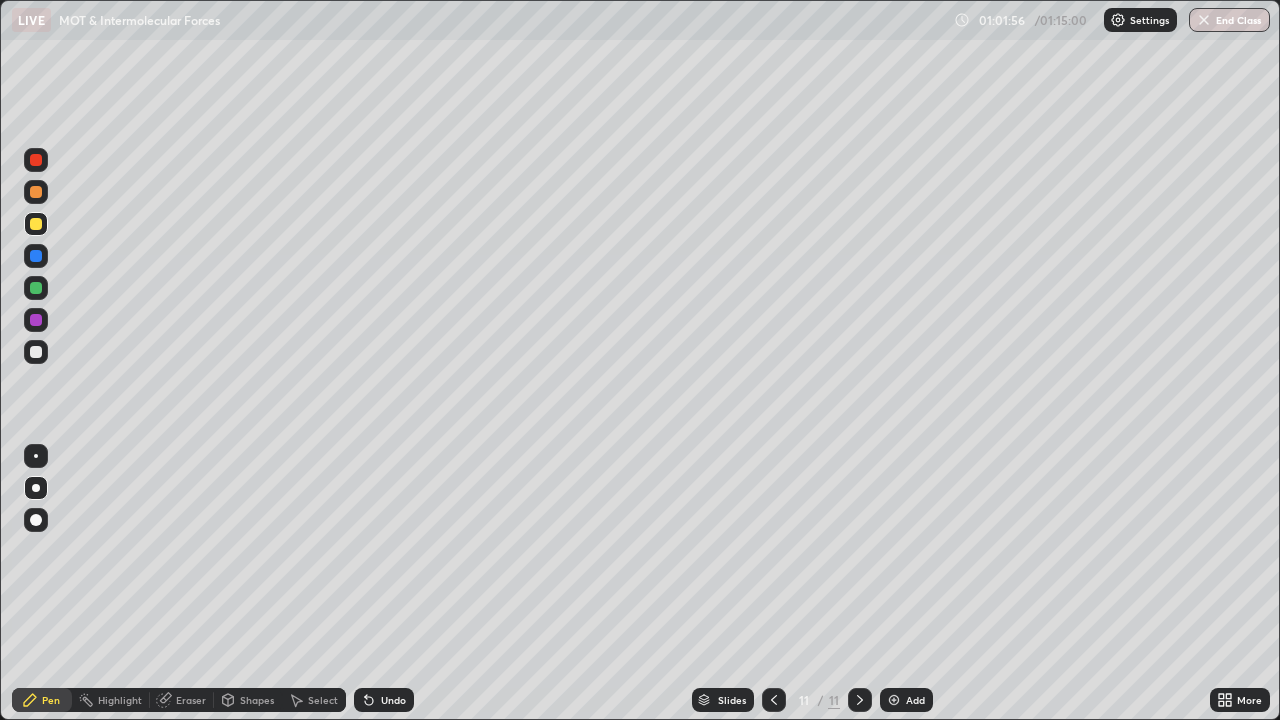 click on "Undo" at bounding box center [393, 700] 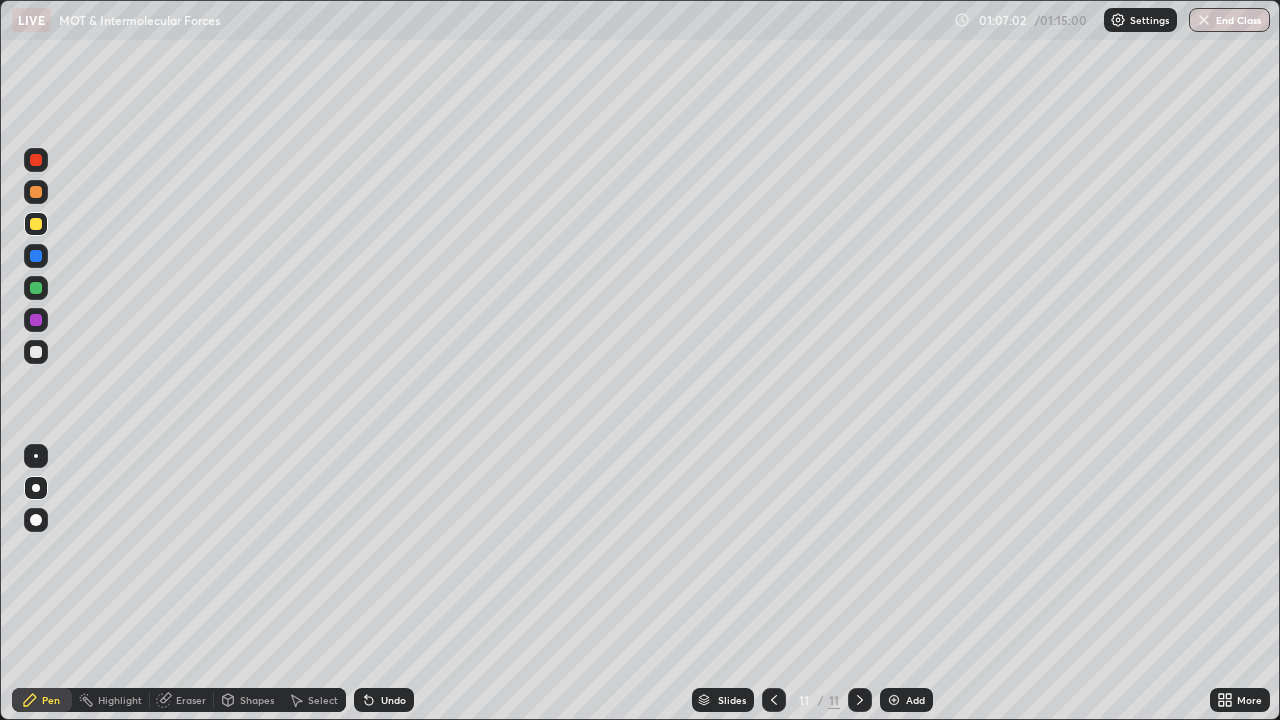 click at bounding box center [36, 352] 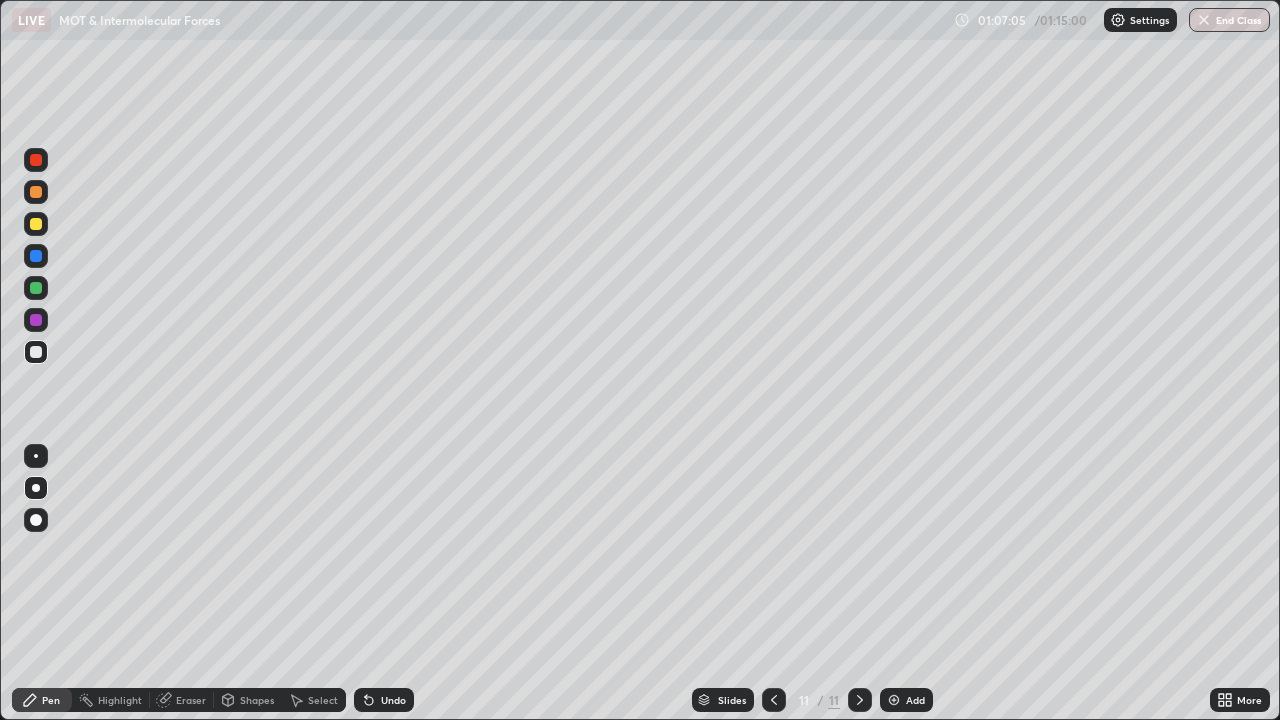 click on "Add" at bounding box center [915, 700] 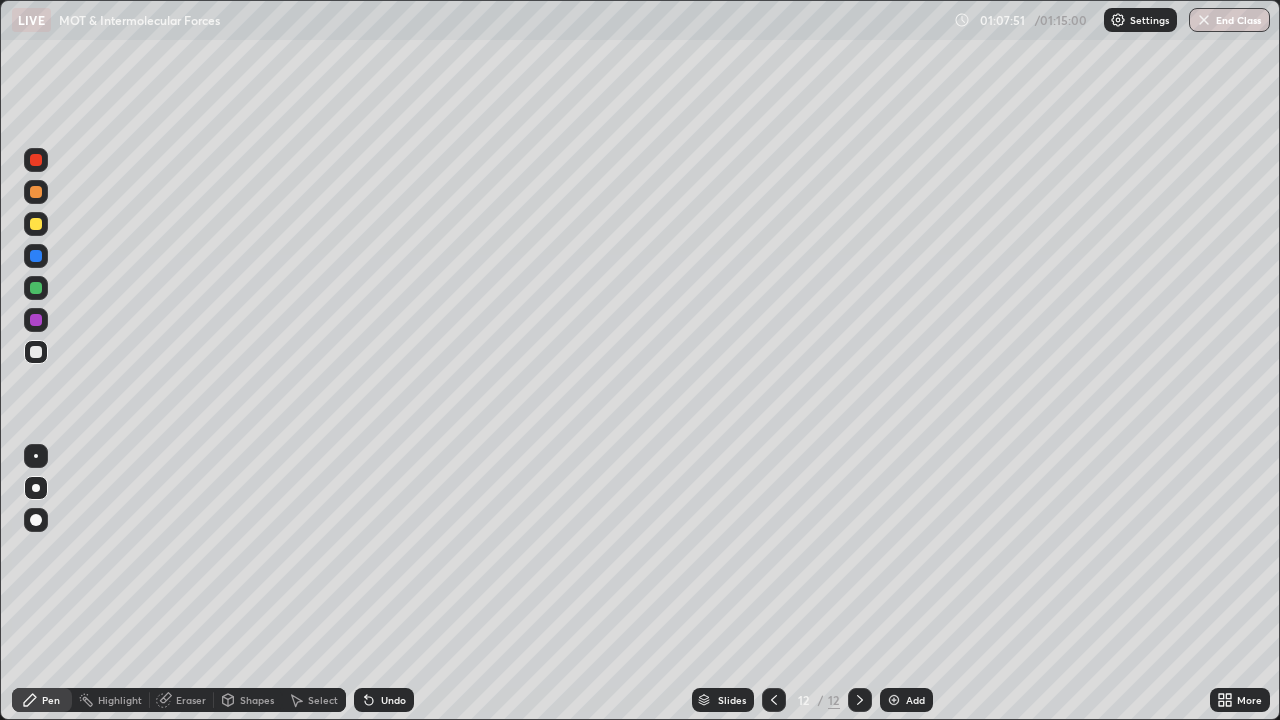 click on "Undo" at bounding box center (393, 700) 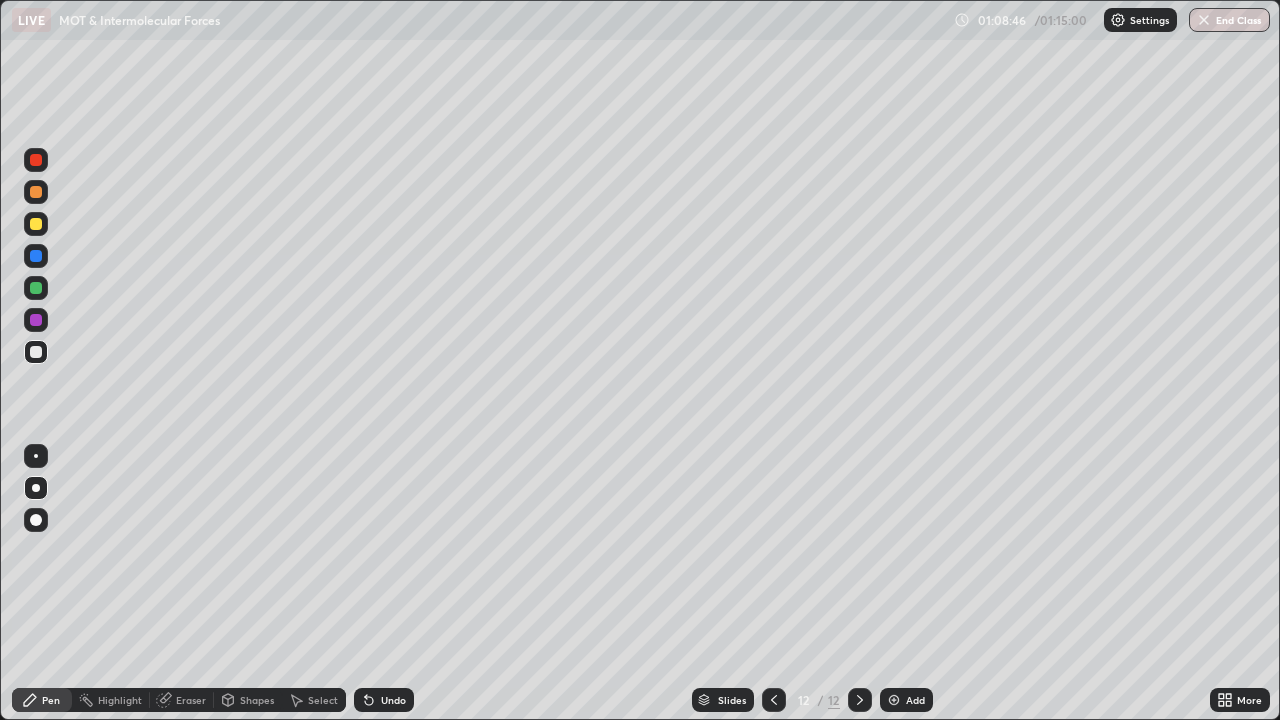 click 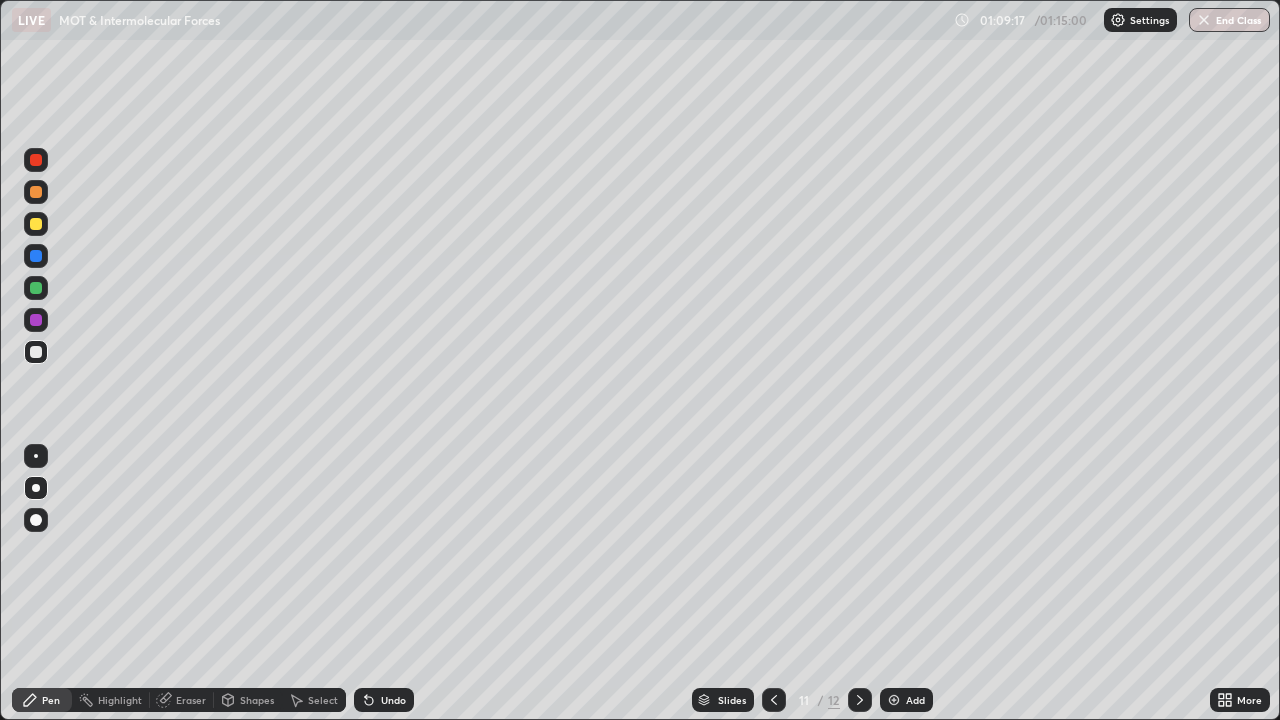 click 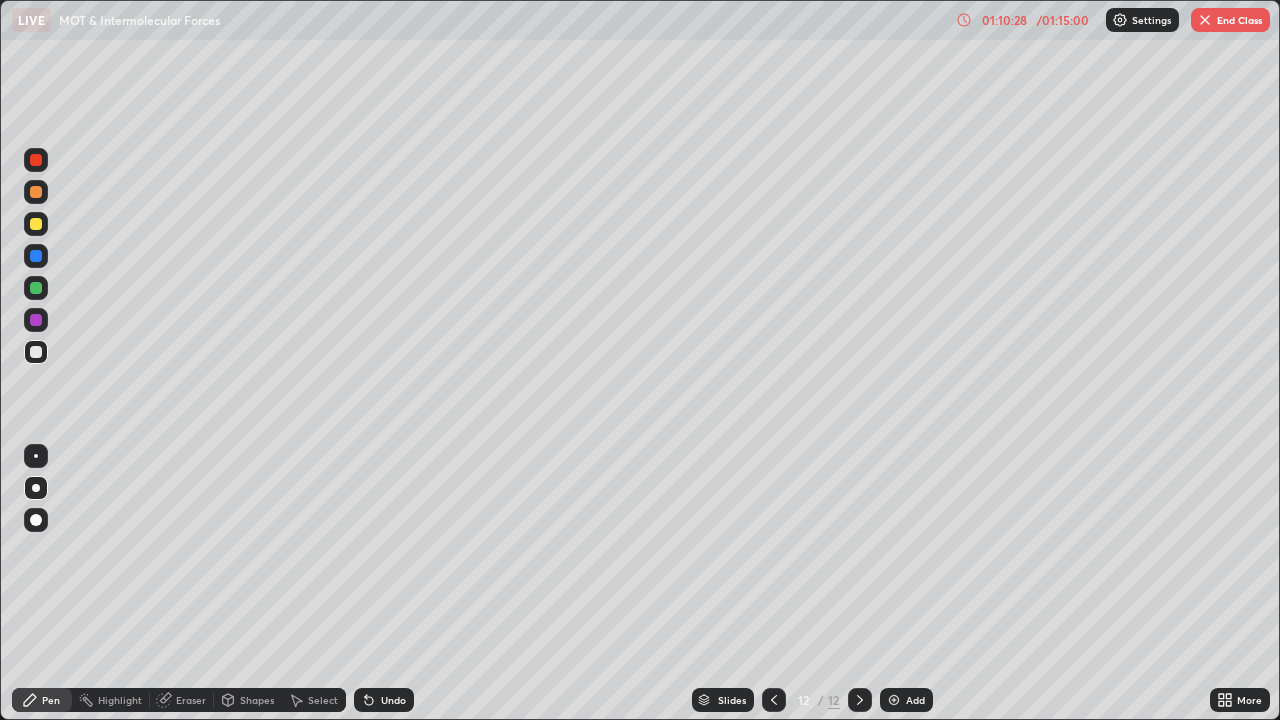 click on "/  01:15:00" at bounding box center [1063, 20] 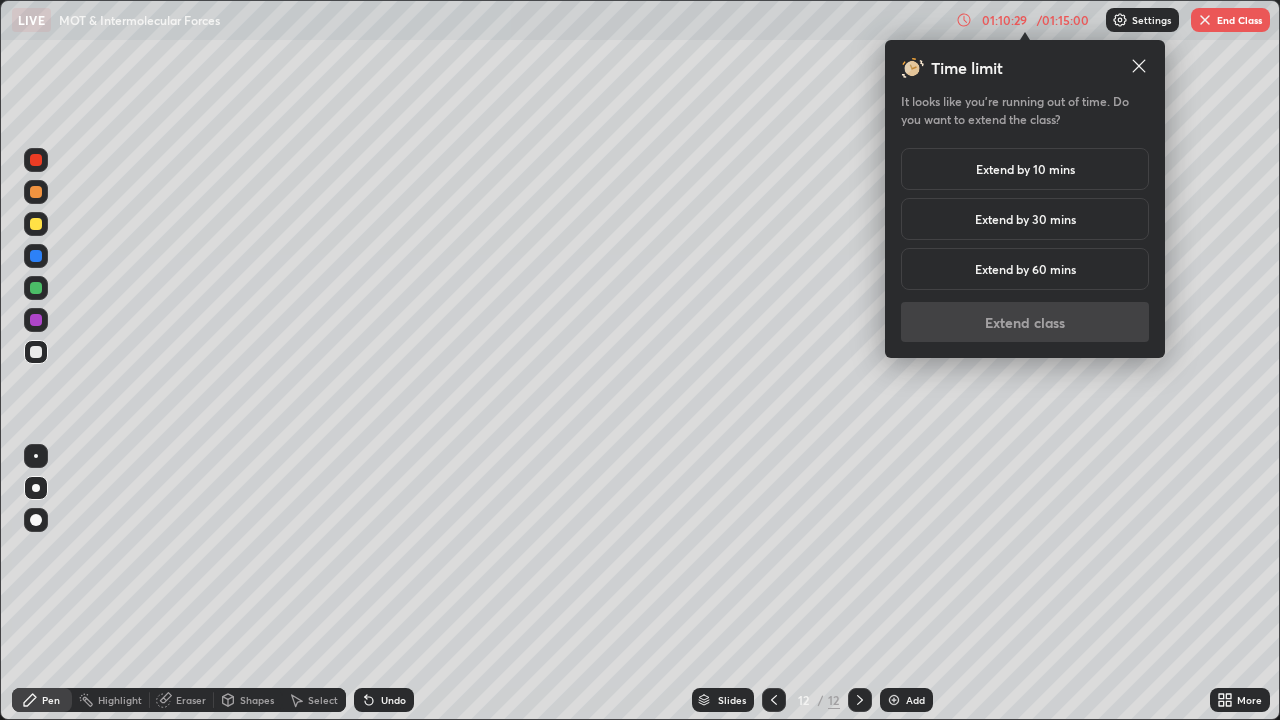 click on "Extend by 10 mins" at bounding box center [1025, 169] 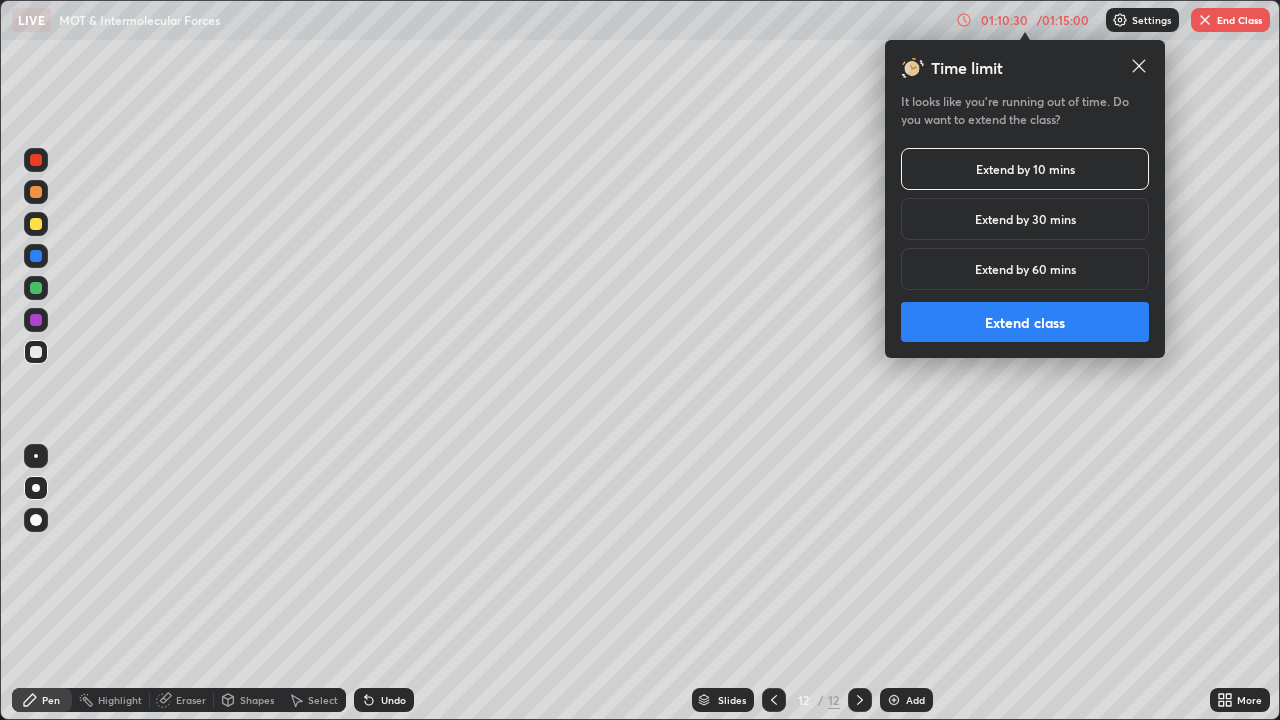click on "Extend class" at bounding box center (1025, 322) 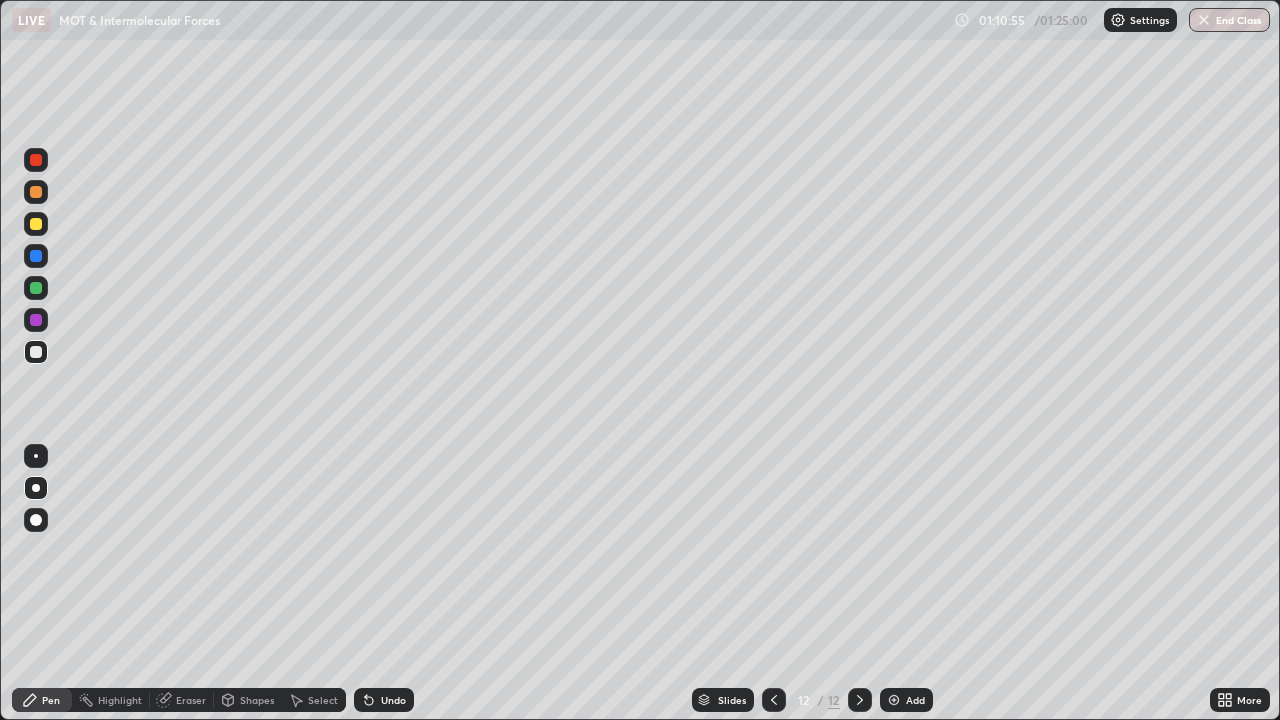 click 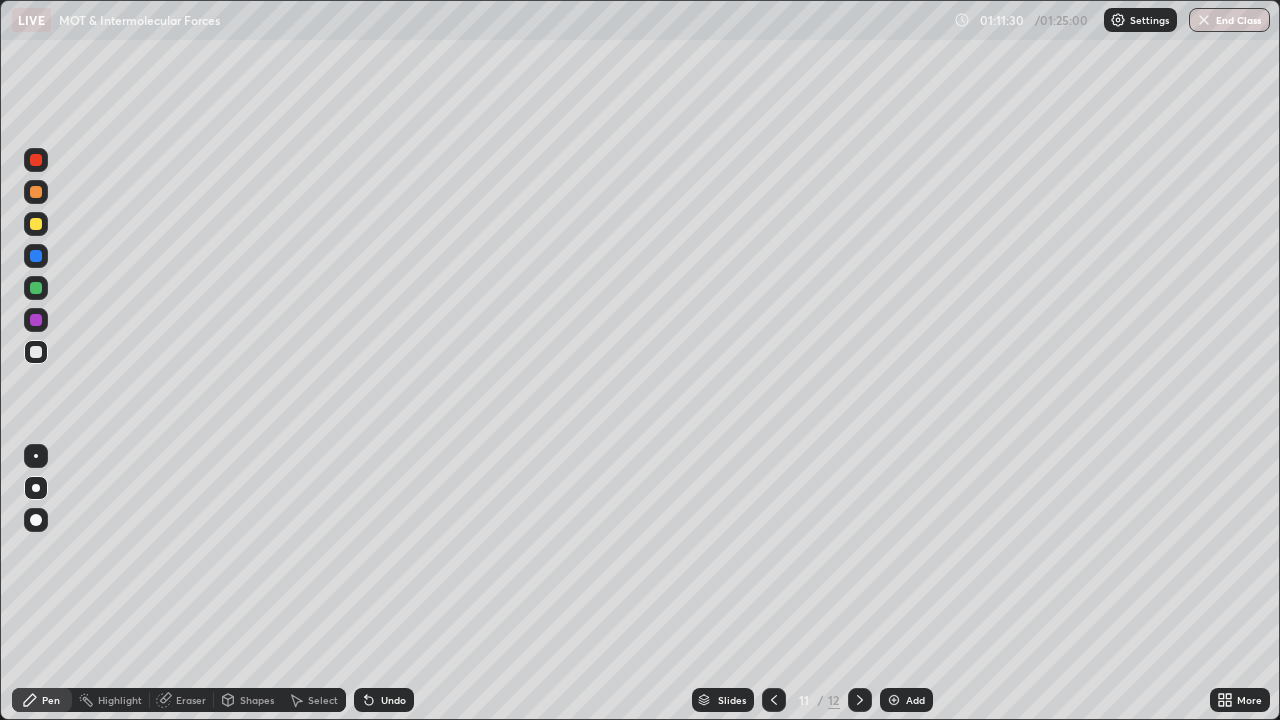 click 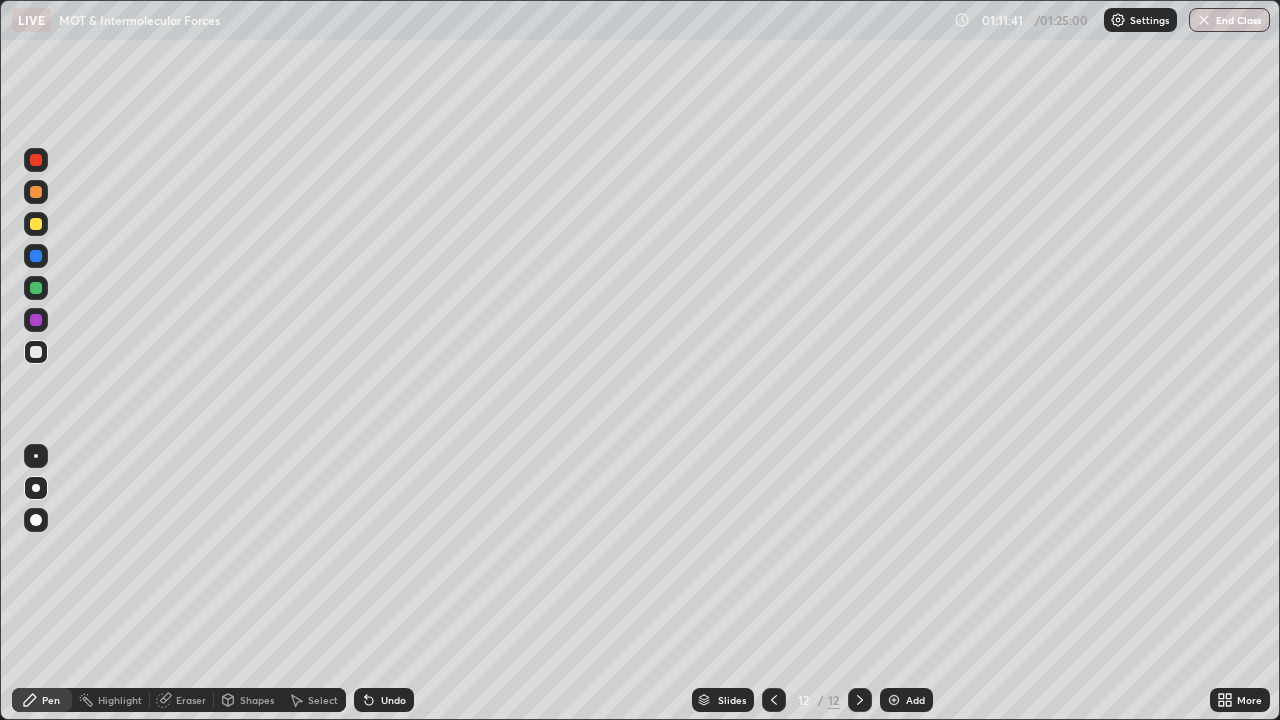 click on "Add" at bounding box center (915, 700) 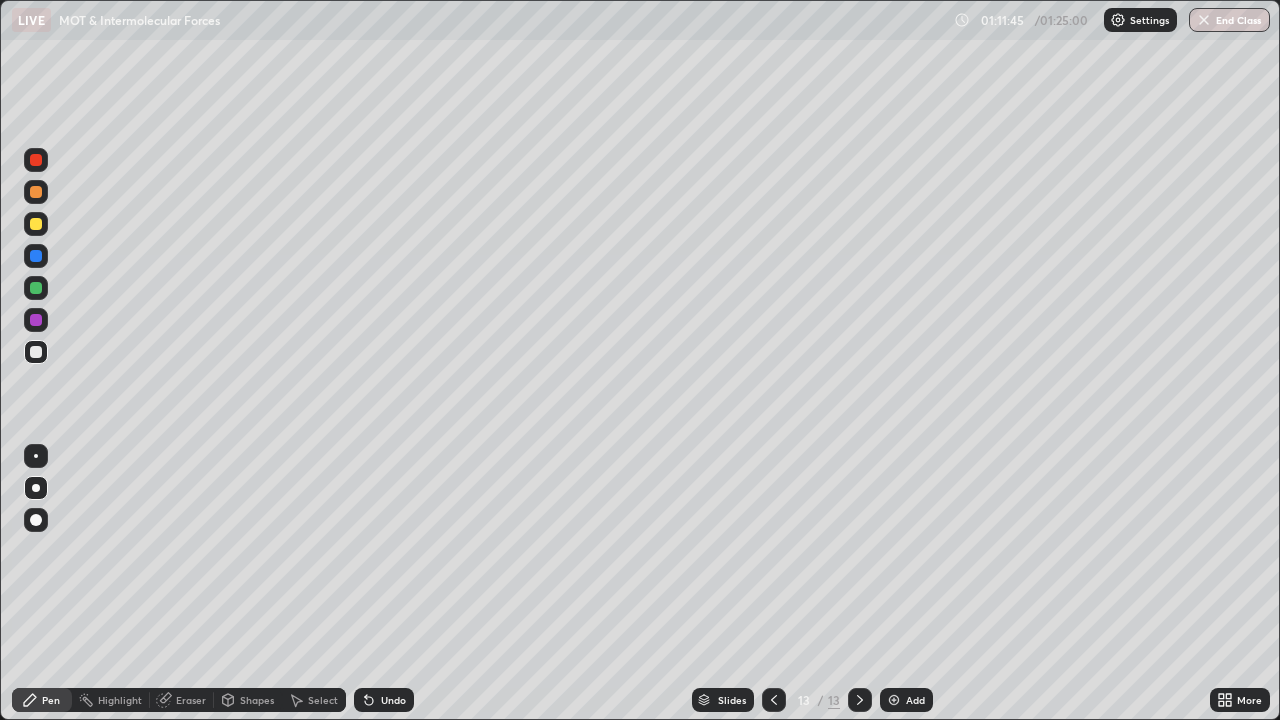 click at bounding box center (36, 224) 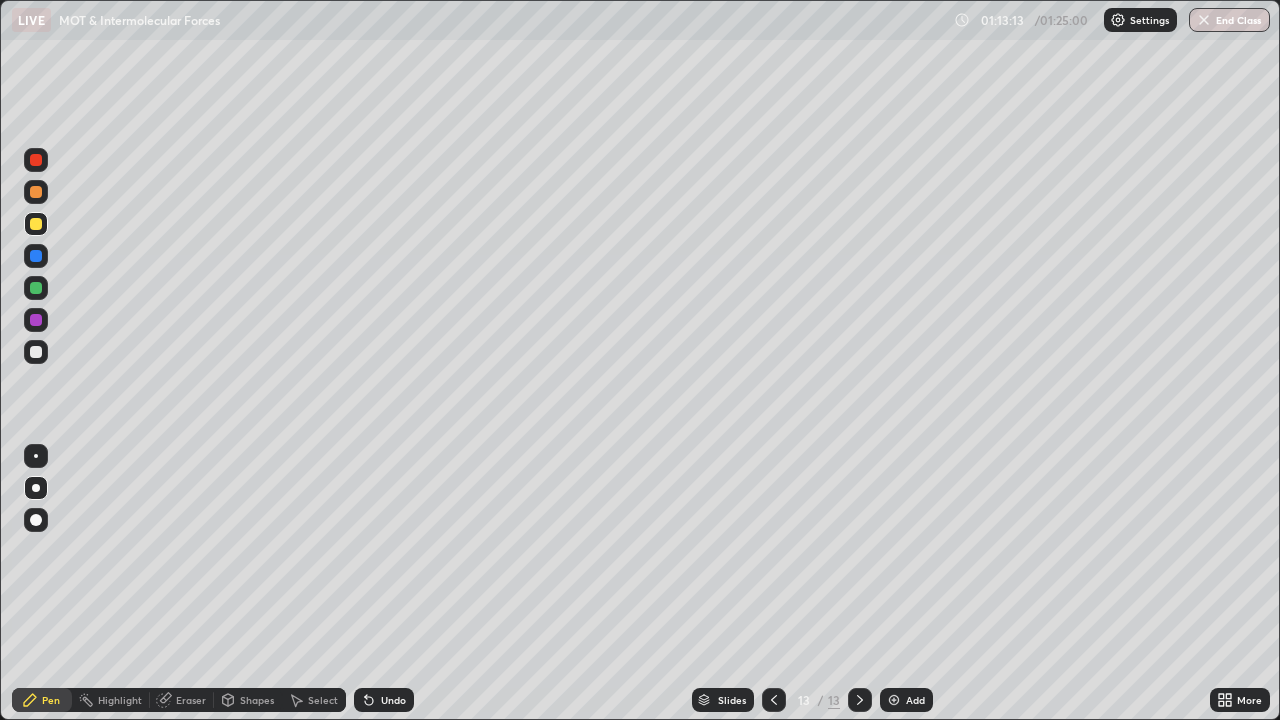 click on "Undo" at bounding box center [384, 700] 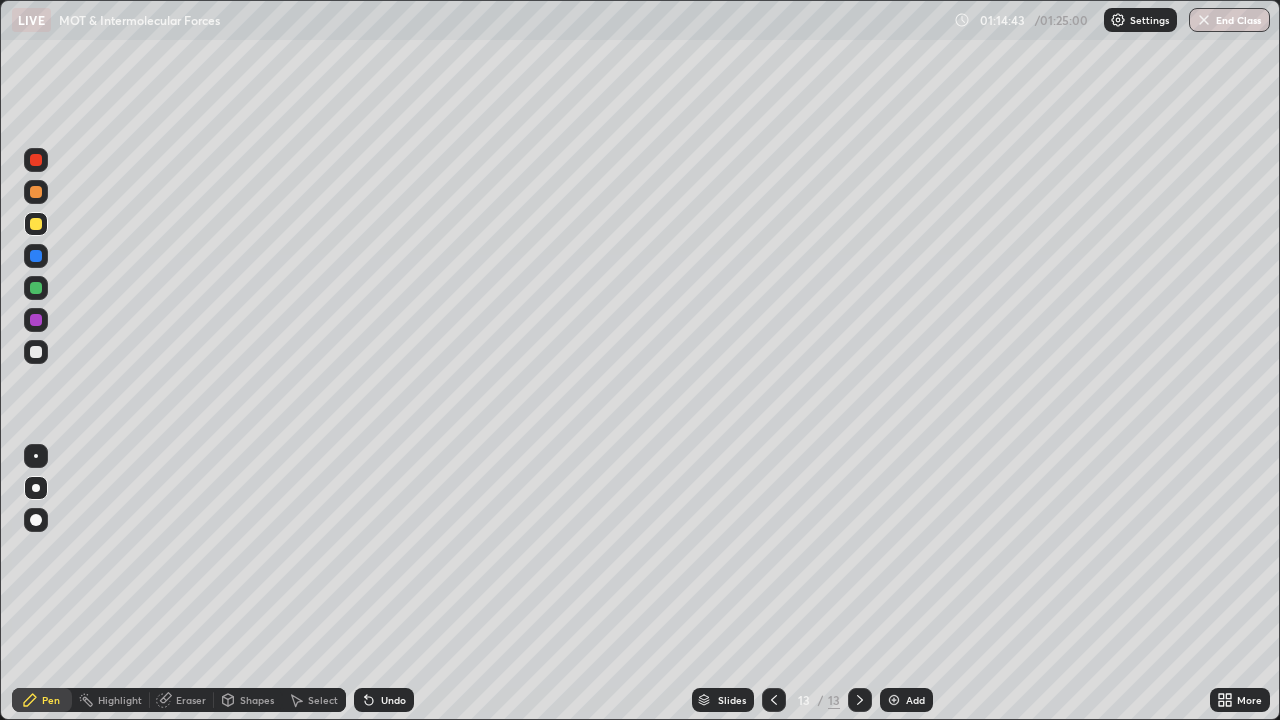 click 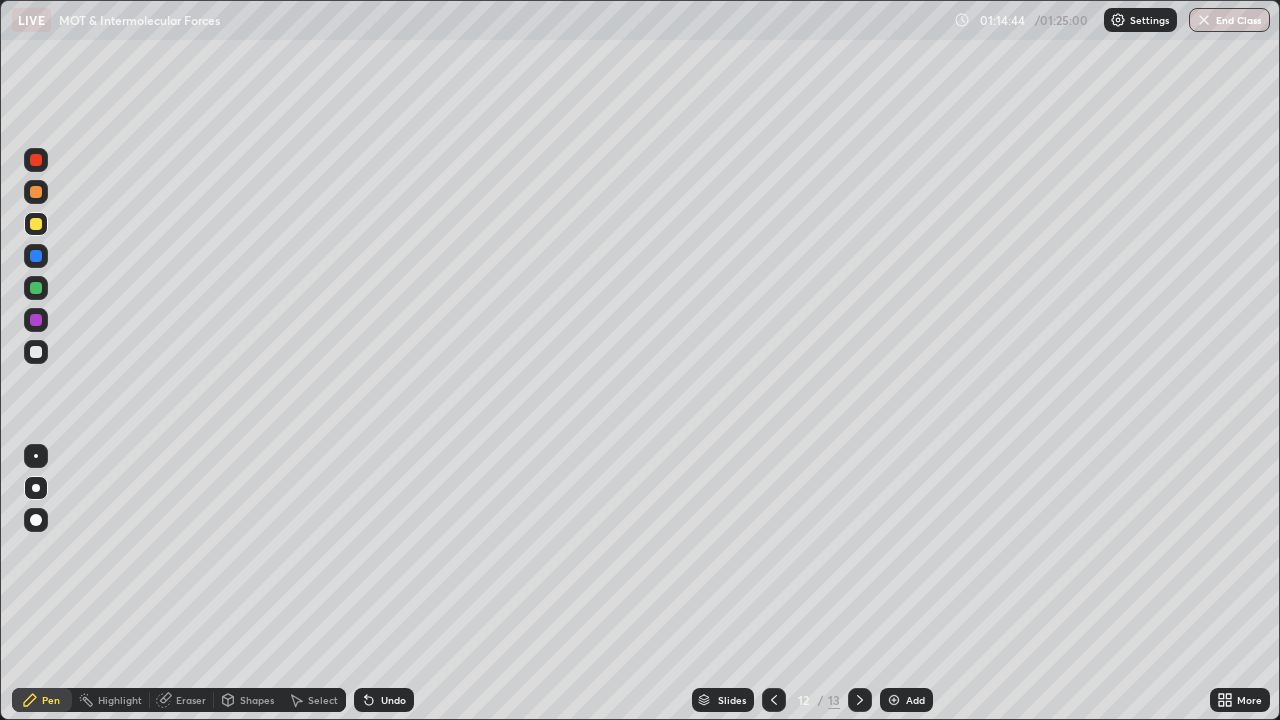 click 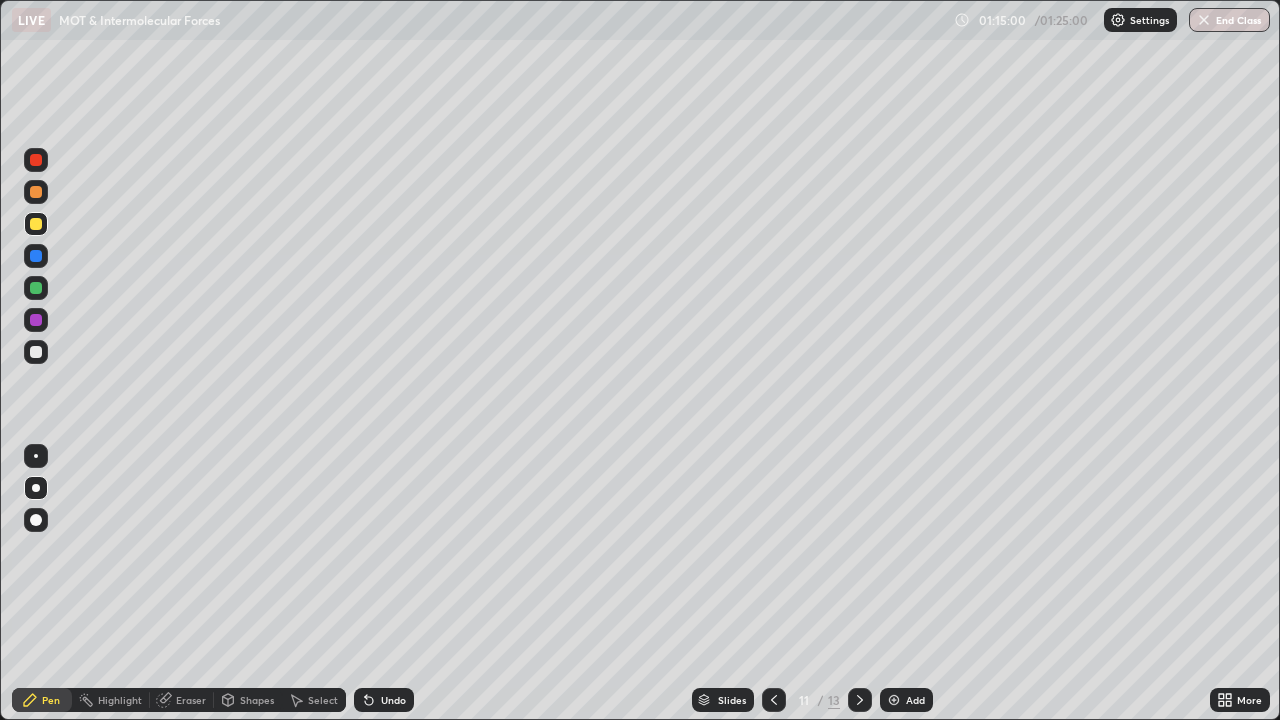 click 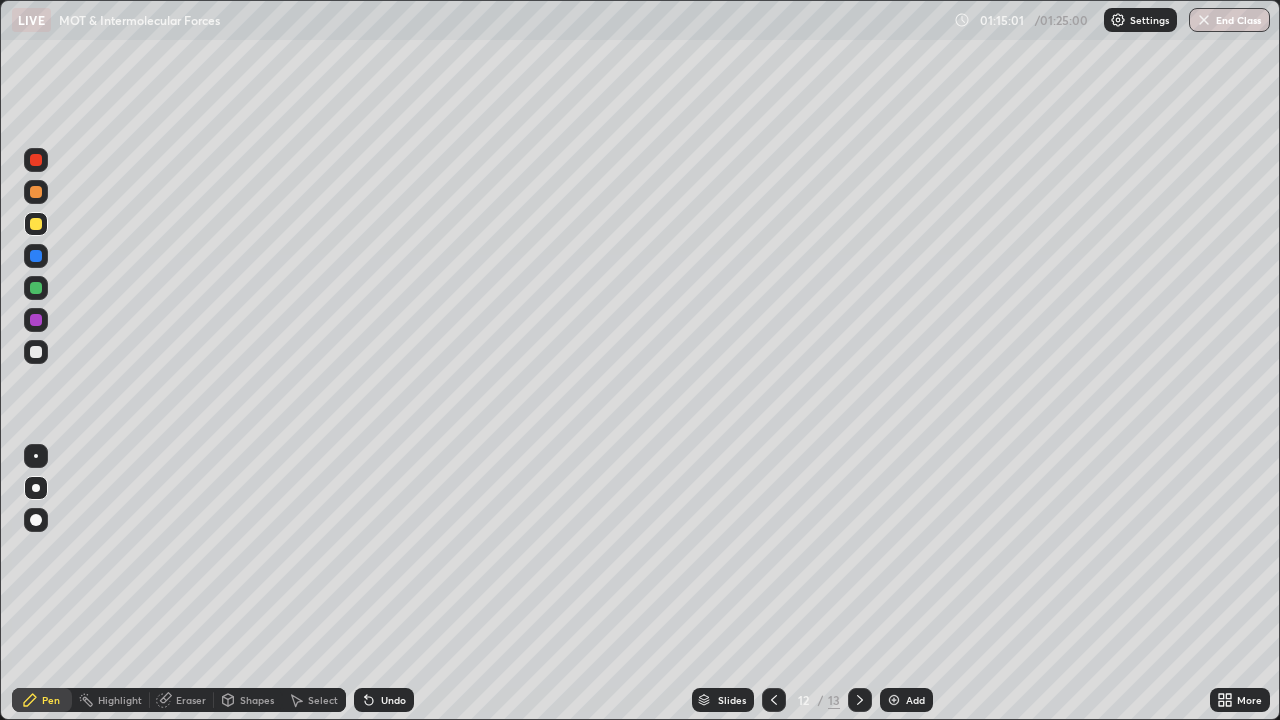 click 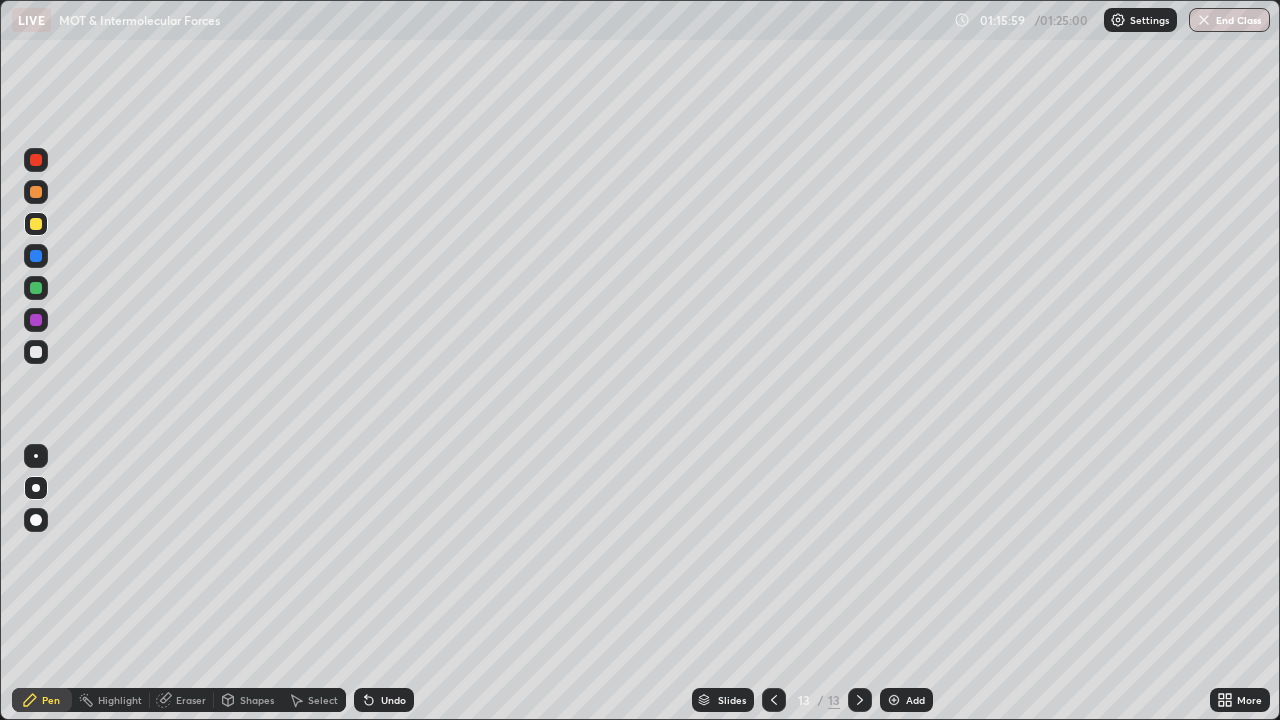 click at bounding box center (36, 352) 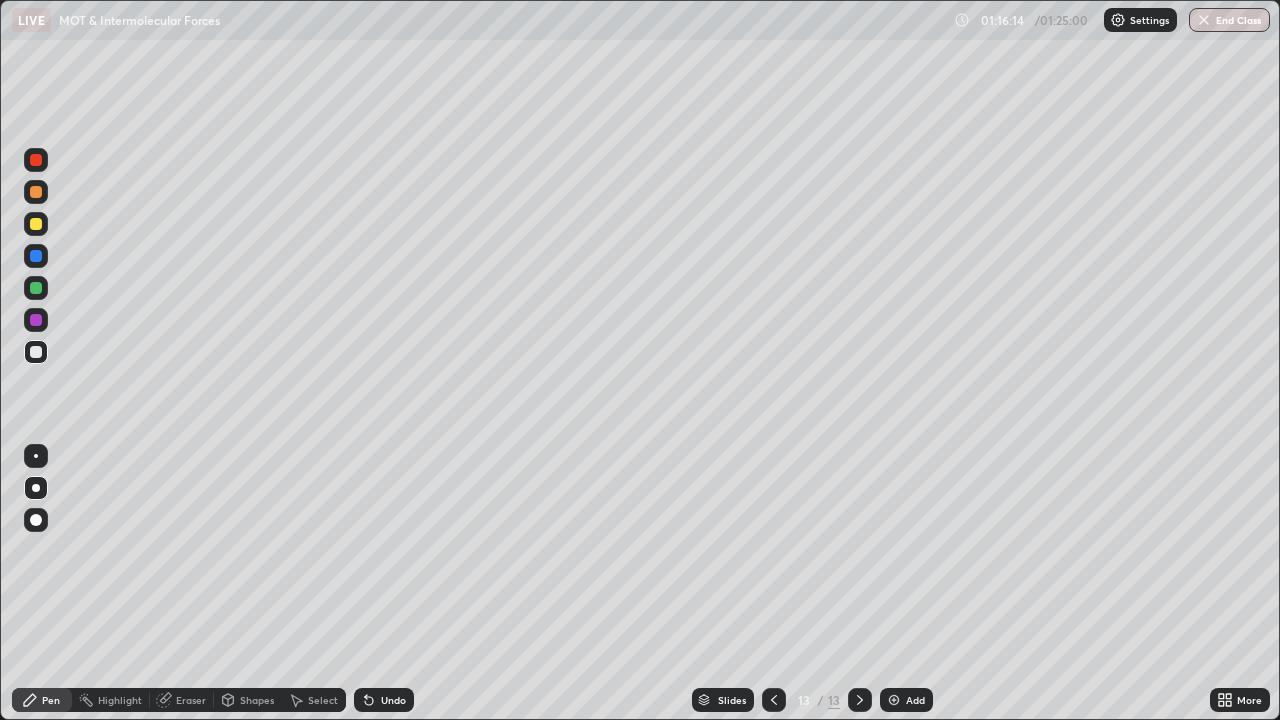 click on "End Class" at bounding box center [1229, 20] 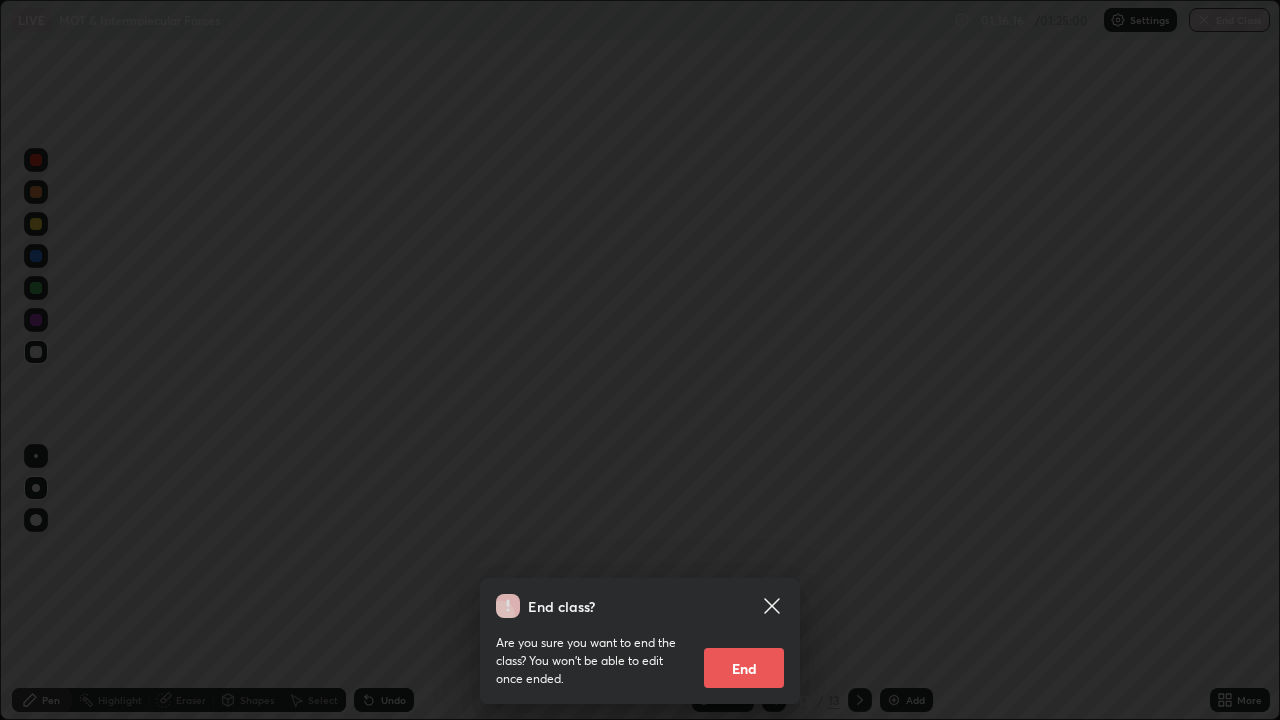 click on "End" at bounding box center [744, 668] 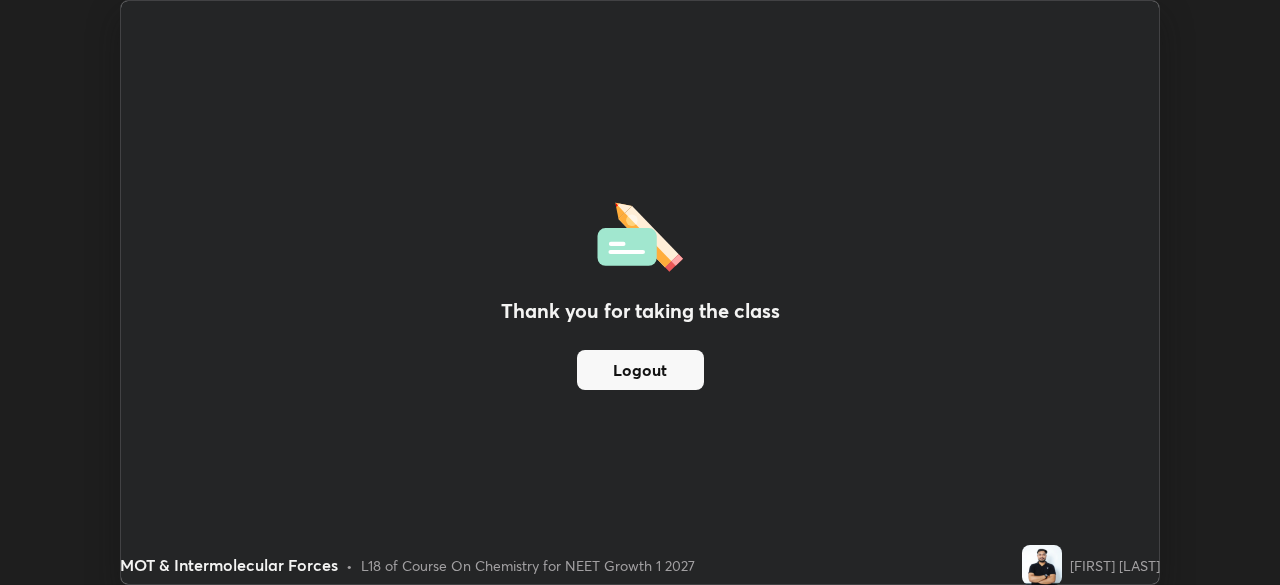 scroll, scrollTop: 585, scrollLeft: 1280, axis: both 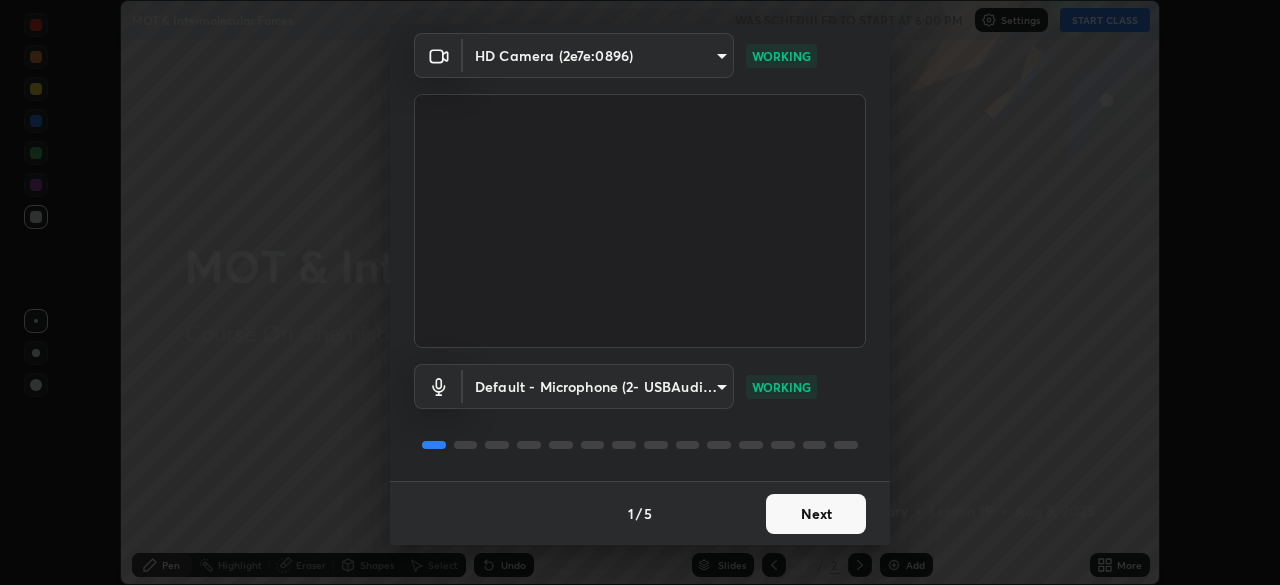 click on "Next" at bounding box center [816, 514] 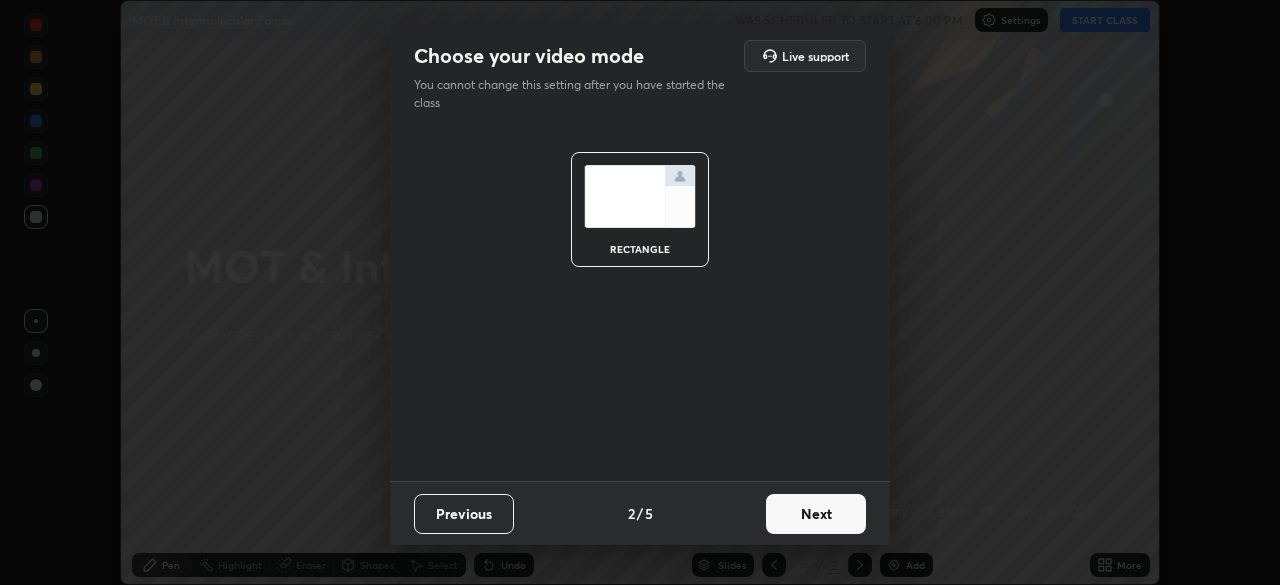 click on "Next" at bounding box center [816, 514] 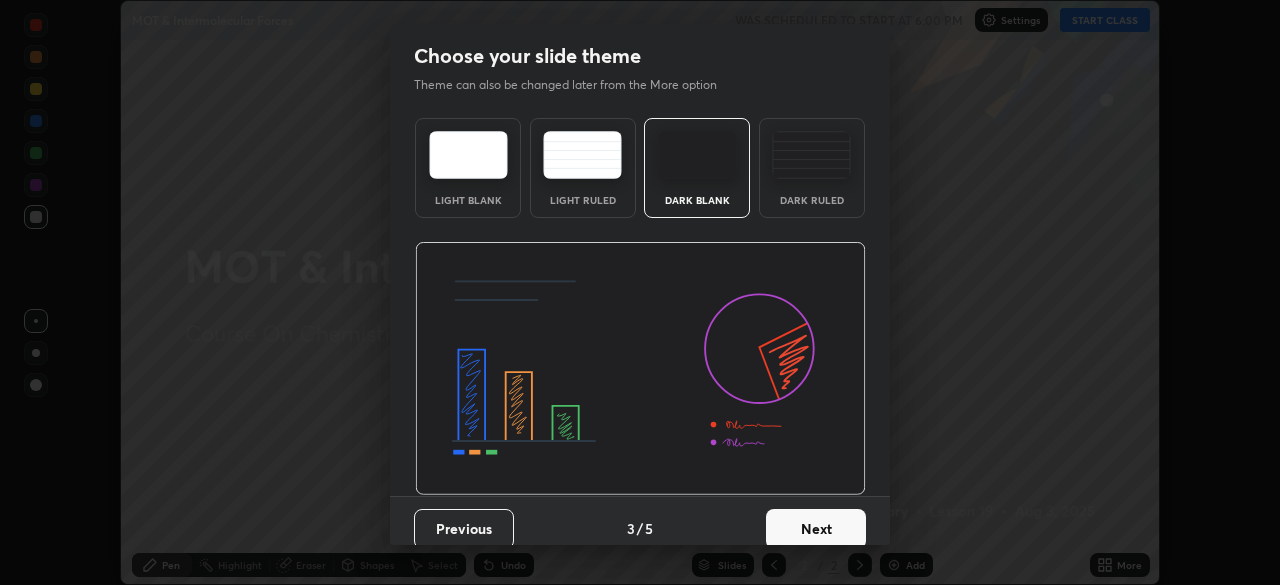 click on "Next" at bounding box center (816, 529) 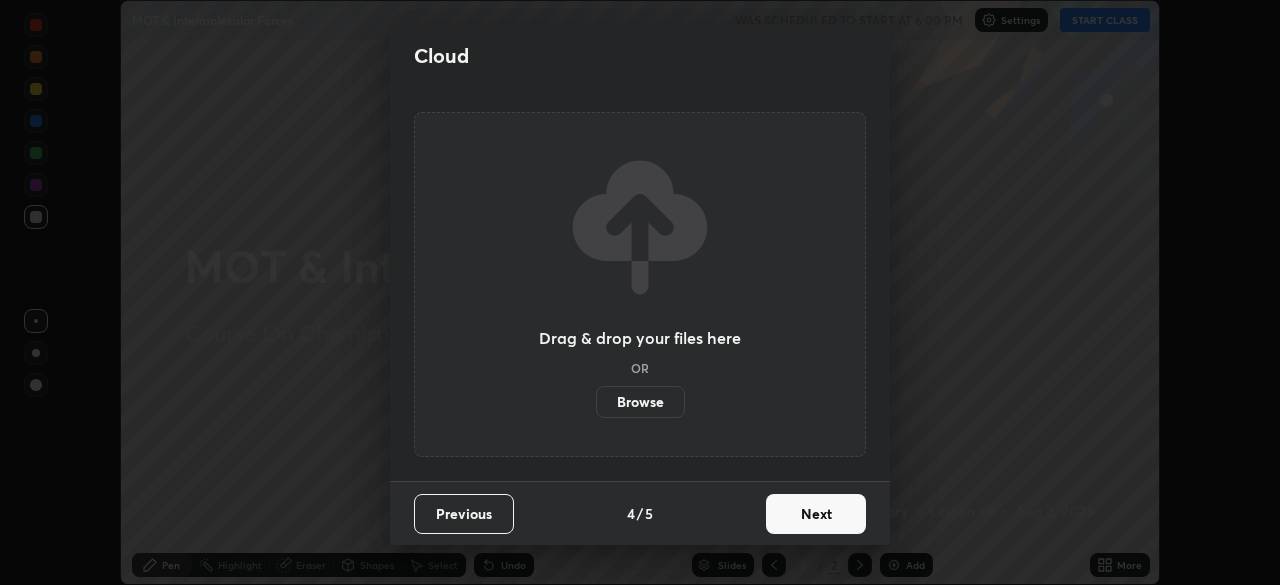 click on "Next" at bounding box center [816, 514] 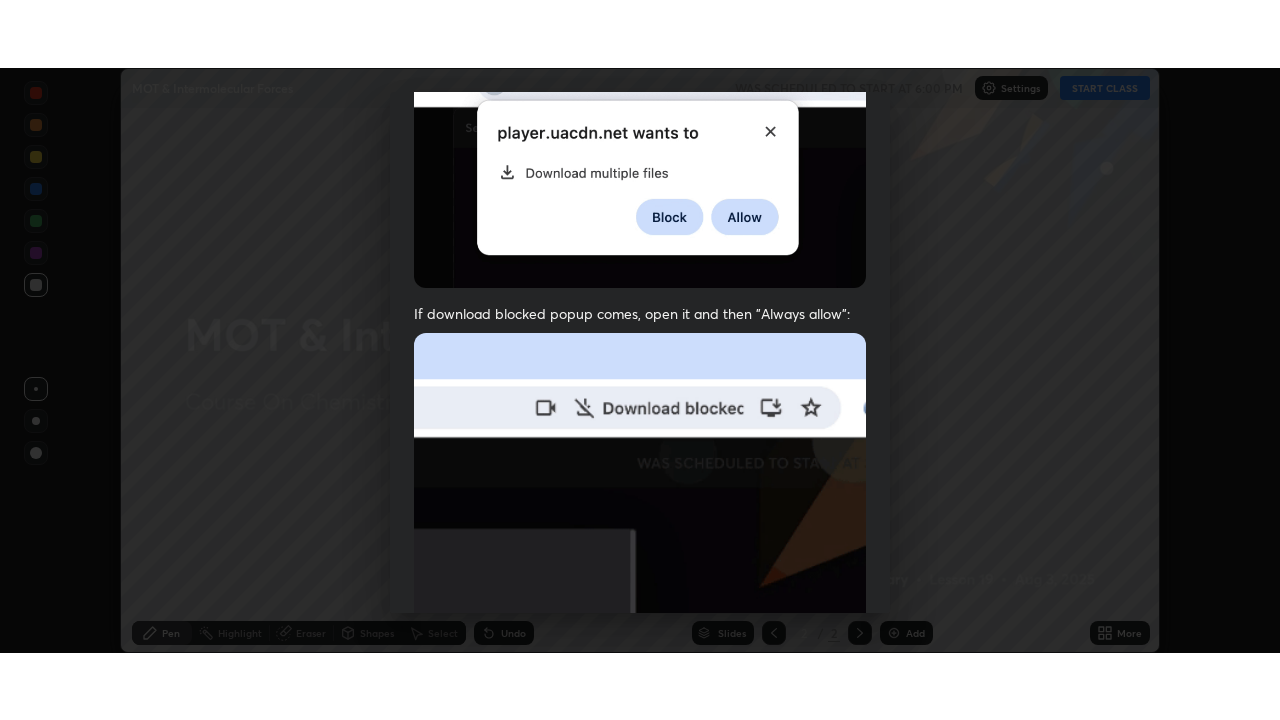 scroll, scrollTop: 479, scrollLeft: 0, axis: vertical 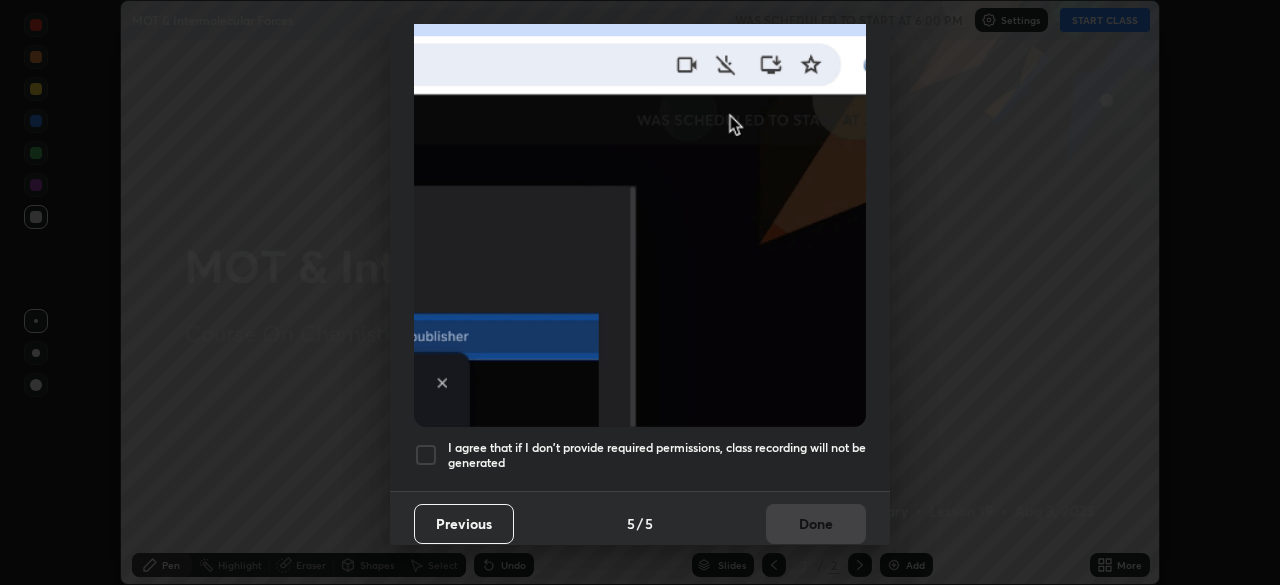 click at bounding box center [426, 455] 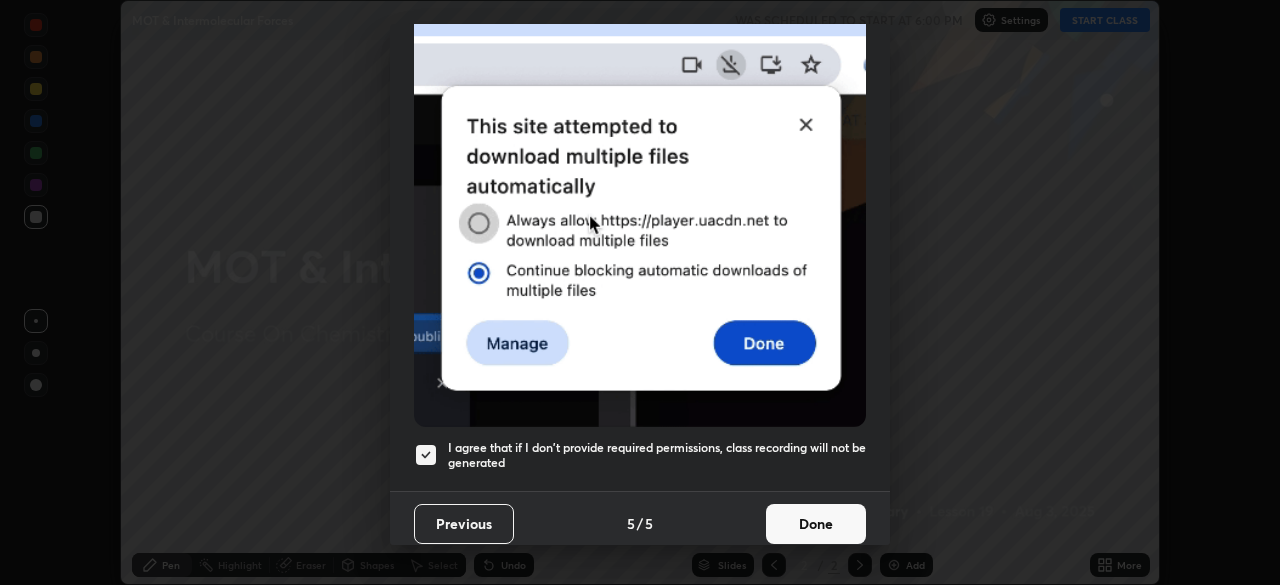 click on "Done" at bounding box center [816, 524] 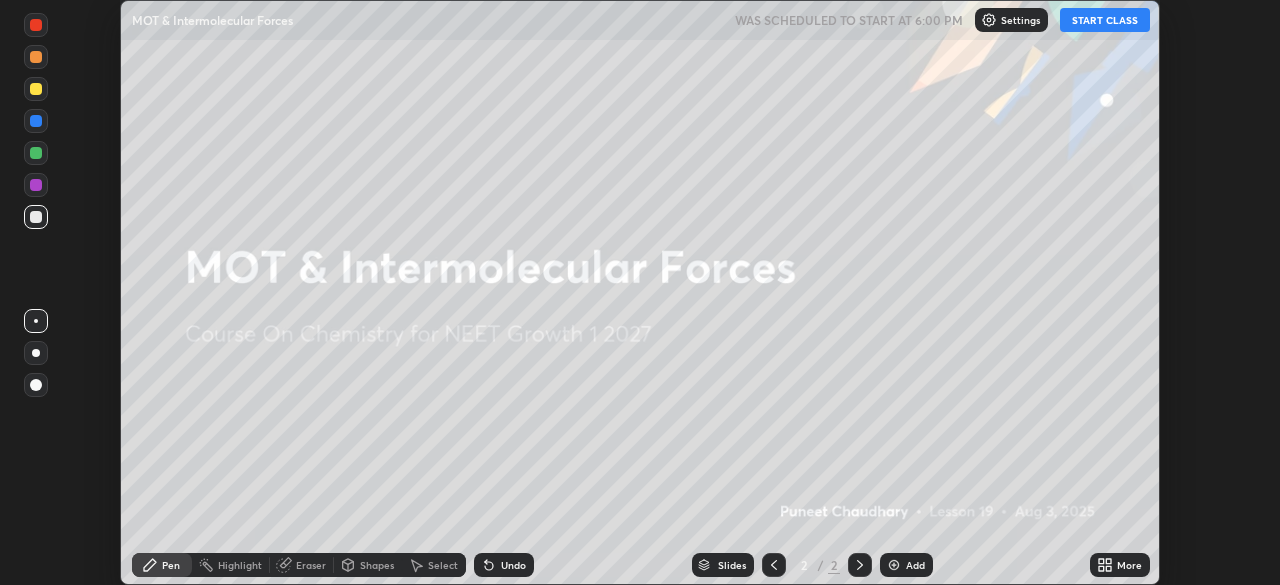 click on "START CLASS" at bounding box center (1105, 20) 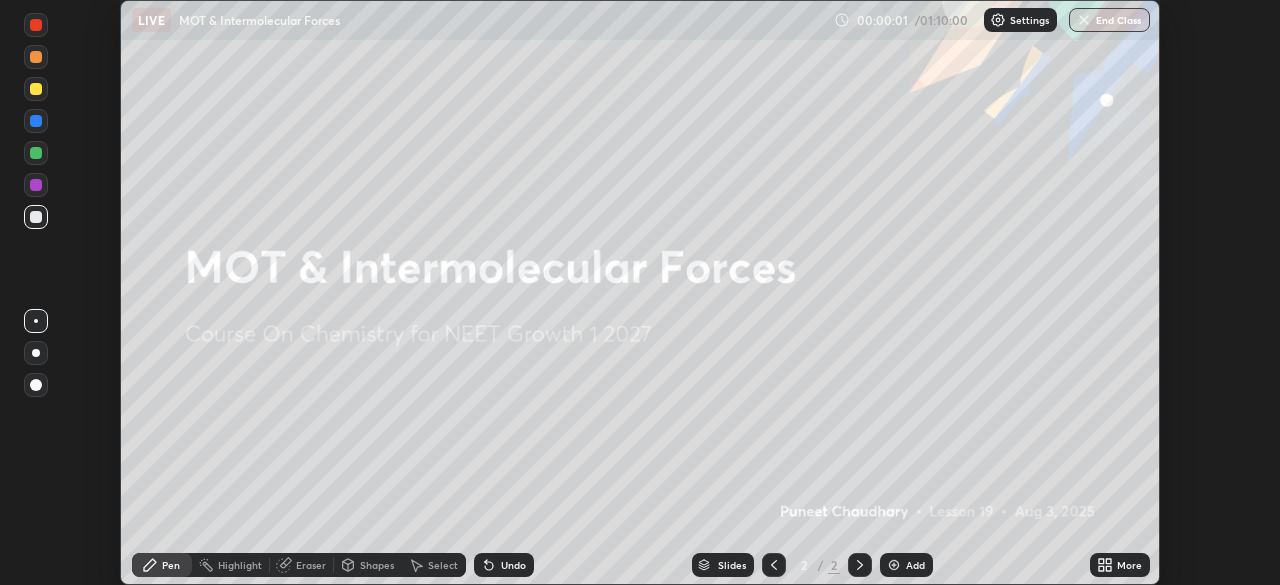 click on "More" at bounding box center [1129, 565] 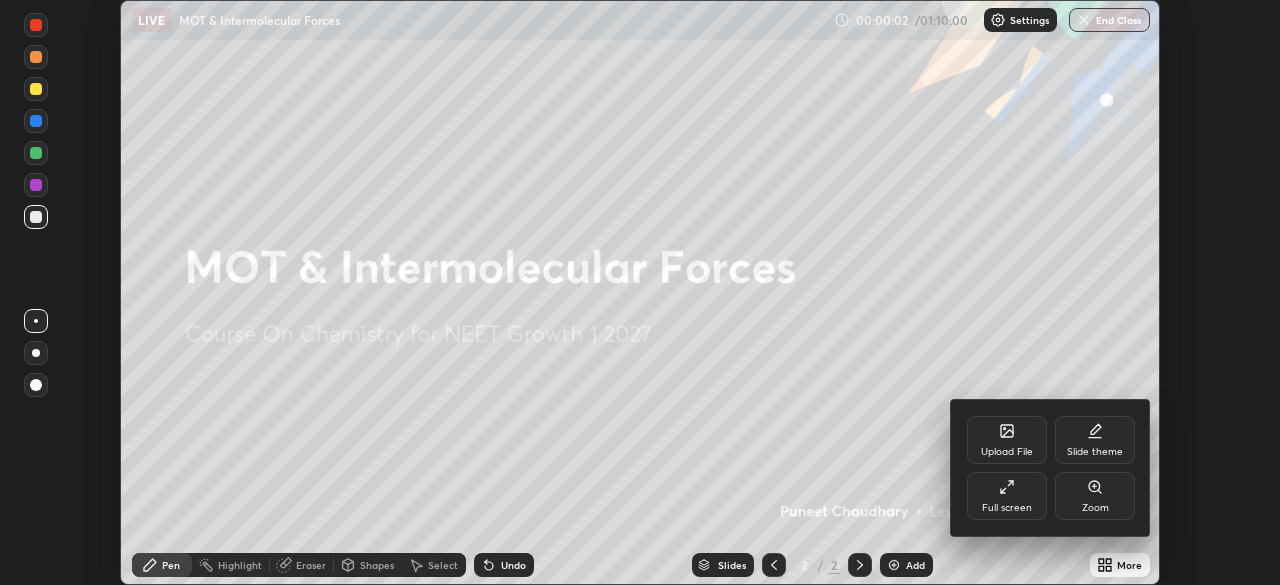 click 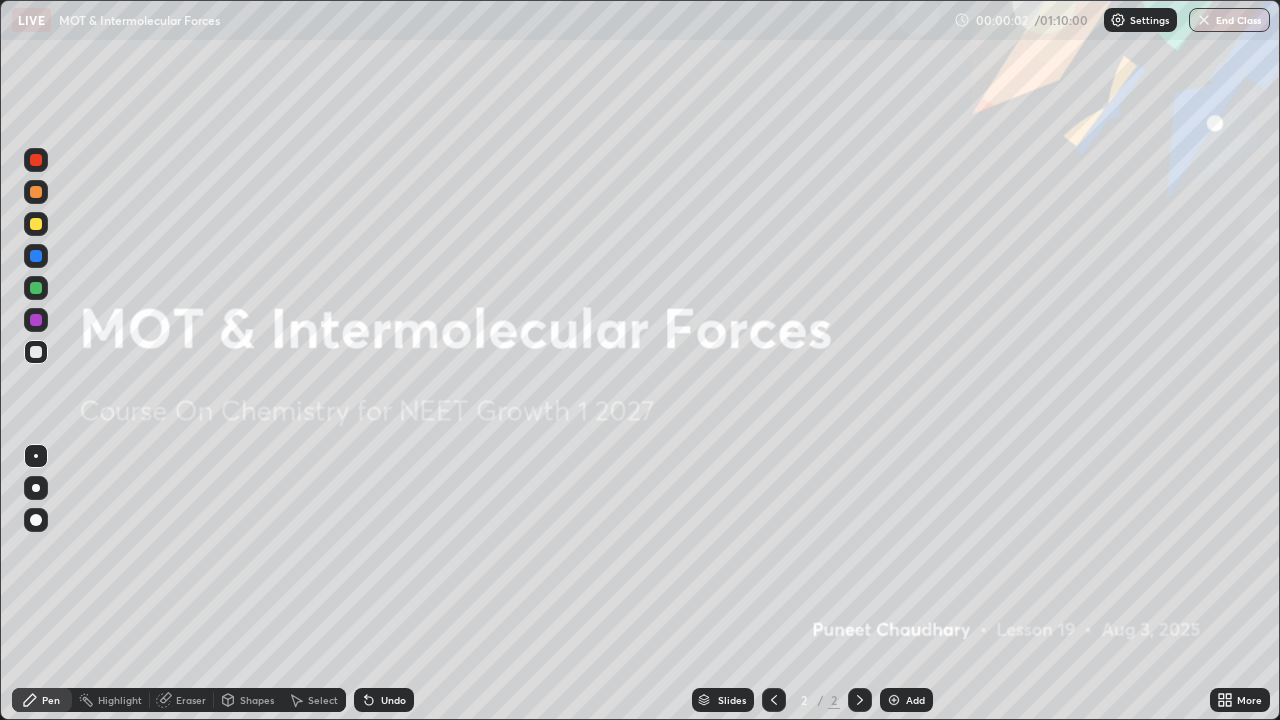 scroll, scrollTop: 99280, scrollLeft: 98720, axis: both 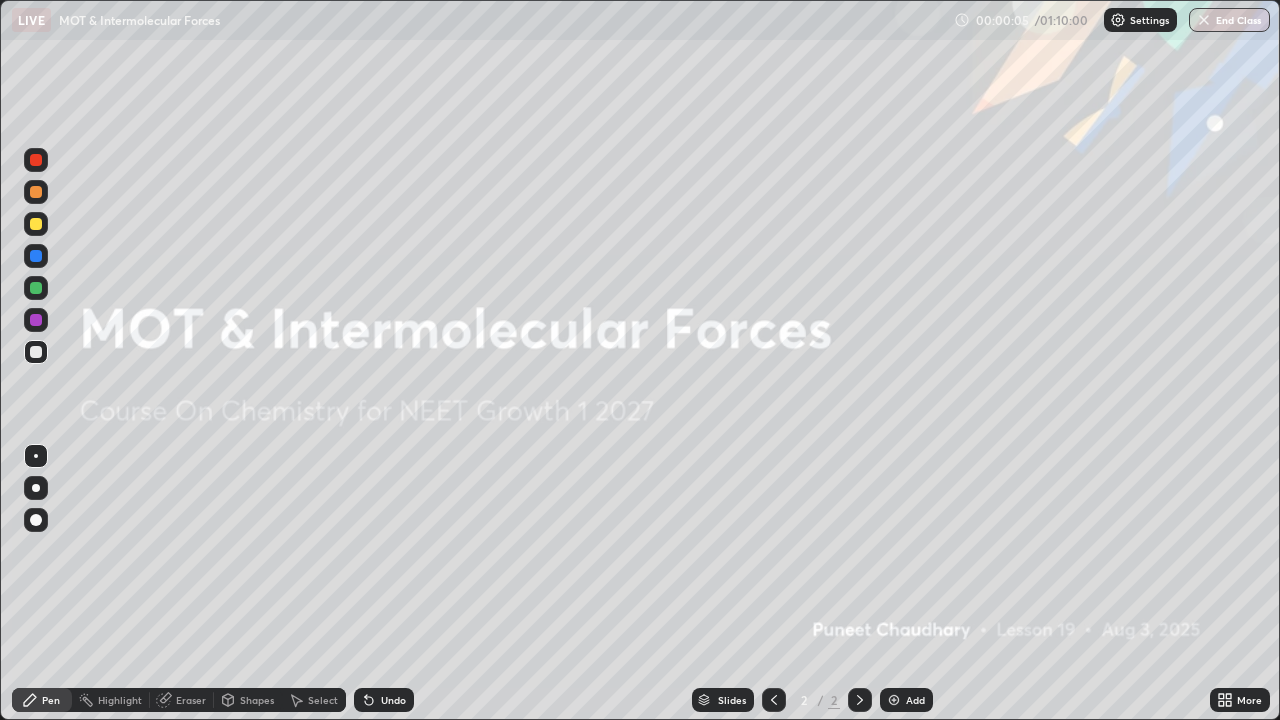 click at bounding box center (36, 488) 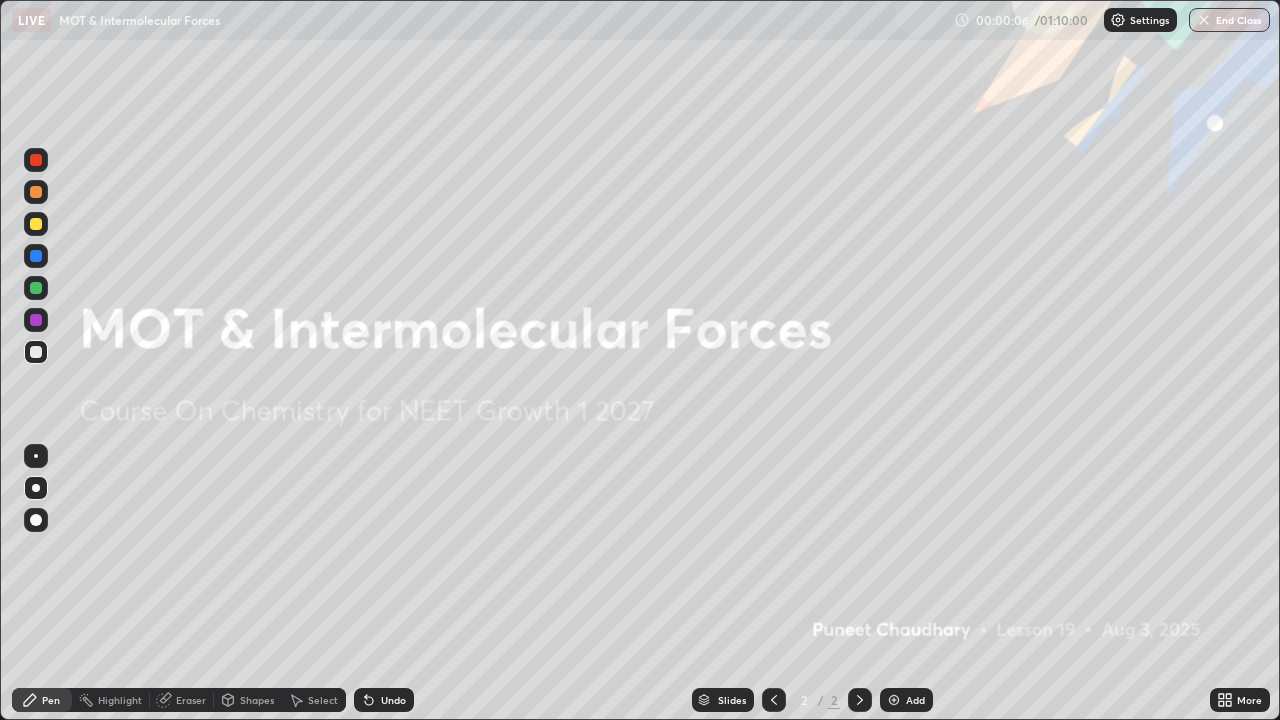 click on "Add" at bounding box center (915, 700) 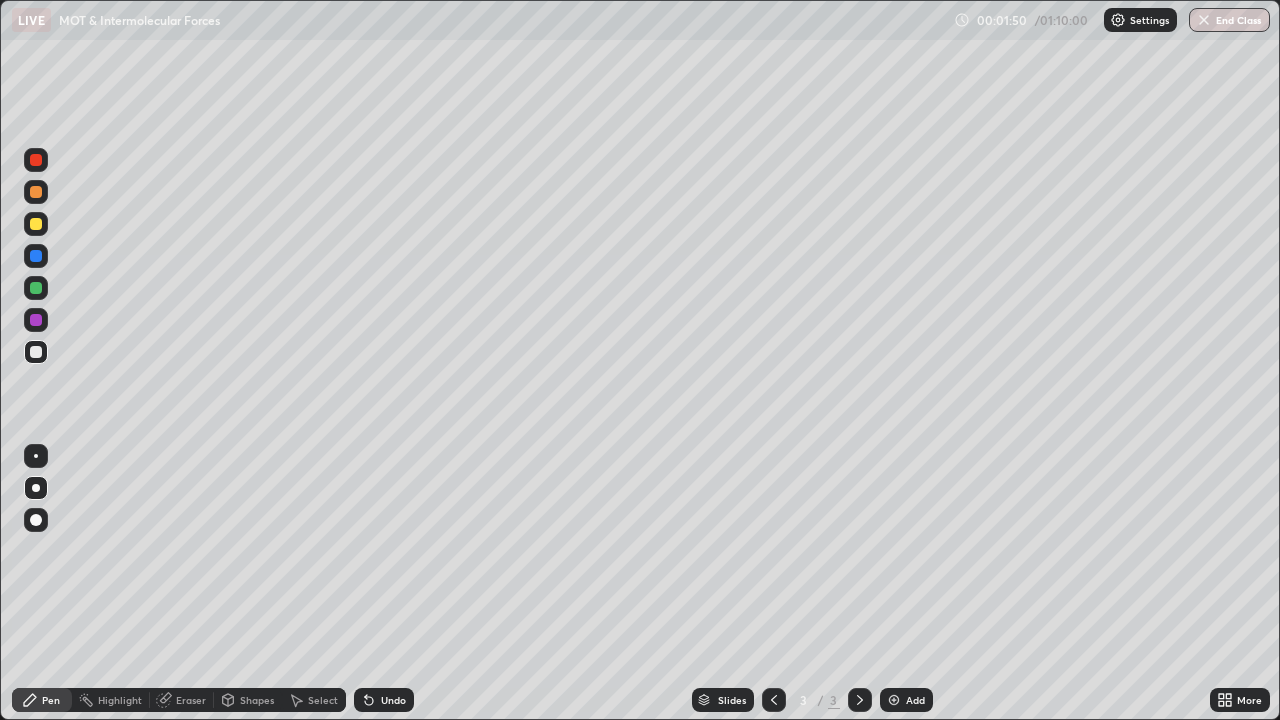 click on "Undo" at bounding box center [384, 700] 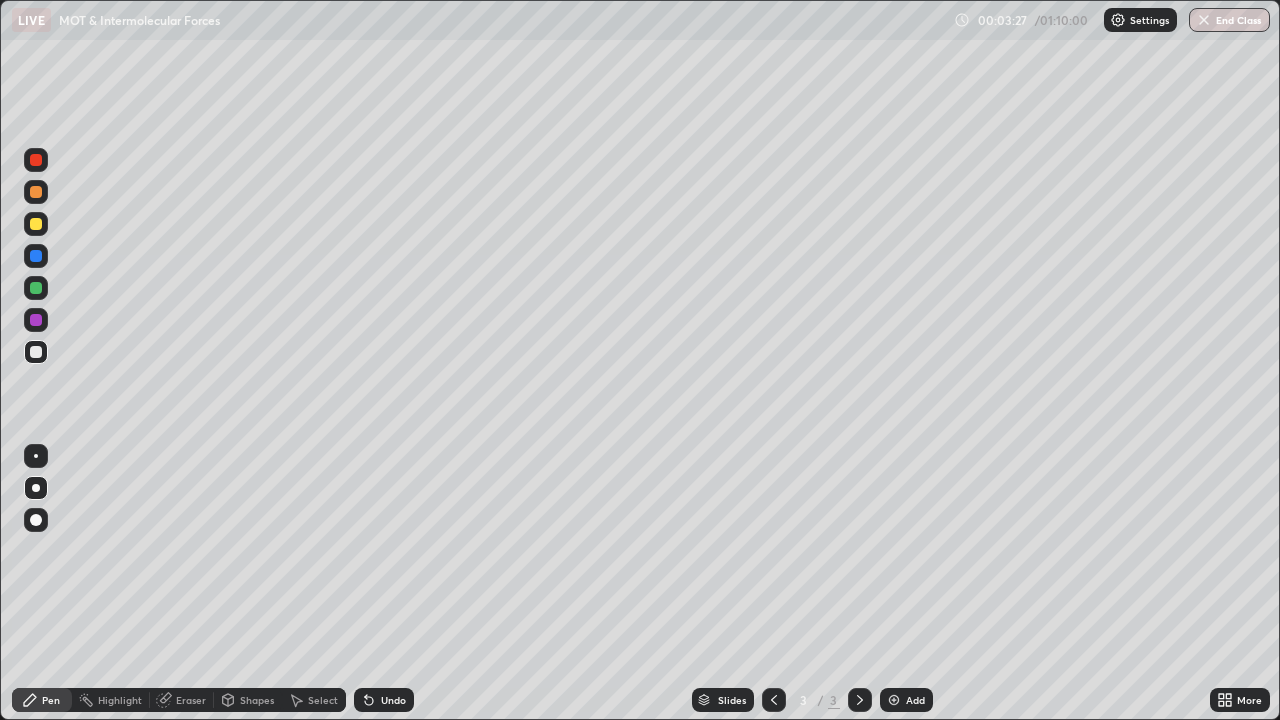 click on "Add" at bounding box center (915, 700) 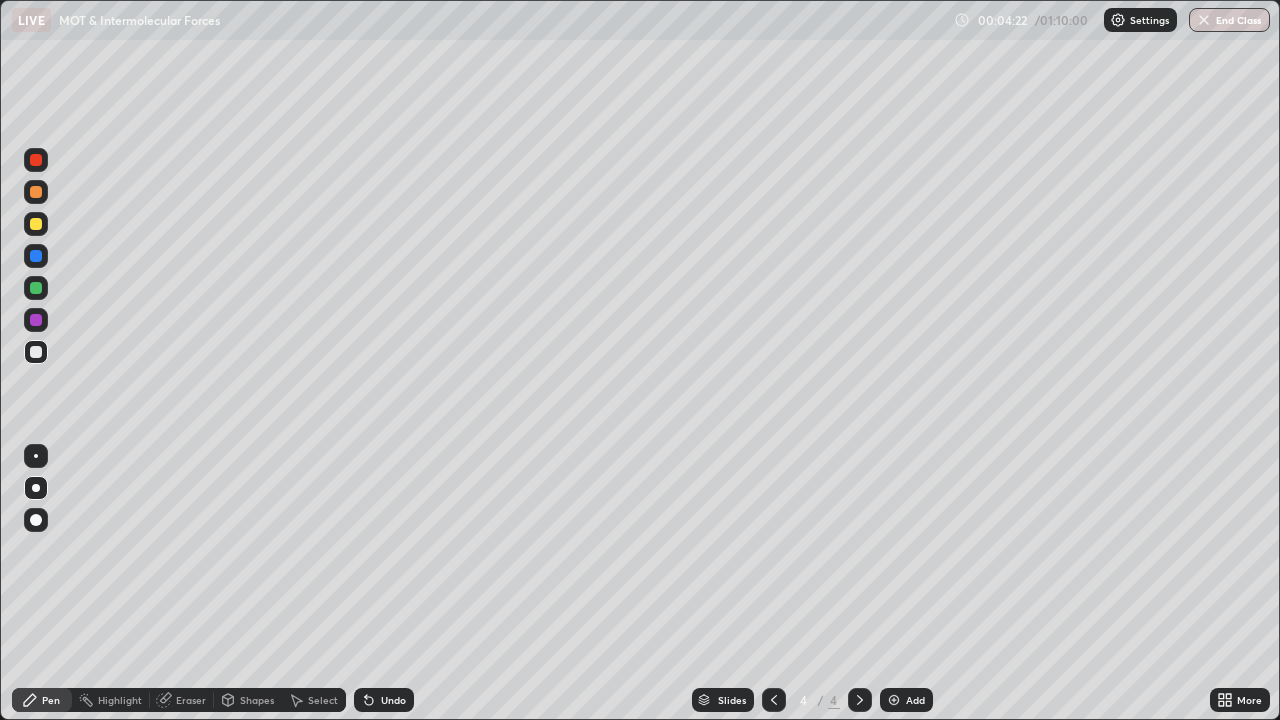 click on "Undo" at bounding box center (393, 700) 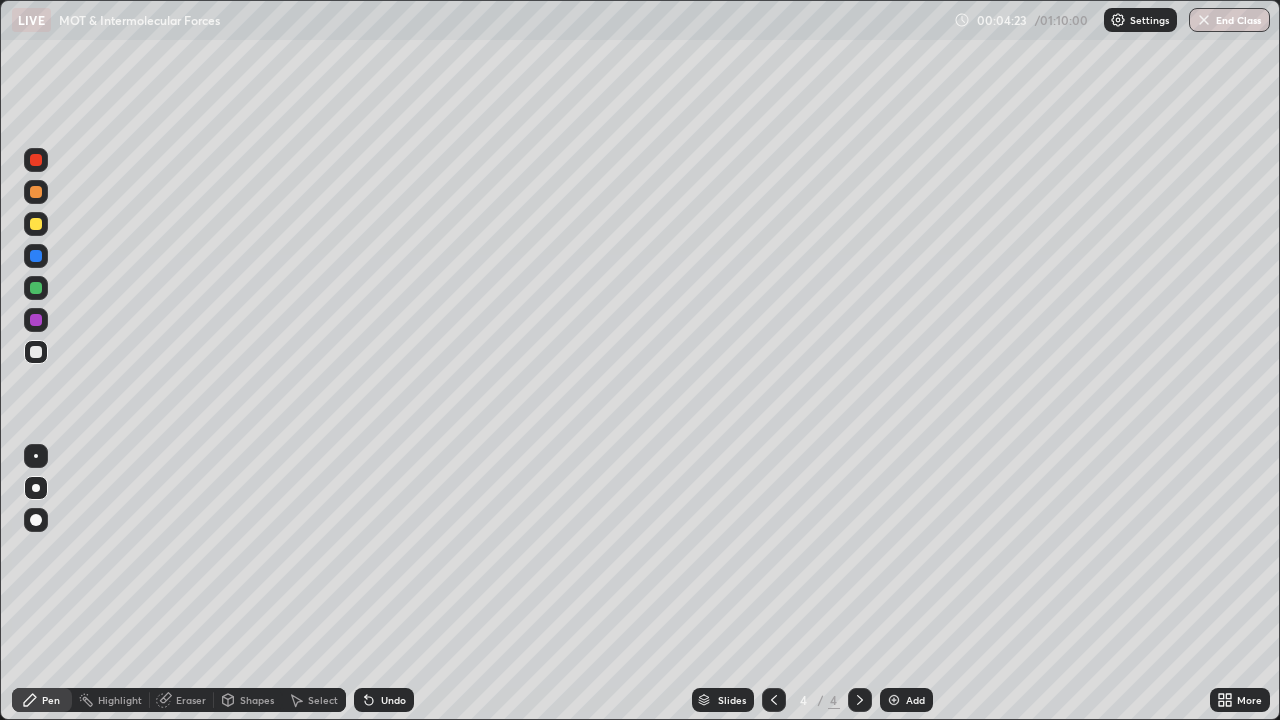 click on "Undo" at bounding box center (393, 700) 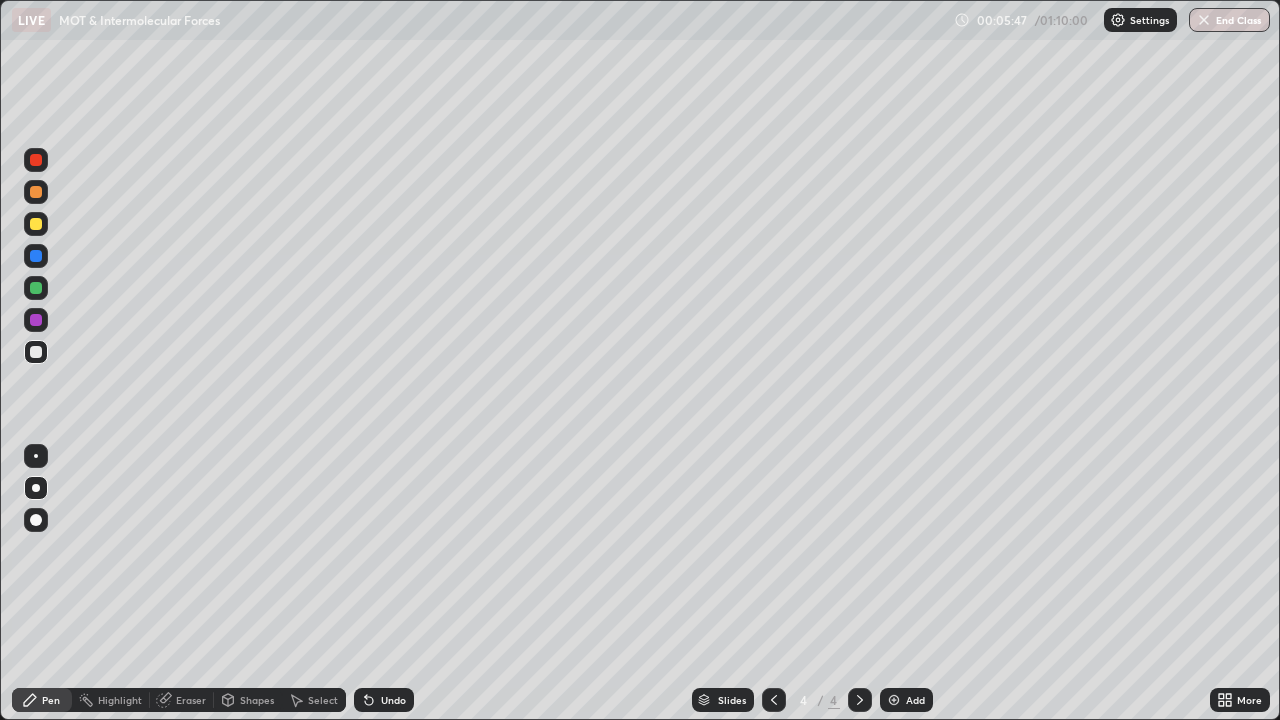 click on "Eraser" at bounding box center [182, 700] 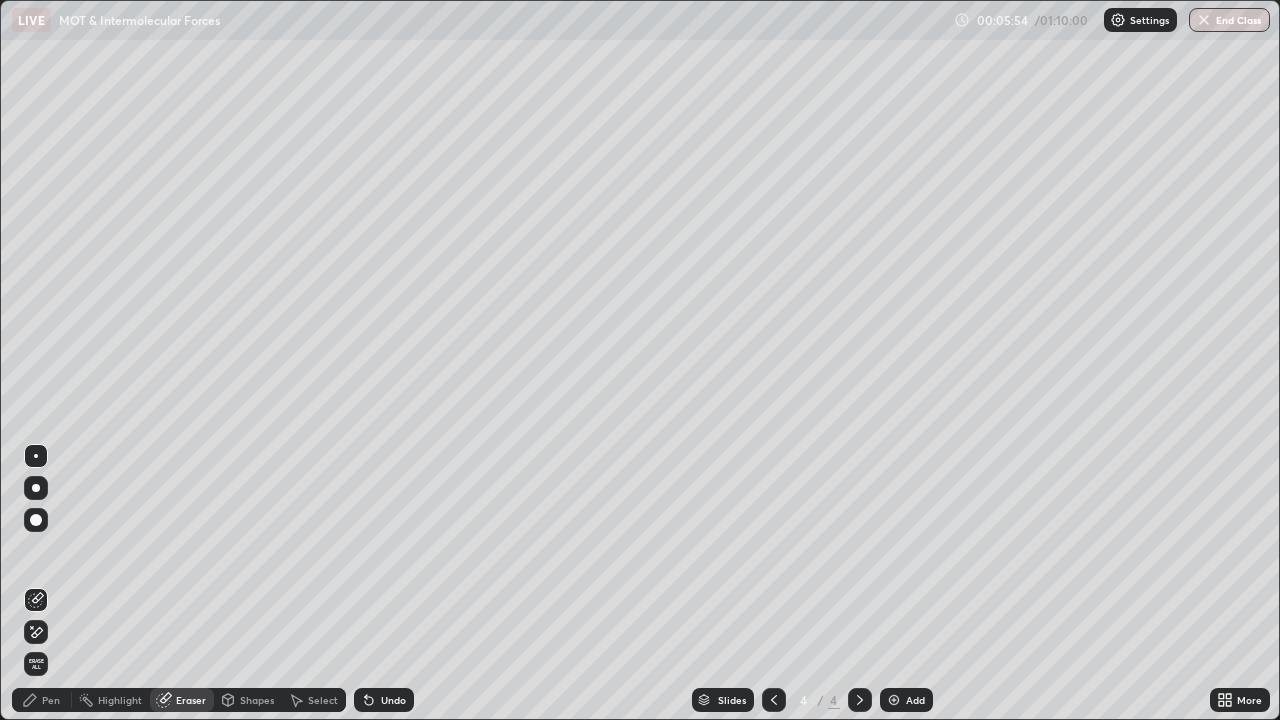 click on "Pen" at bounding box center (51, 700) 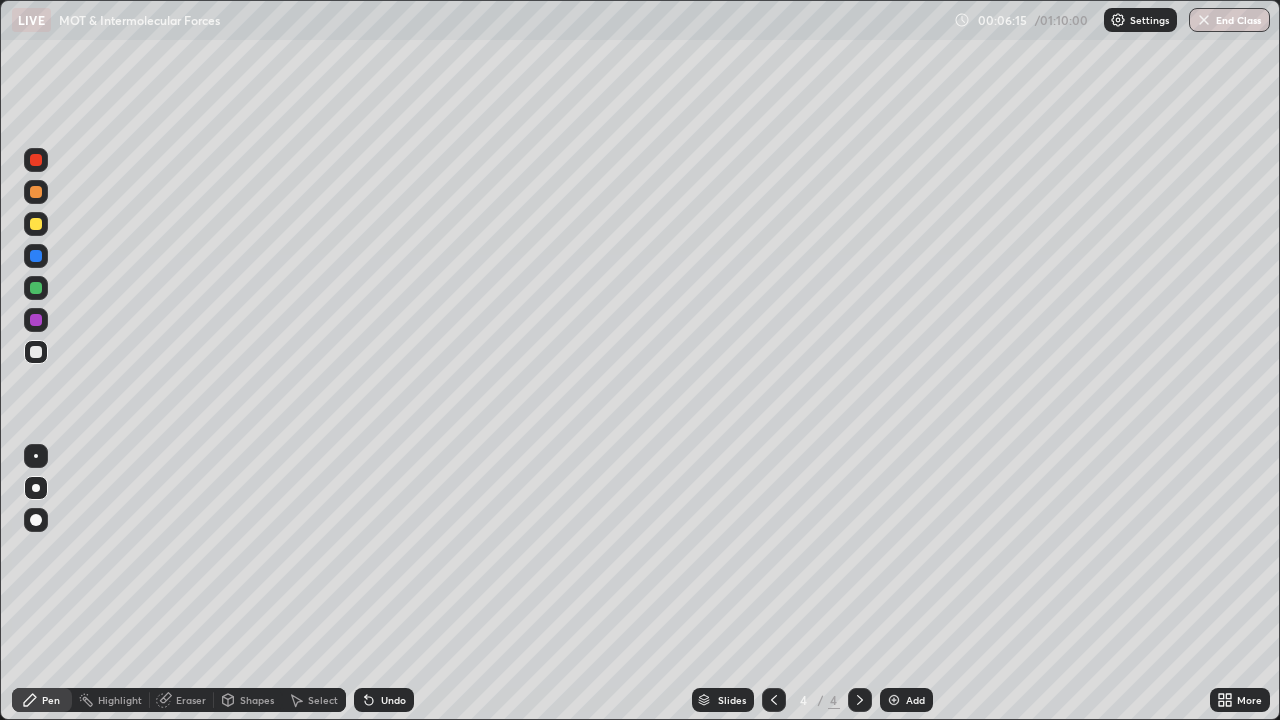 click at bounding box center [36, 224] 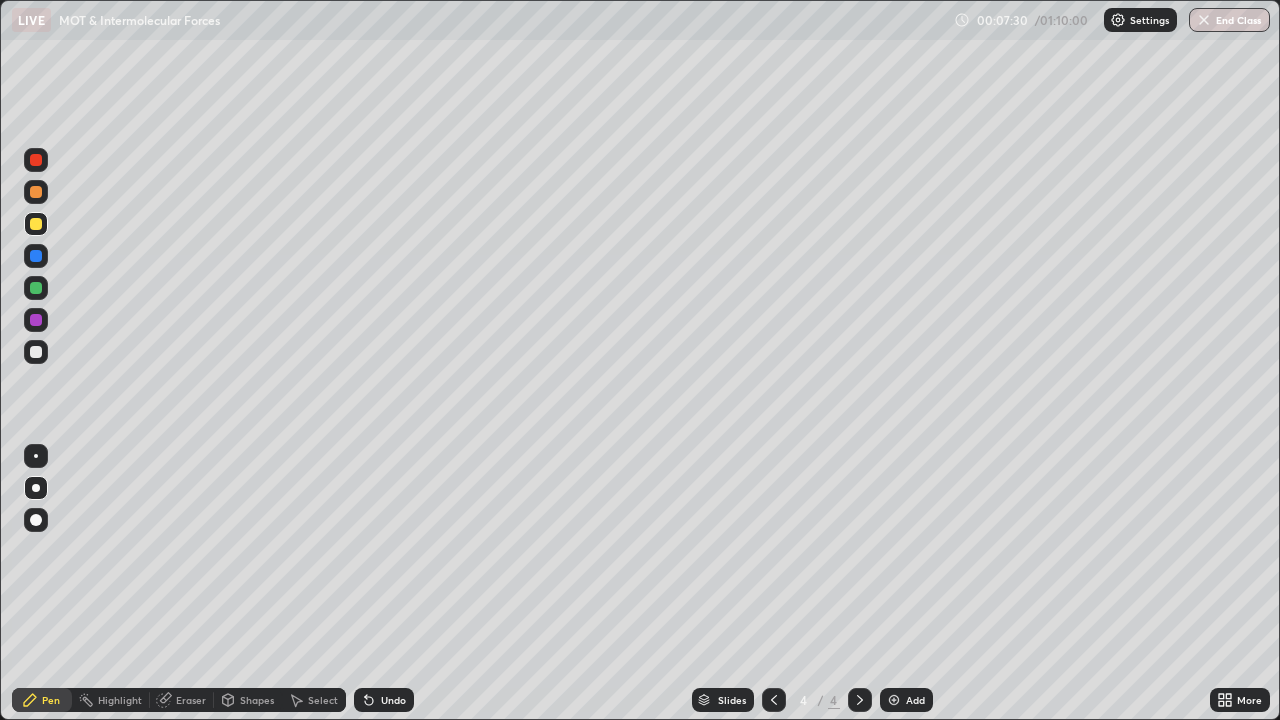 click on "Eraser" at bounding box center [191, 700] 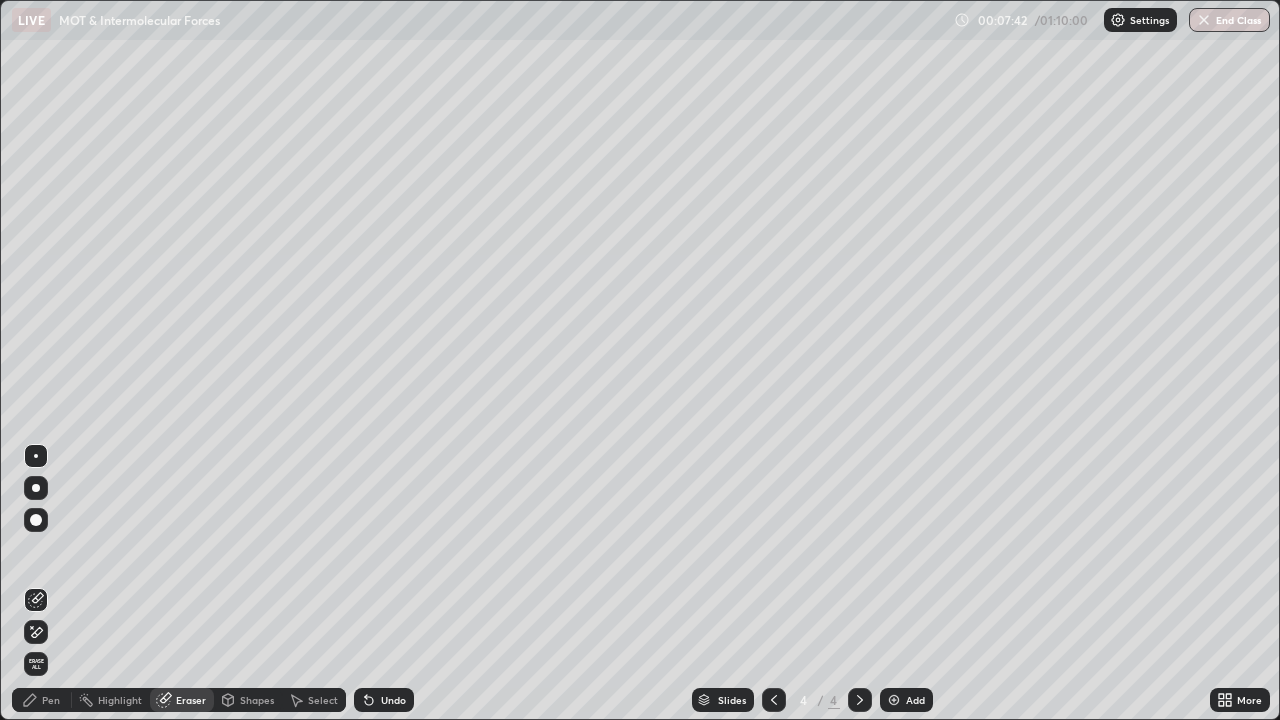 click on "Eraser" at bounding box center (191, 700) 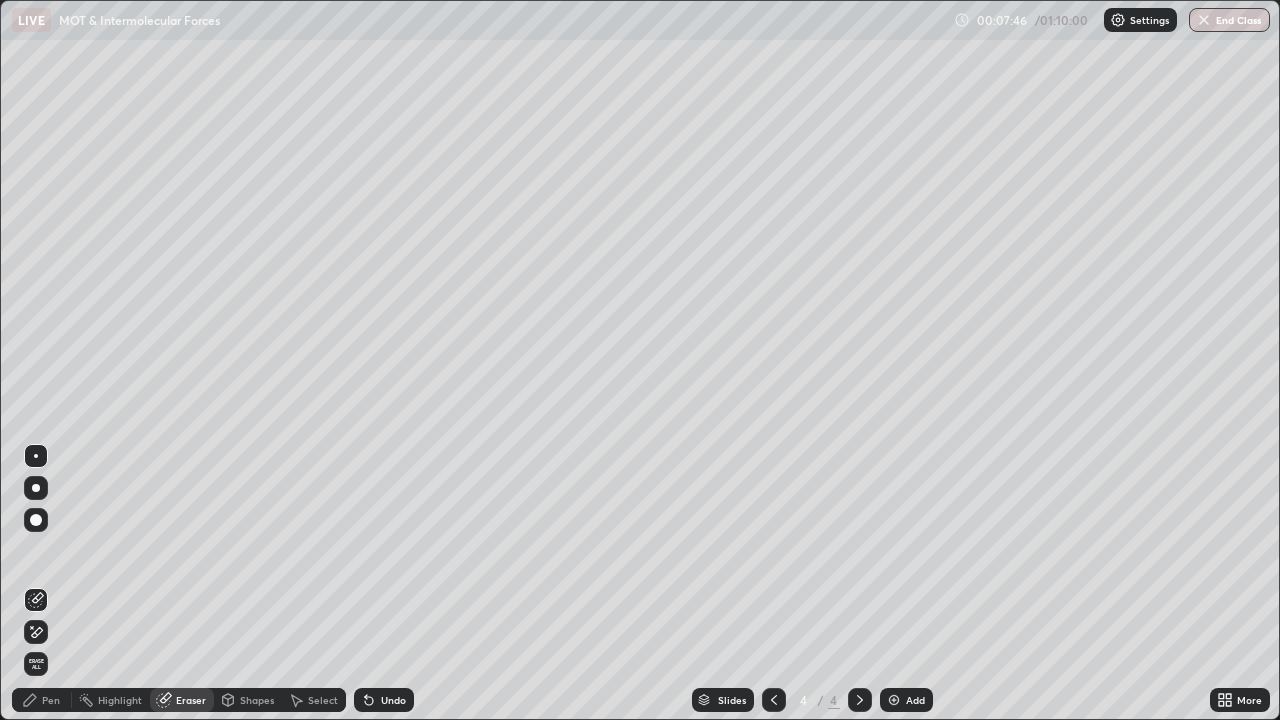 click on "Pen" at bounding box center (51, 700) 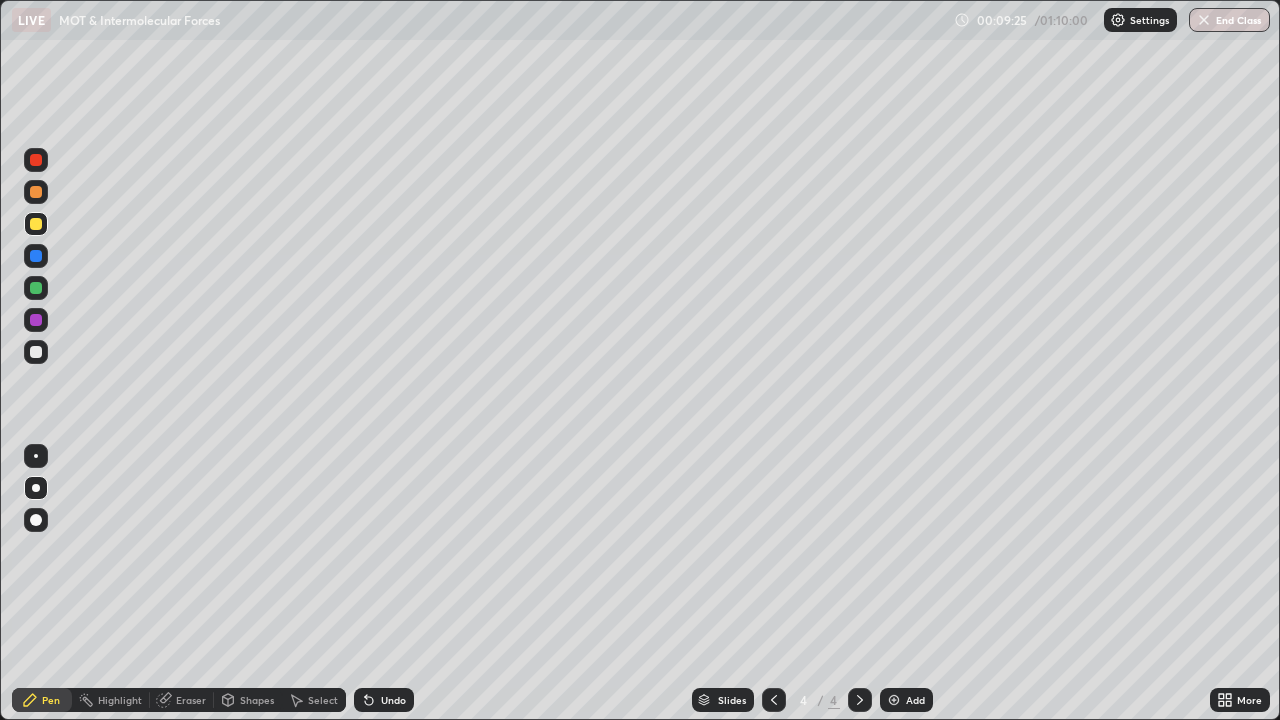 click 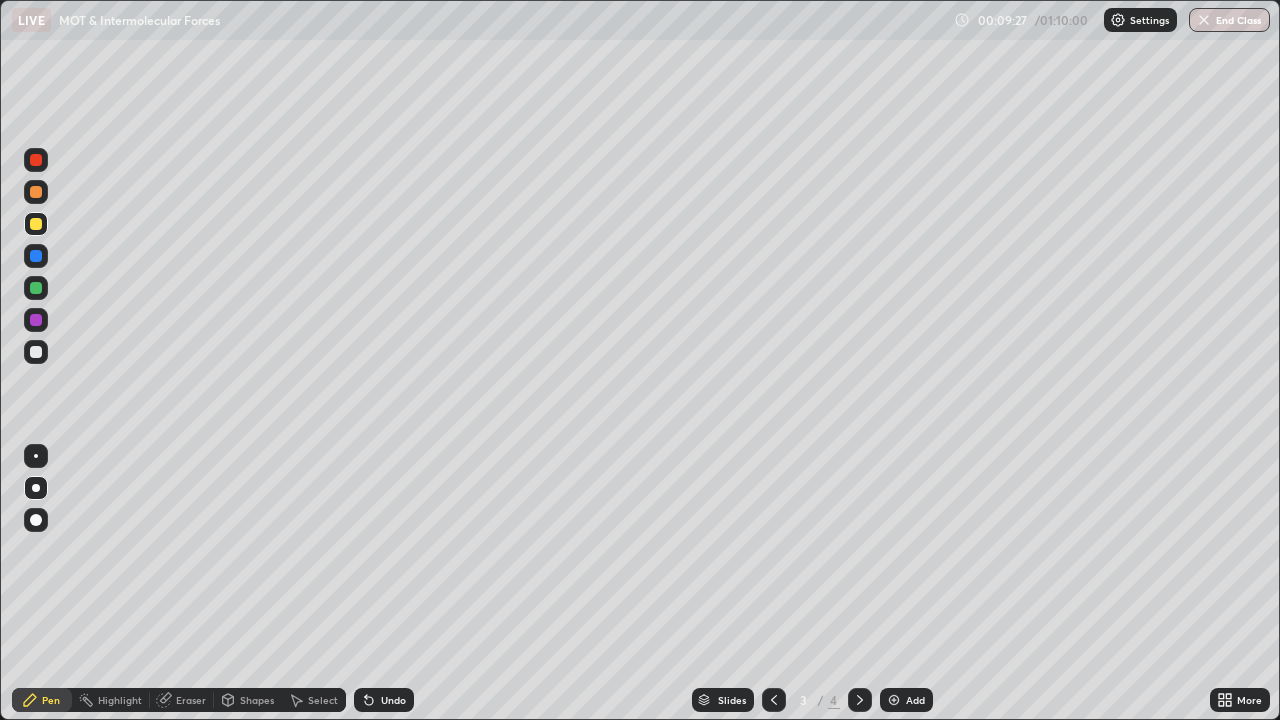 click 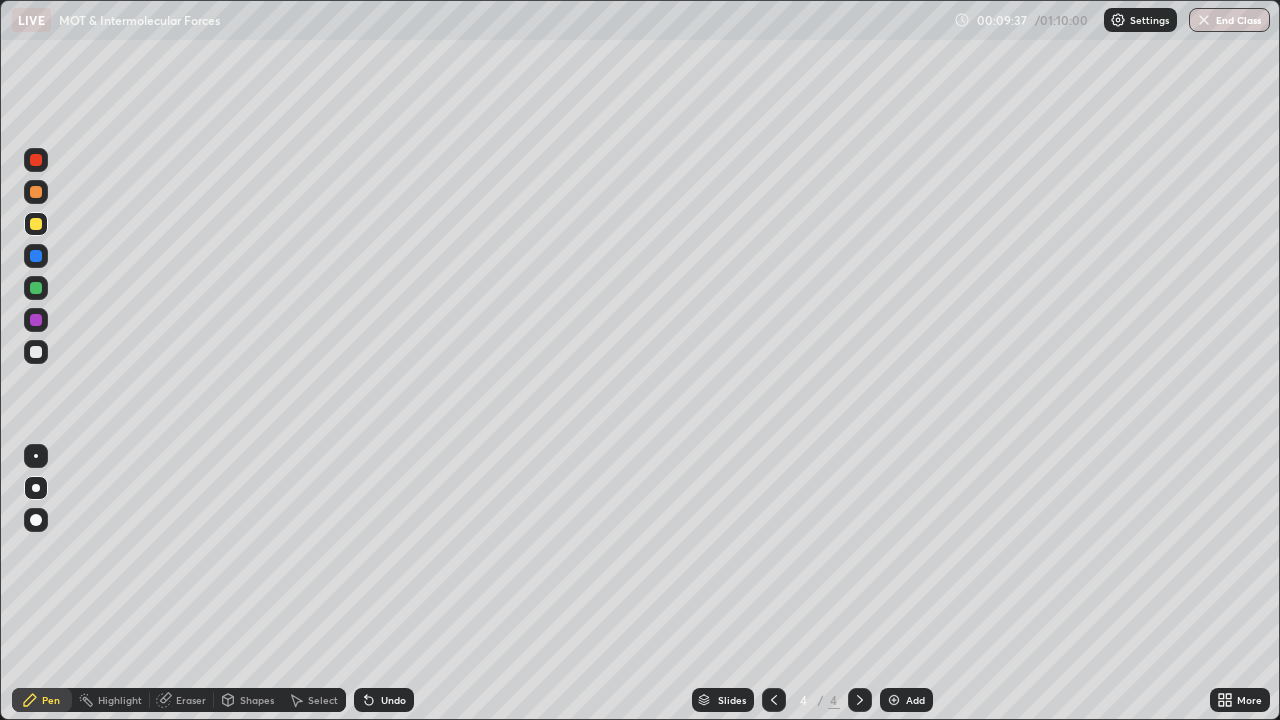 click on "Add" at bounding box center [906, 700] 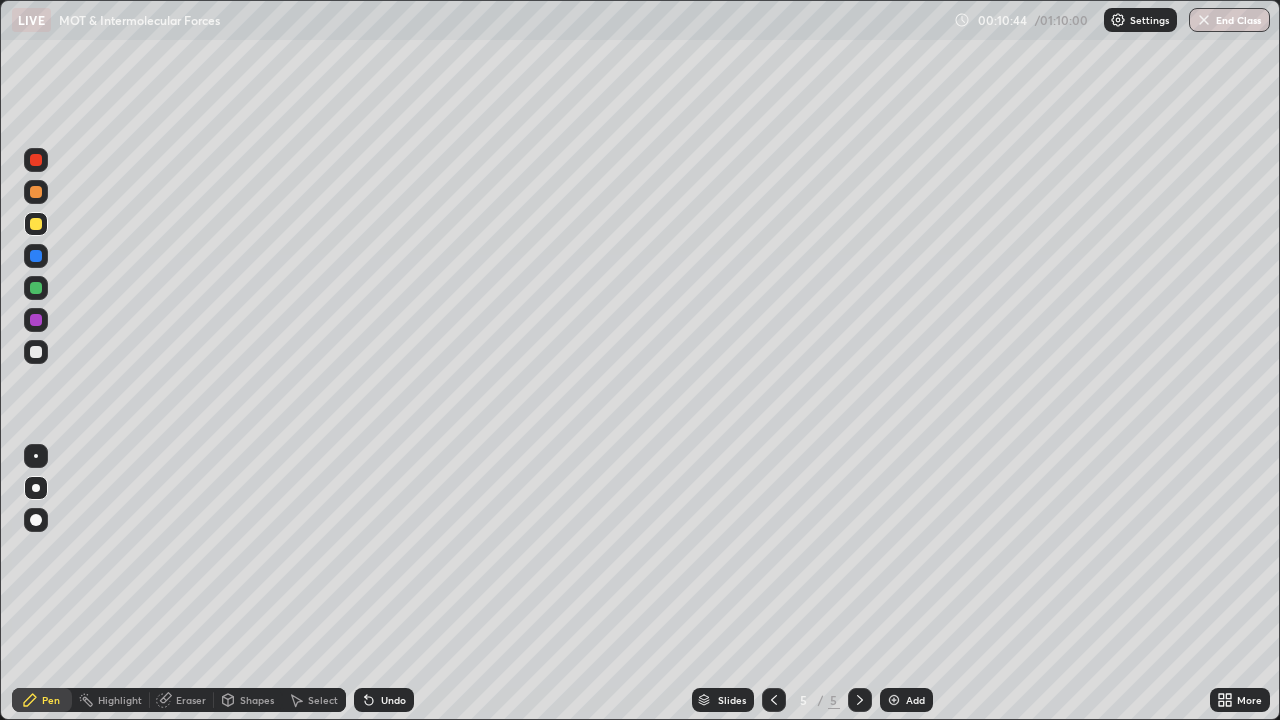 click on "Eraser" at bounding box center [191, 700] 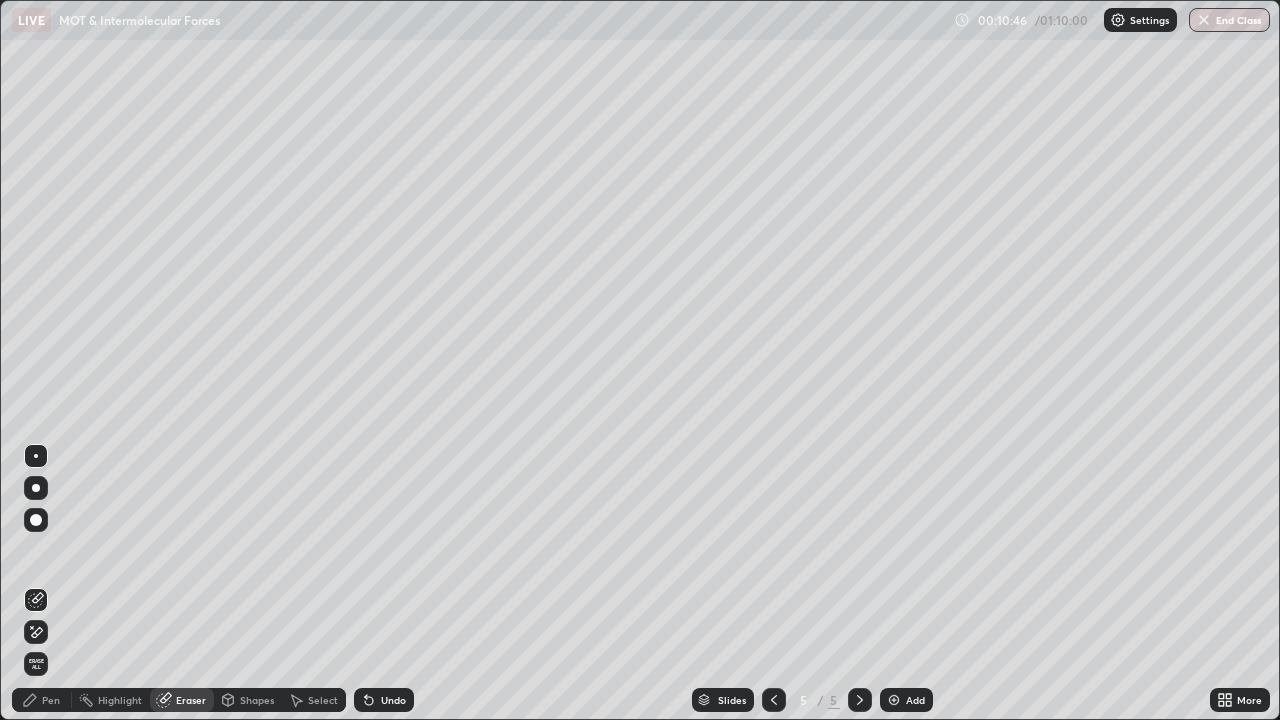click on "Pen" at bounding box center (51, 700) 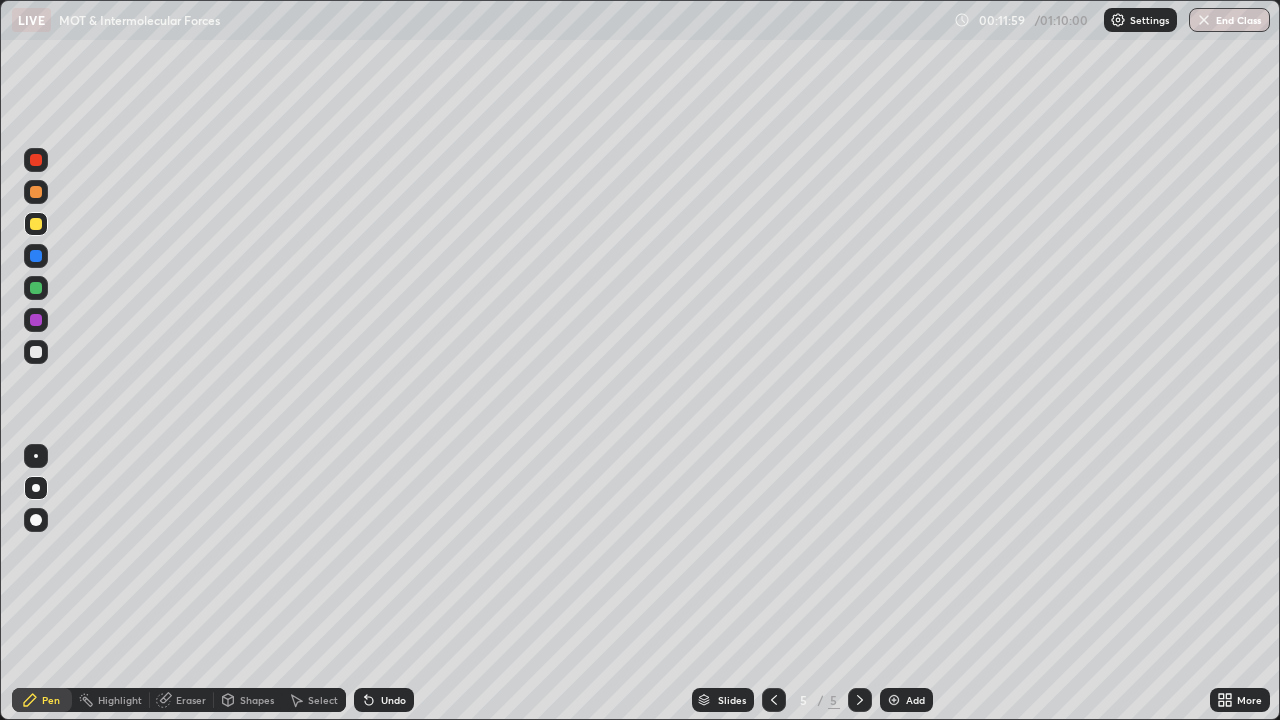 click on "Undo" at bounding box center [393, 700] 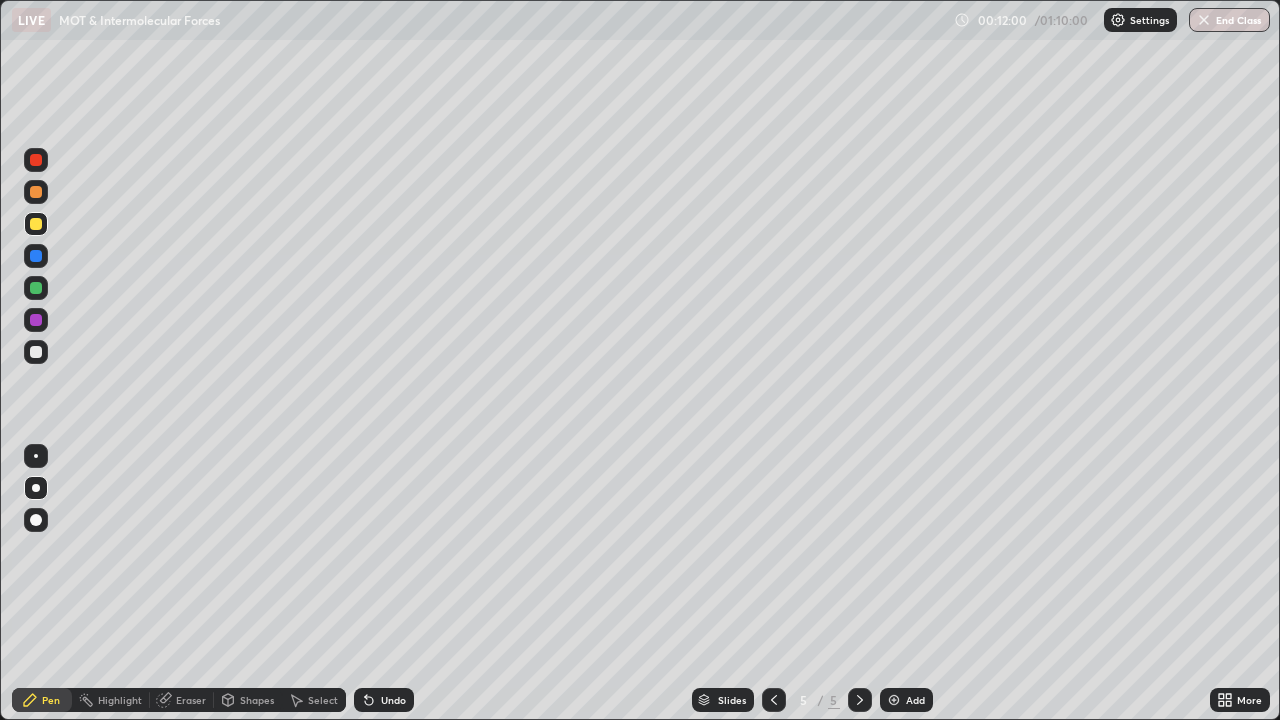 click on "Undo" at bounding box center (384, 700) 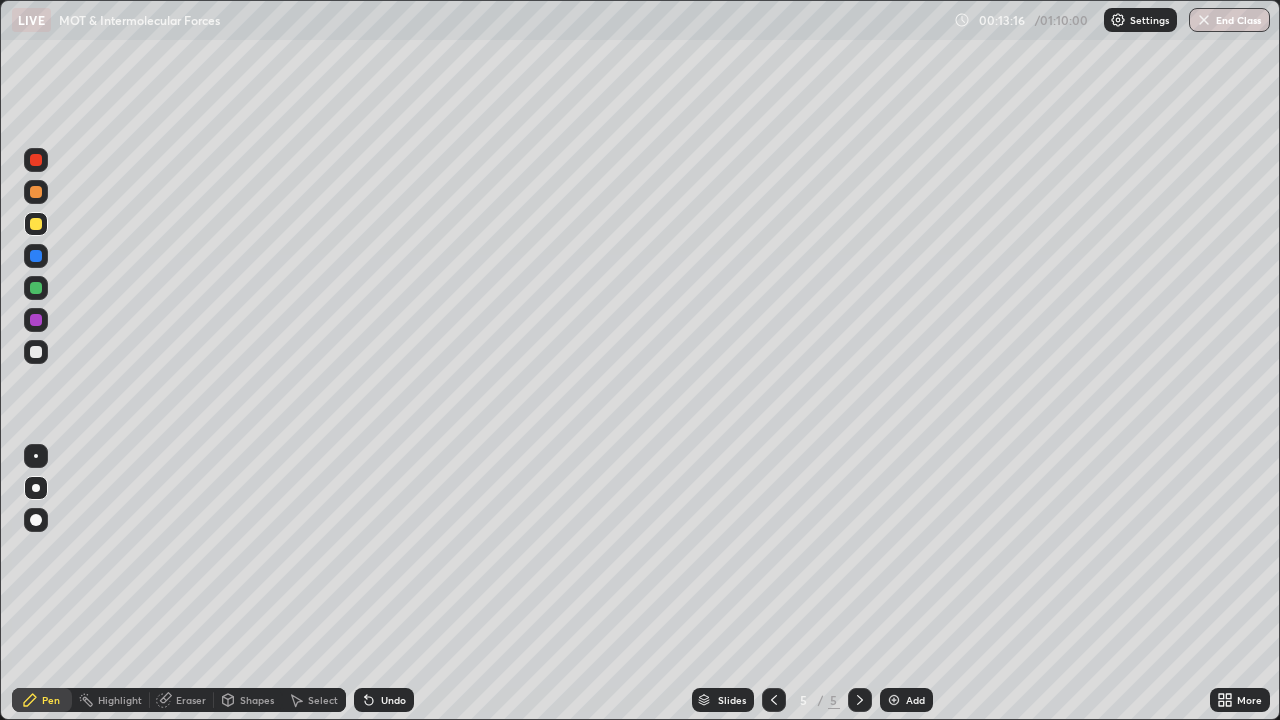 click at bounding box center [36, 352] 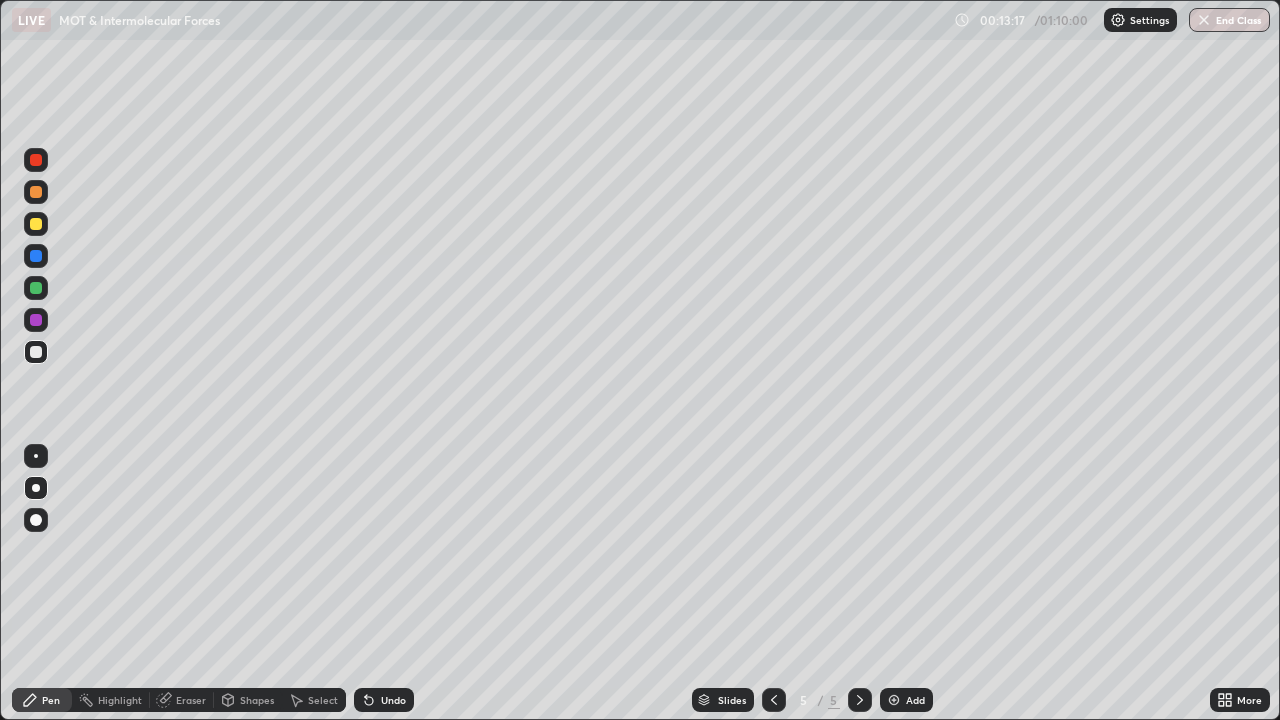 click on "Undo" at bounding box center [393, 700] 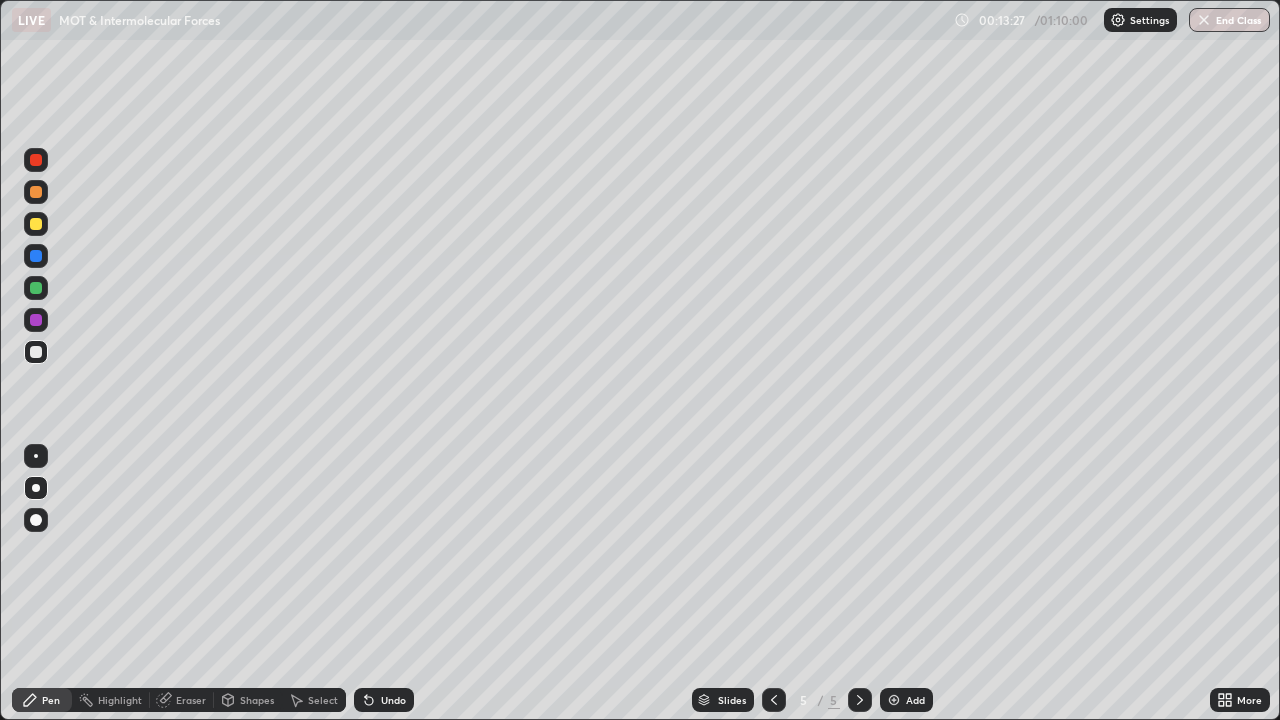click on "Add" at bounding box center [915, 700] 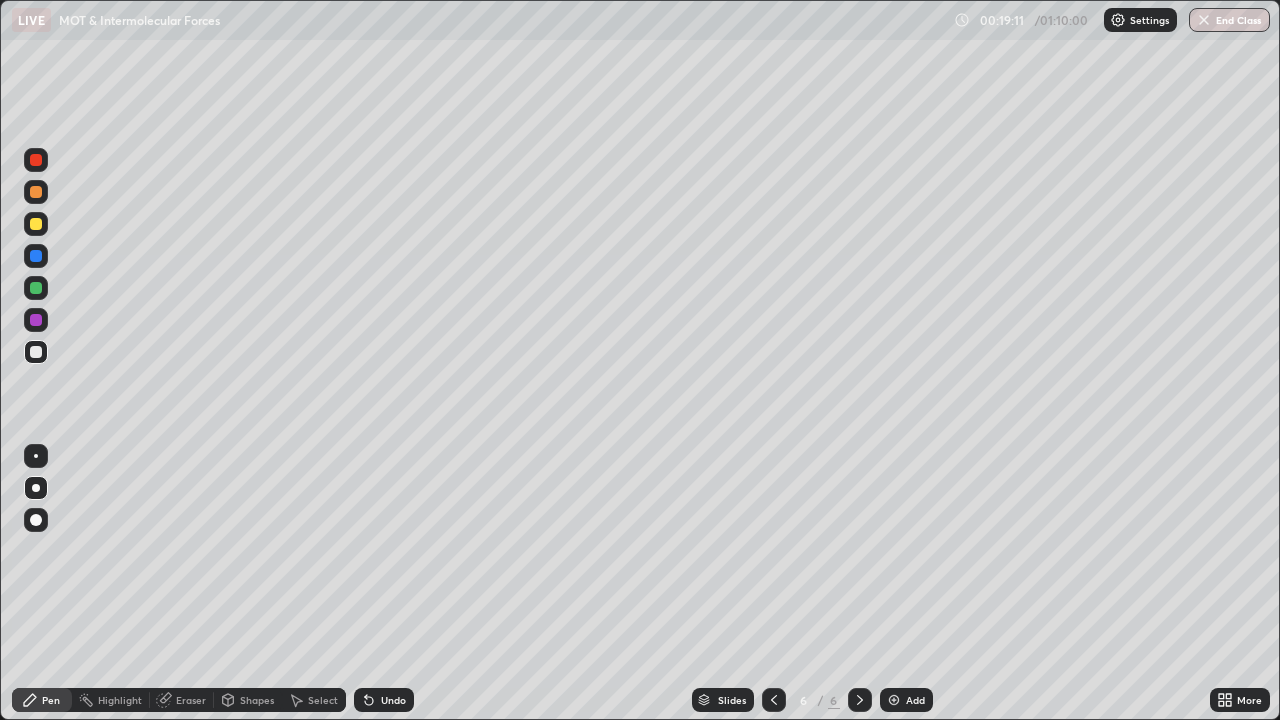 click on "Add" at bounding box center [915, 700] 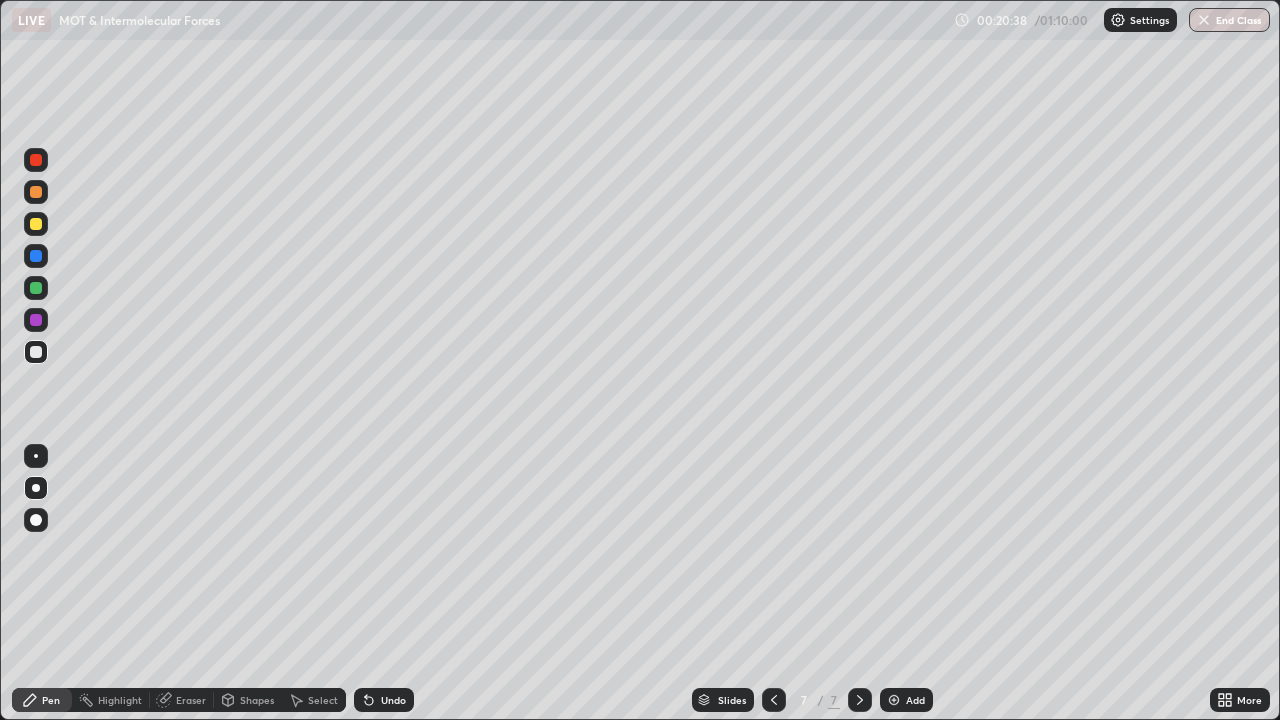 click at bounding box center (36, 224) 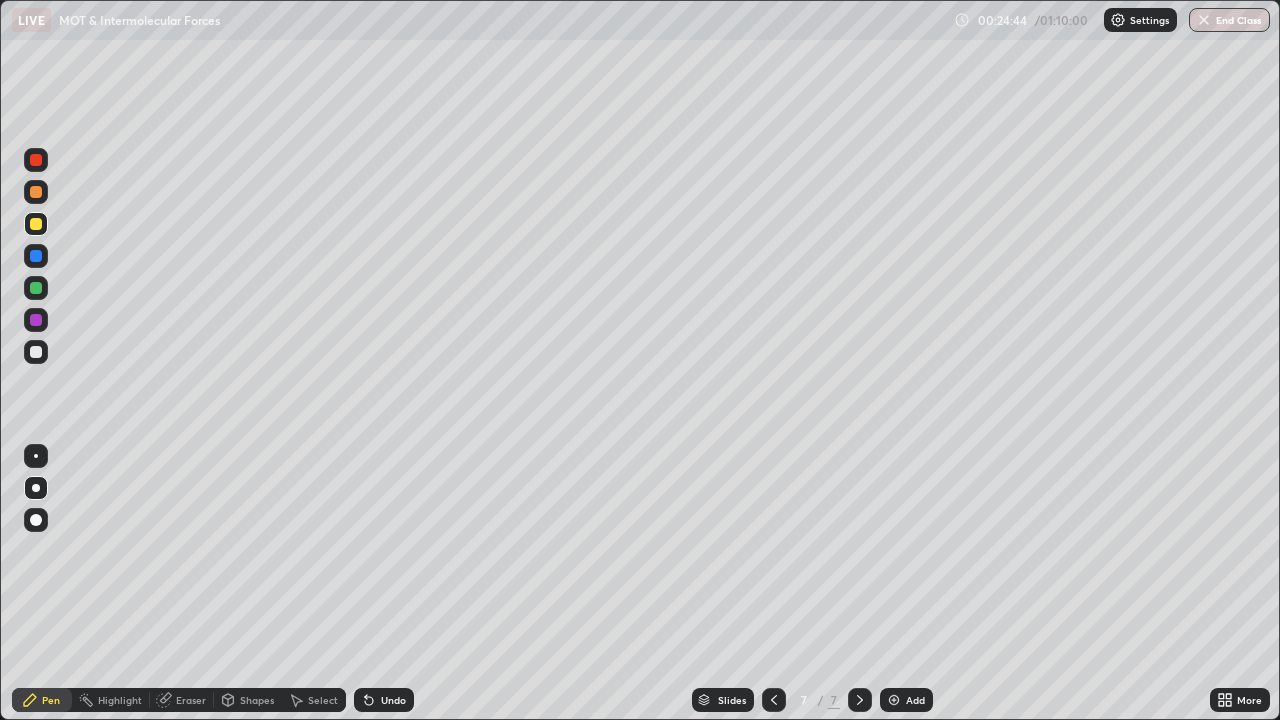 click on "Undo" at bounding box center [393, 700] 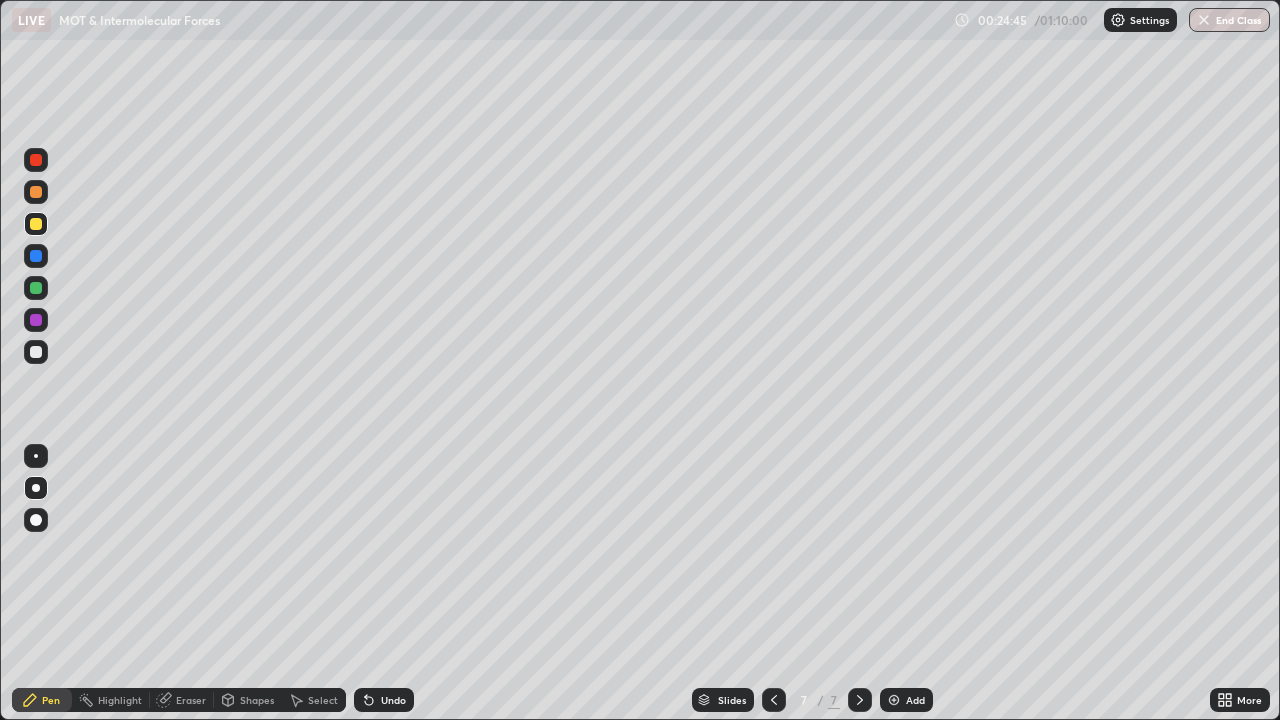 click on "Undo" at bounding box center (384, 700) 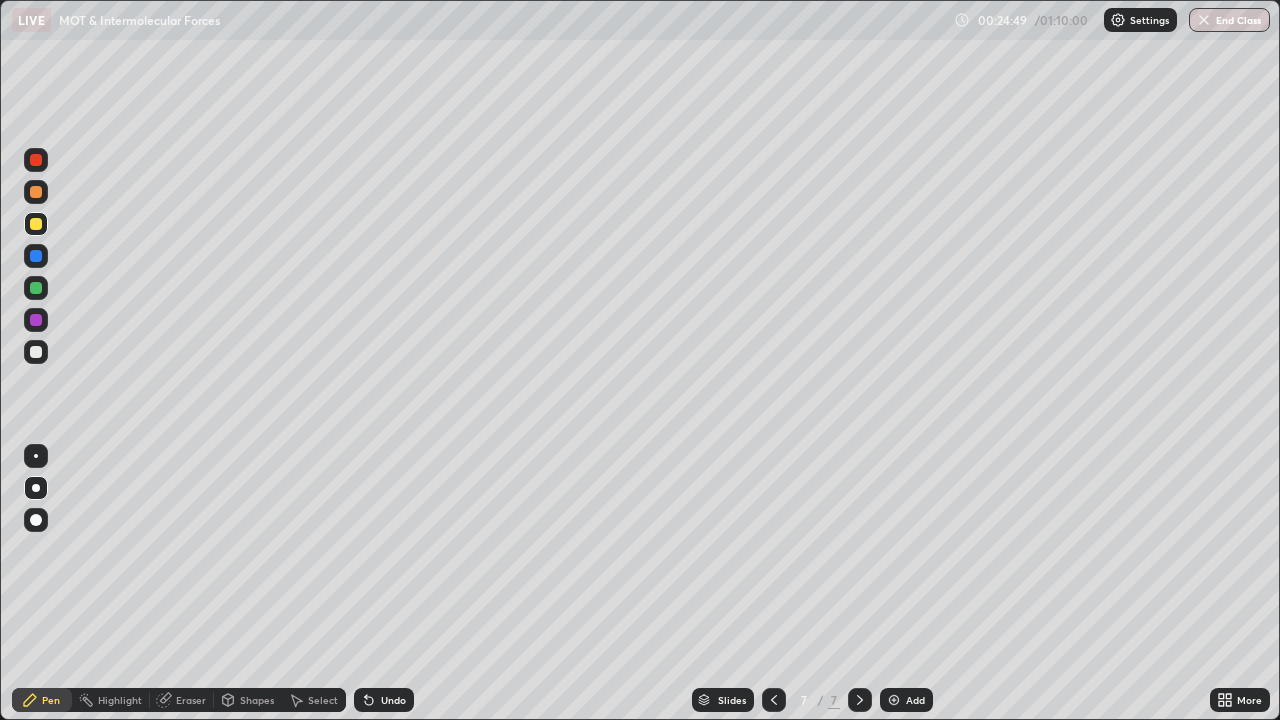 click on "Undo" at bounding box center (393, 700) 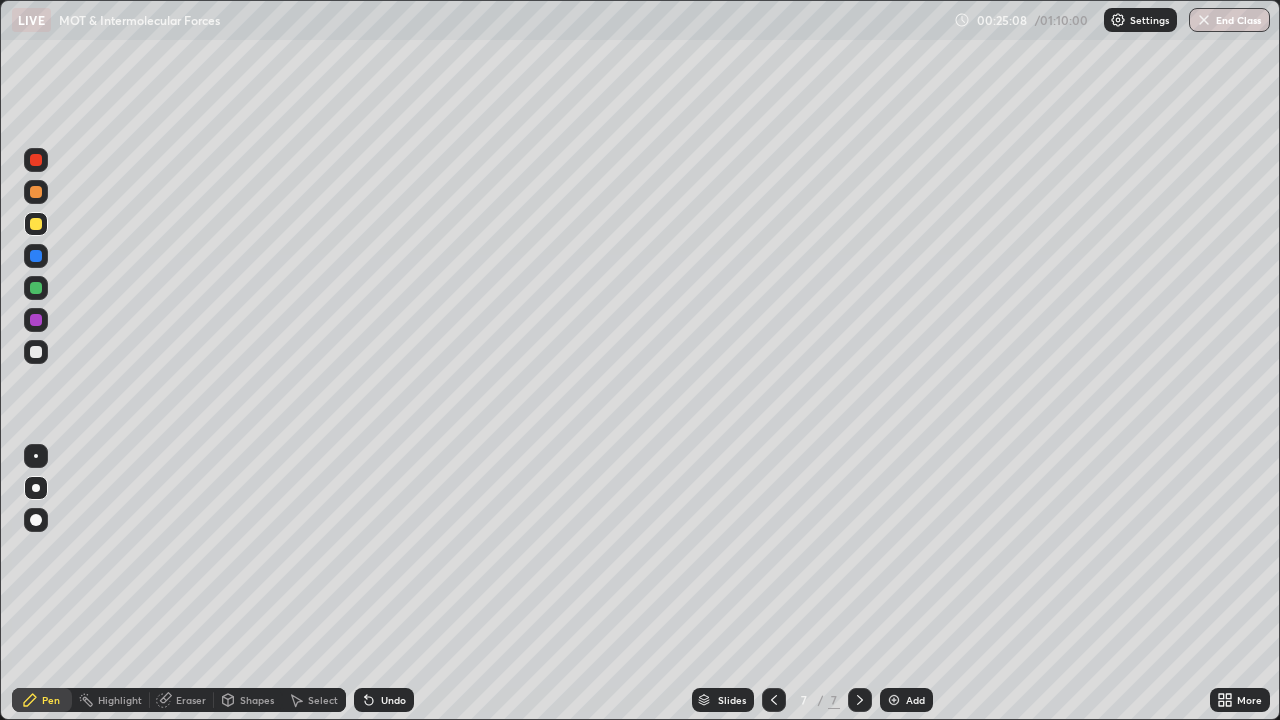 click on "Undo" at bounding box center (393, 700) 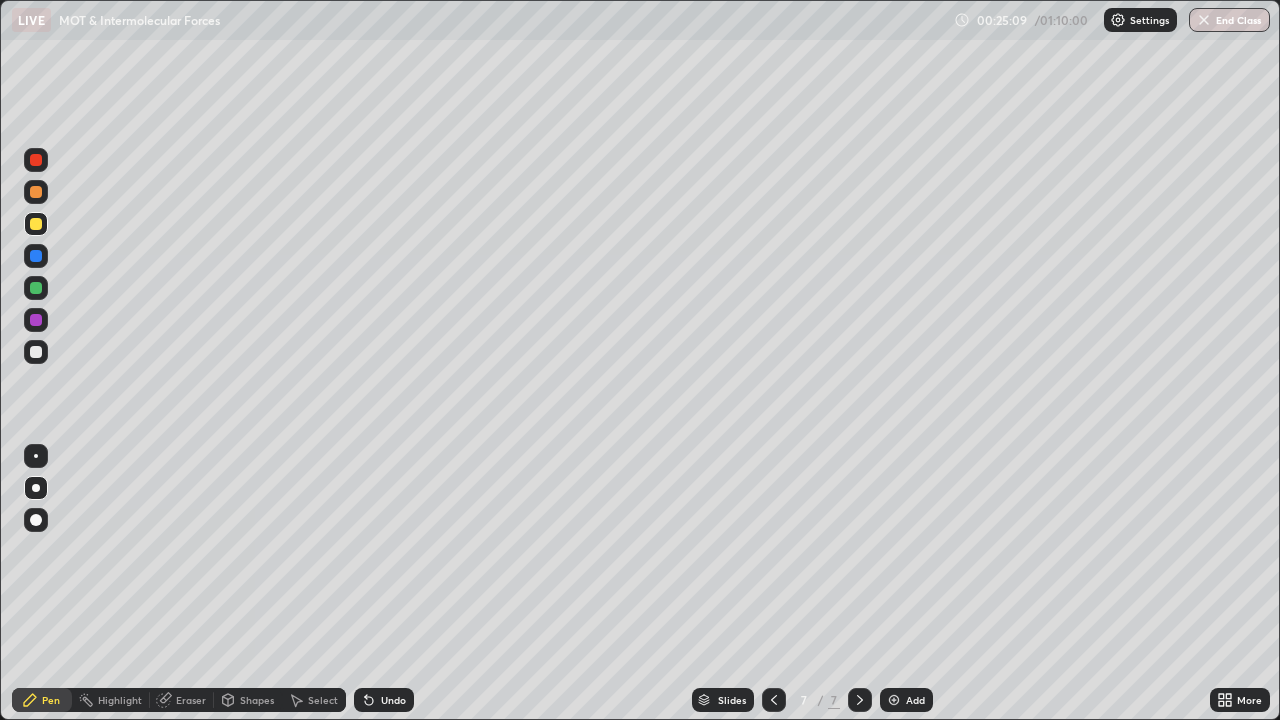 click on "Undo" at bounding box center (393, 700) 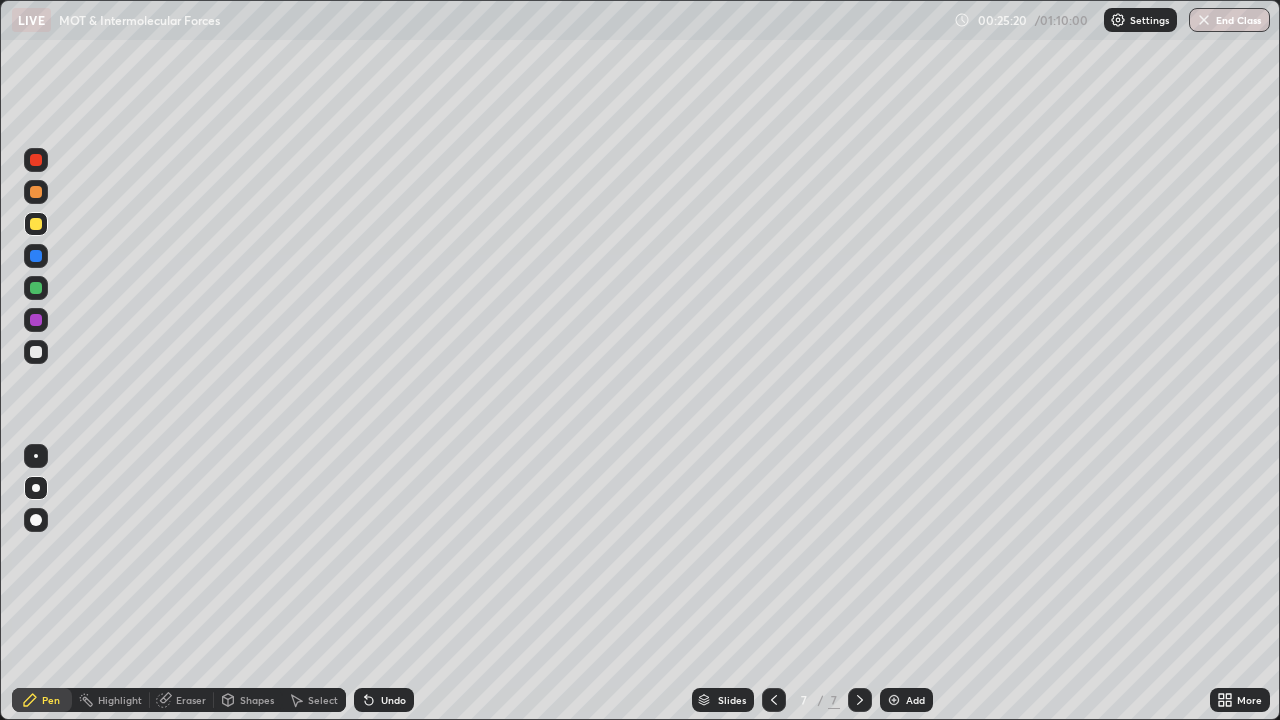 click on "Undo" at bounding box center (384, 700) 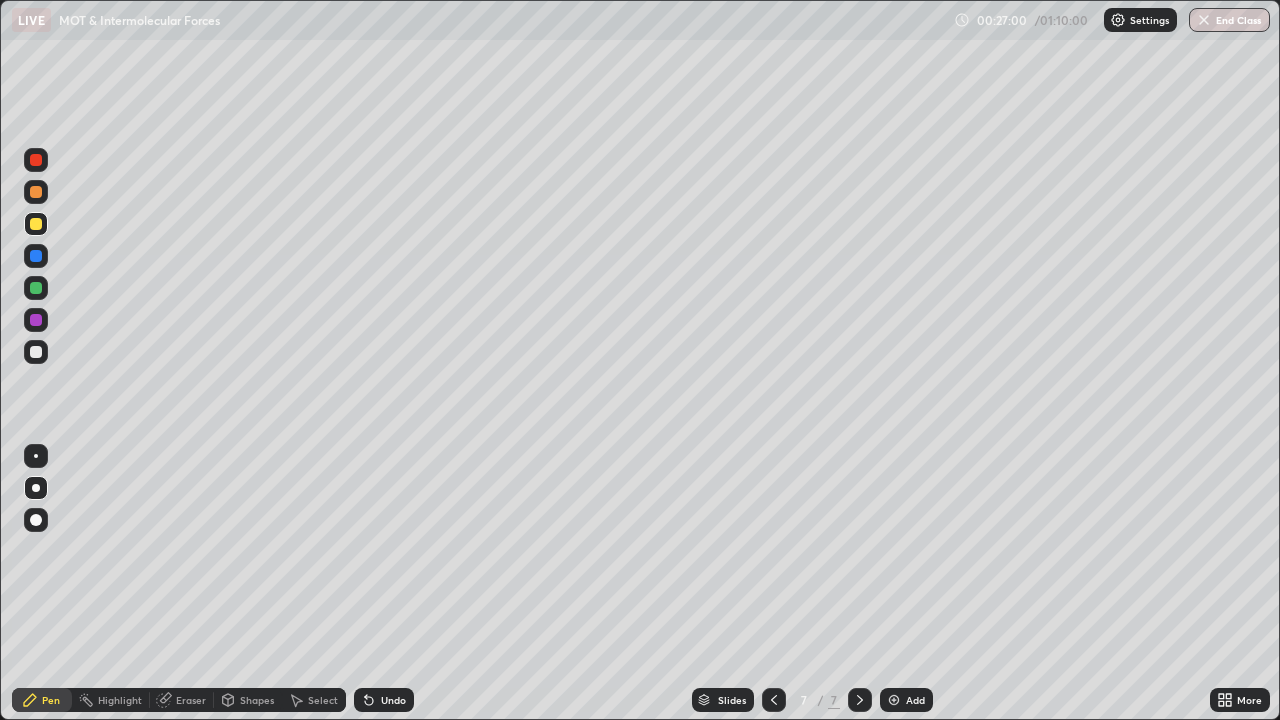 click 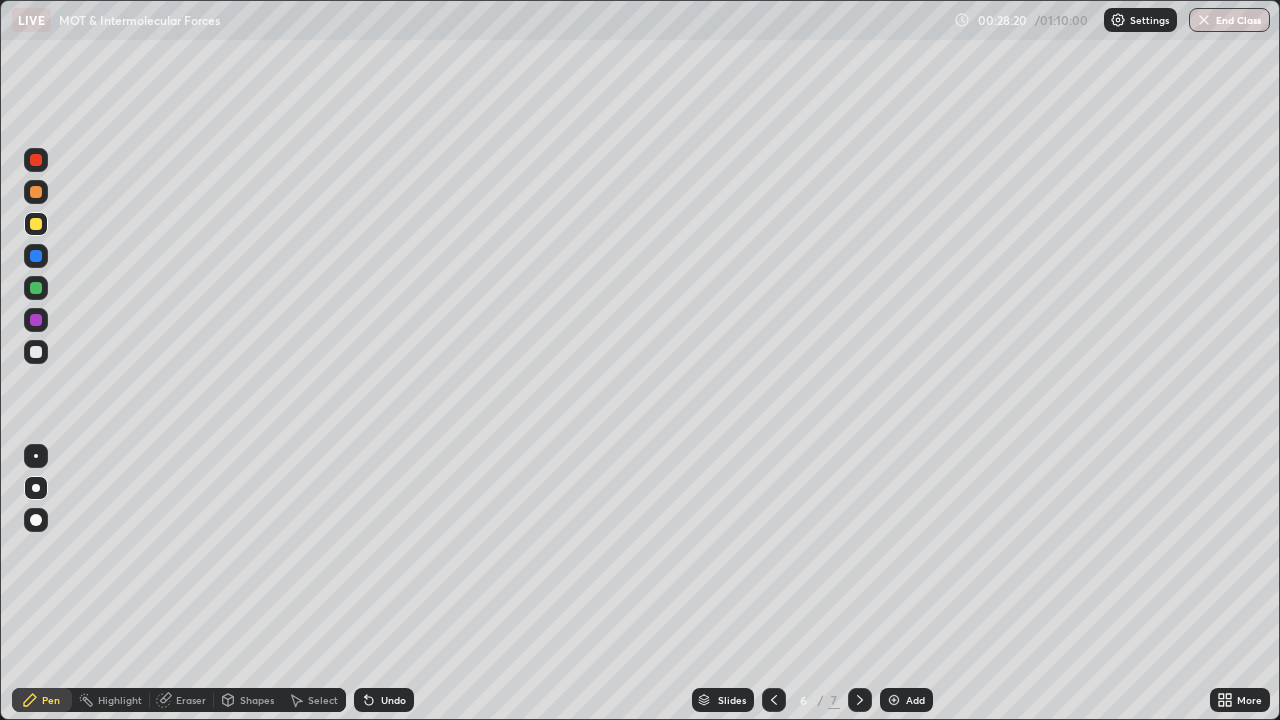 click at bounding box center (36, 352) 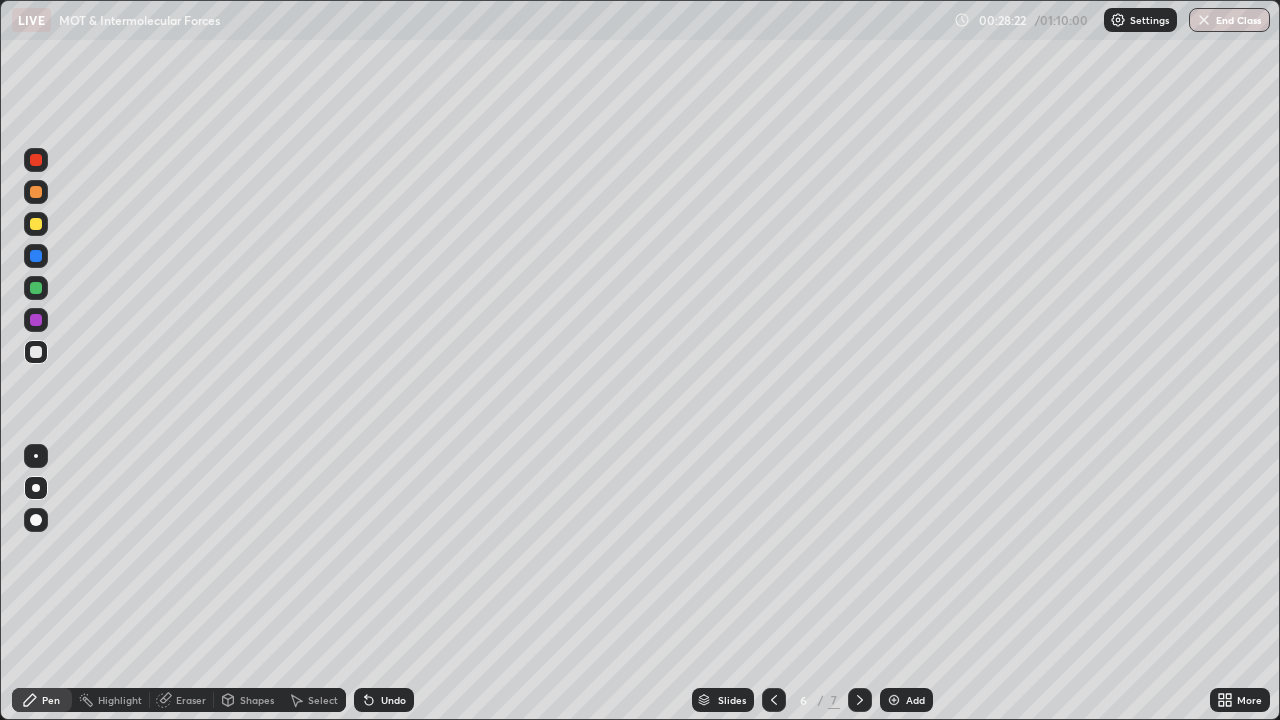 click on "Add" at bounding box center [915, 700] 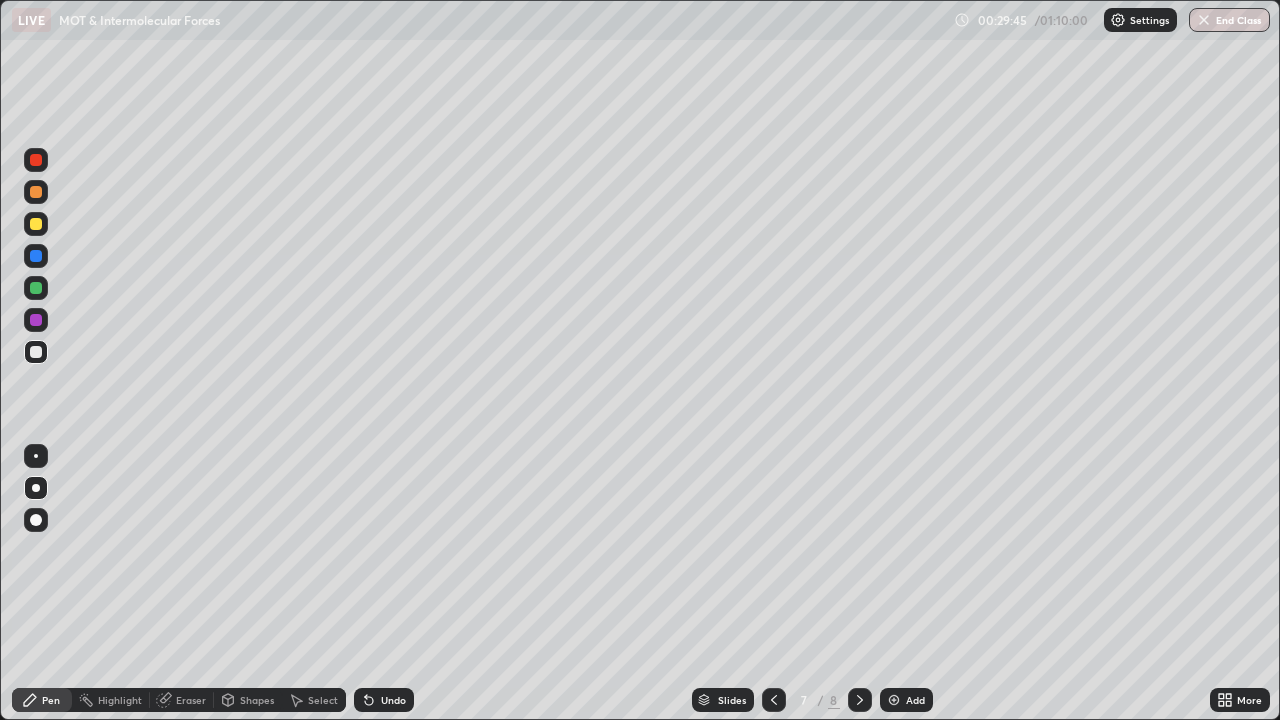 click at bounding box center (36, 224) 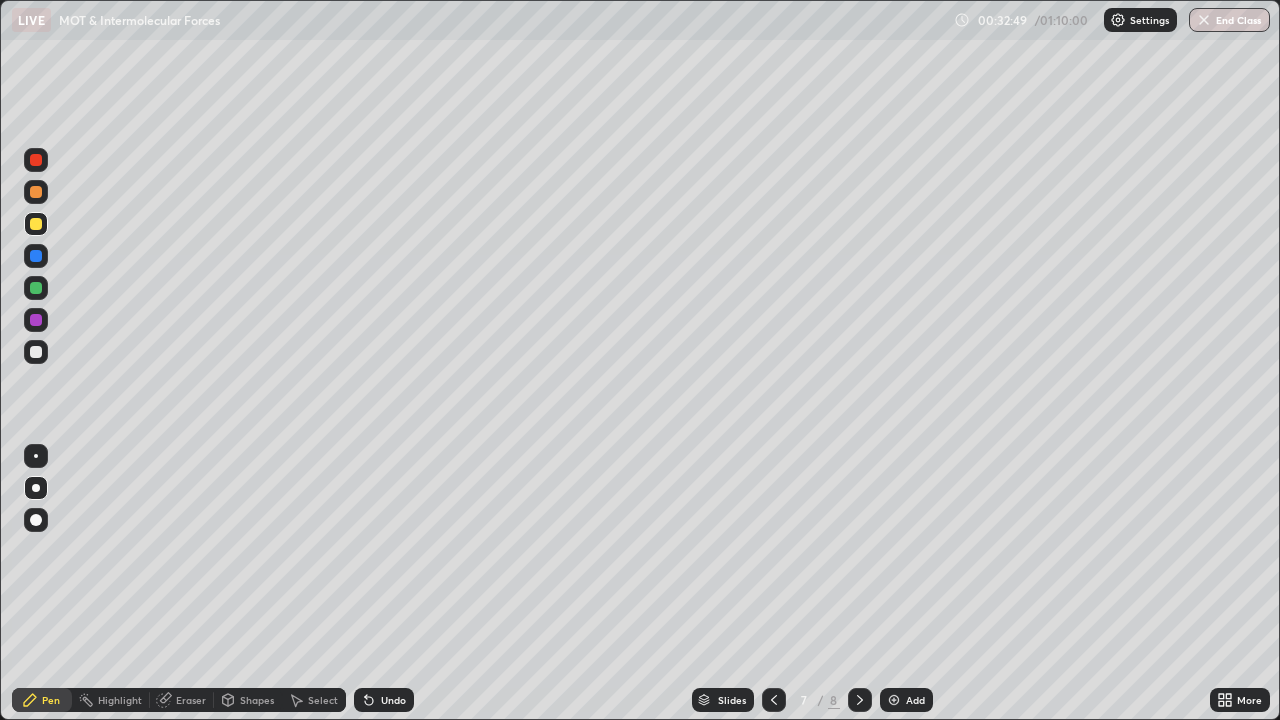click at bounding box center [36, 160] 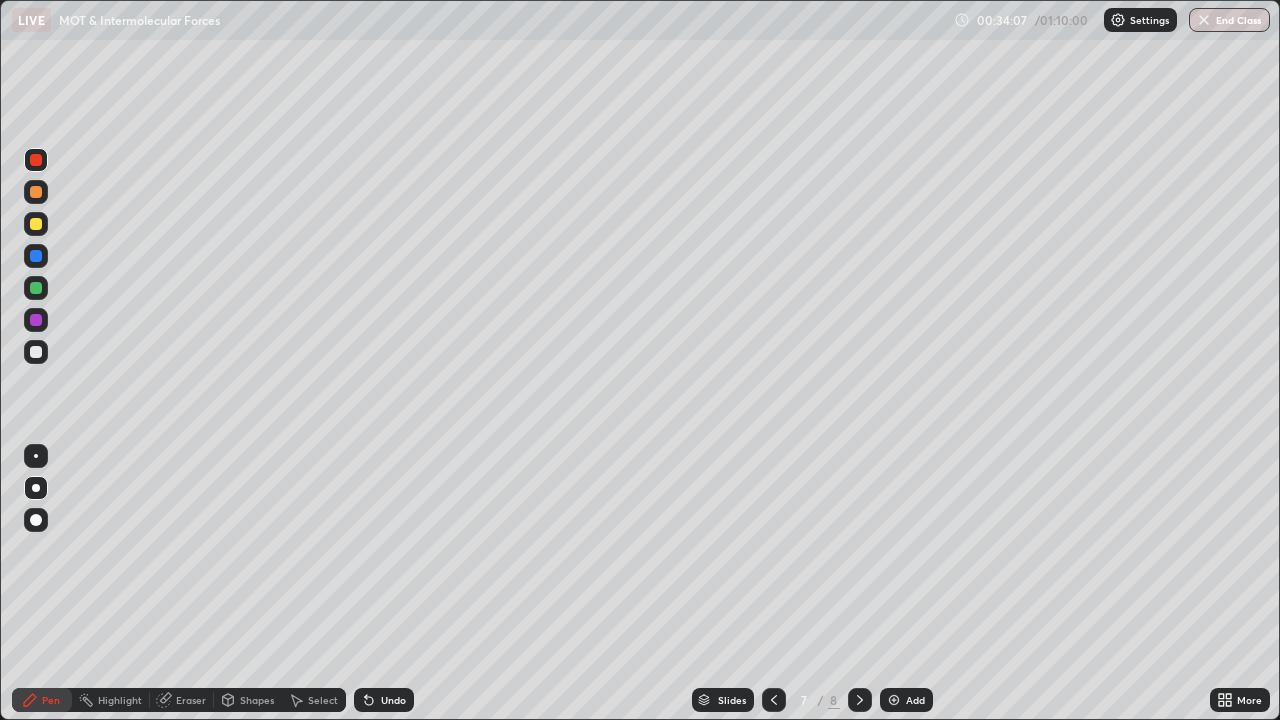click on "Add" at bounding box center (915, 700) 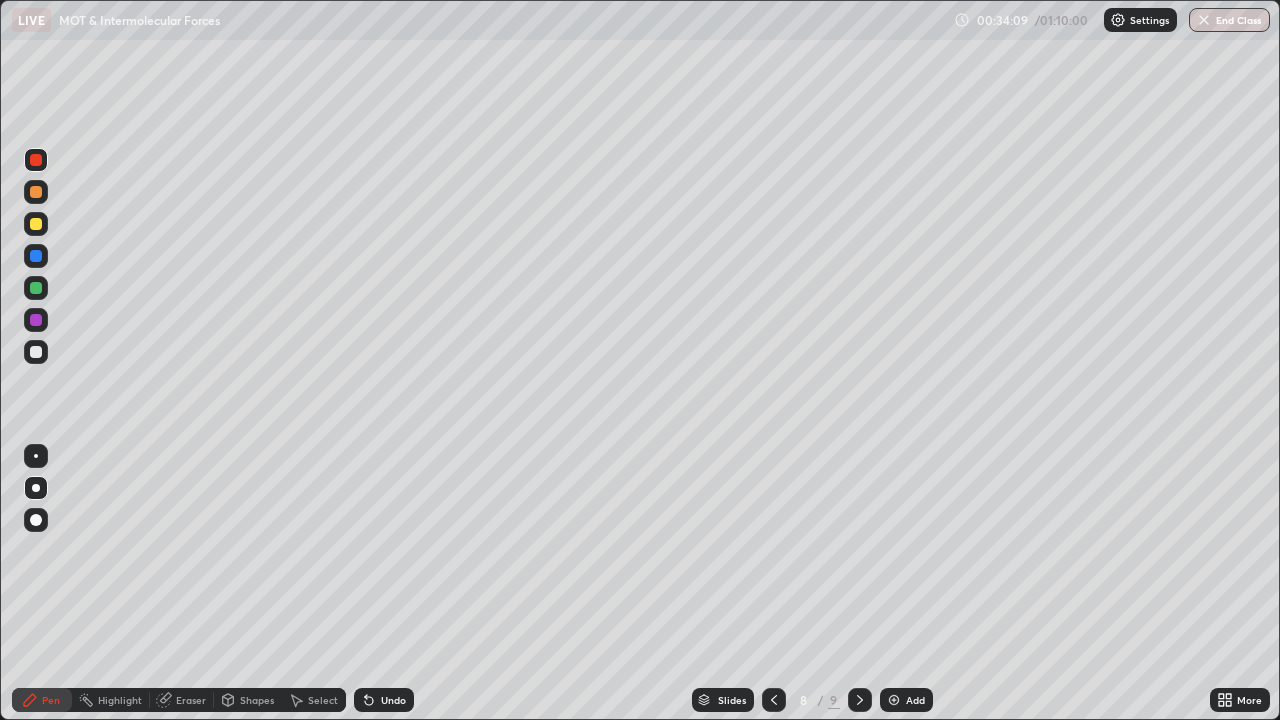 click at bounding box center (36, 352) 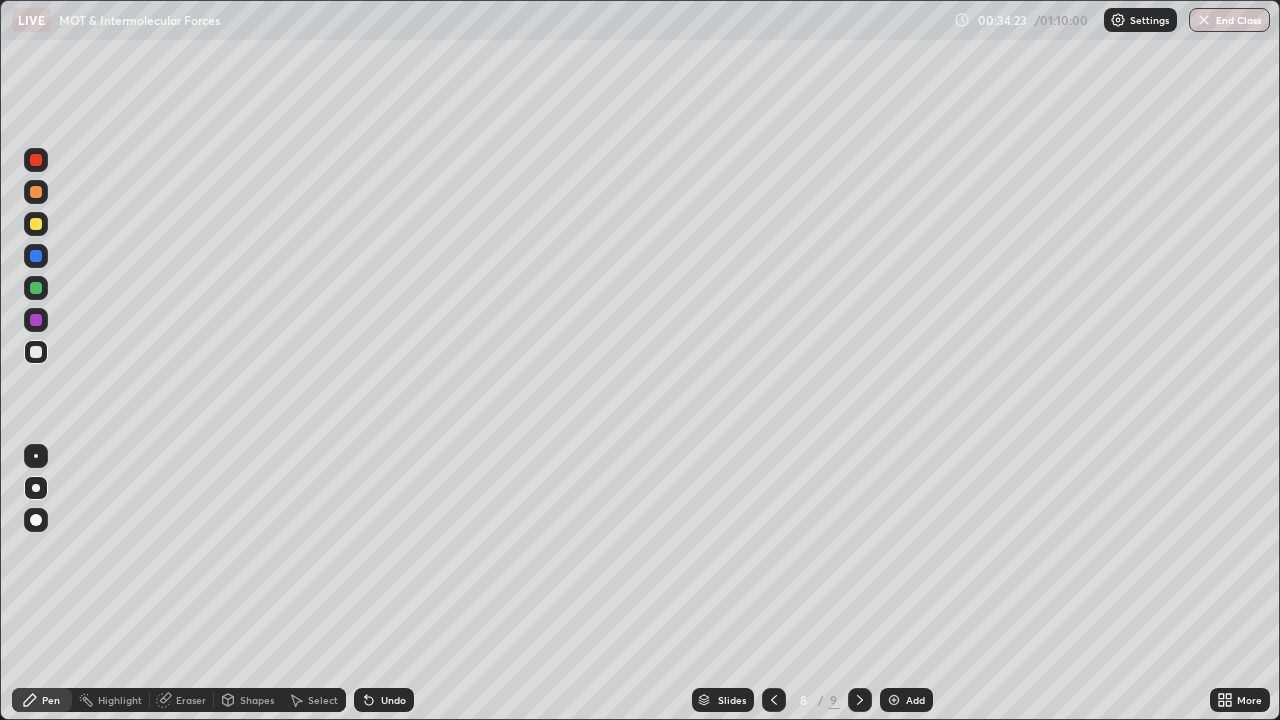 click at bounding box center (36, 224) 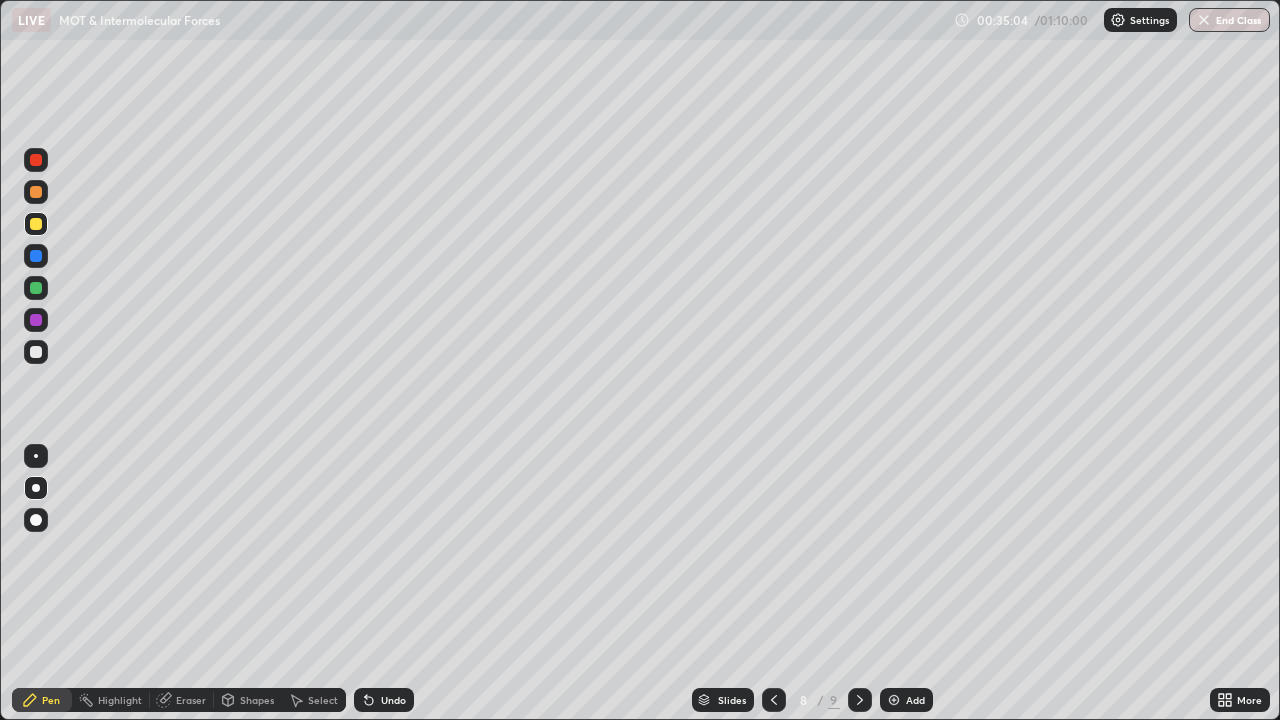 click at bounding box center (36, 352) 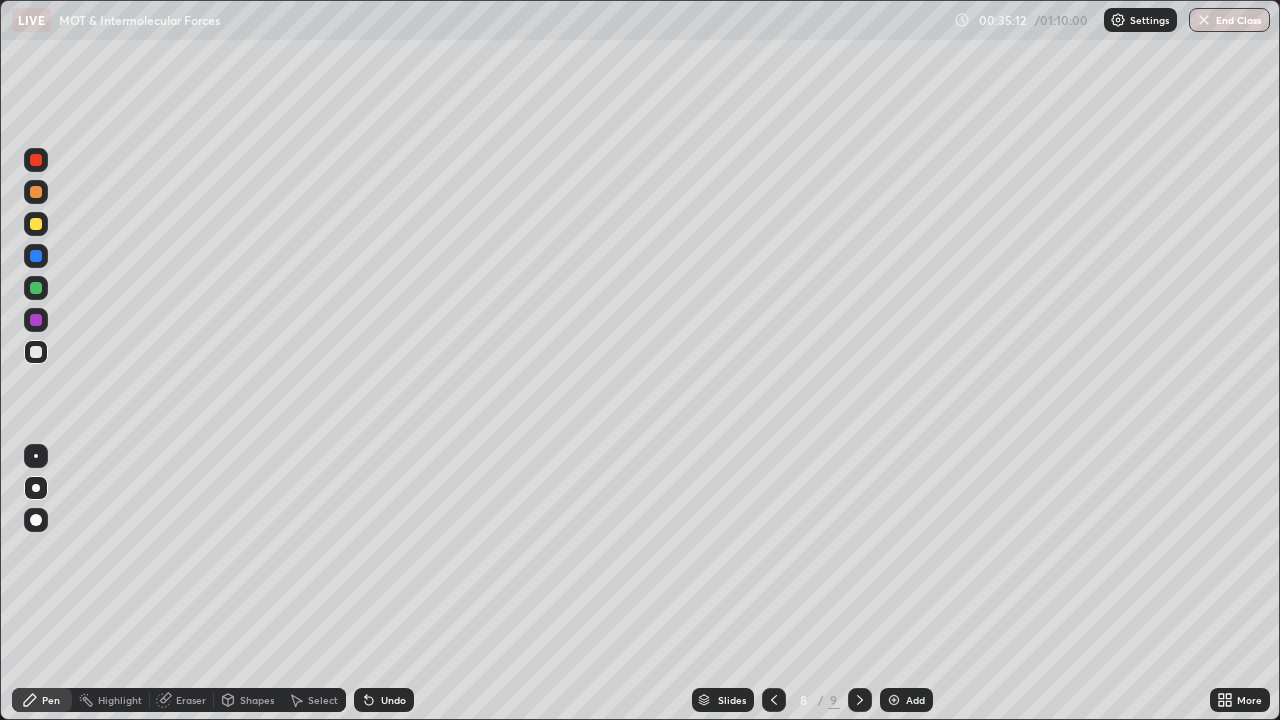 click at bounding box center (36, 224) 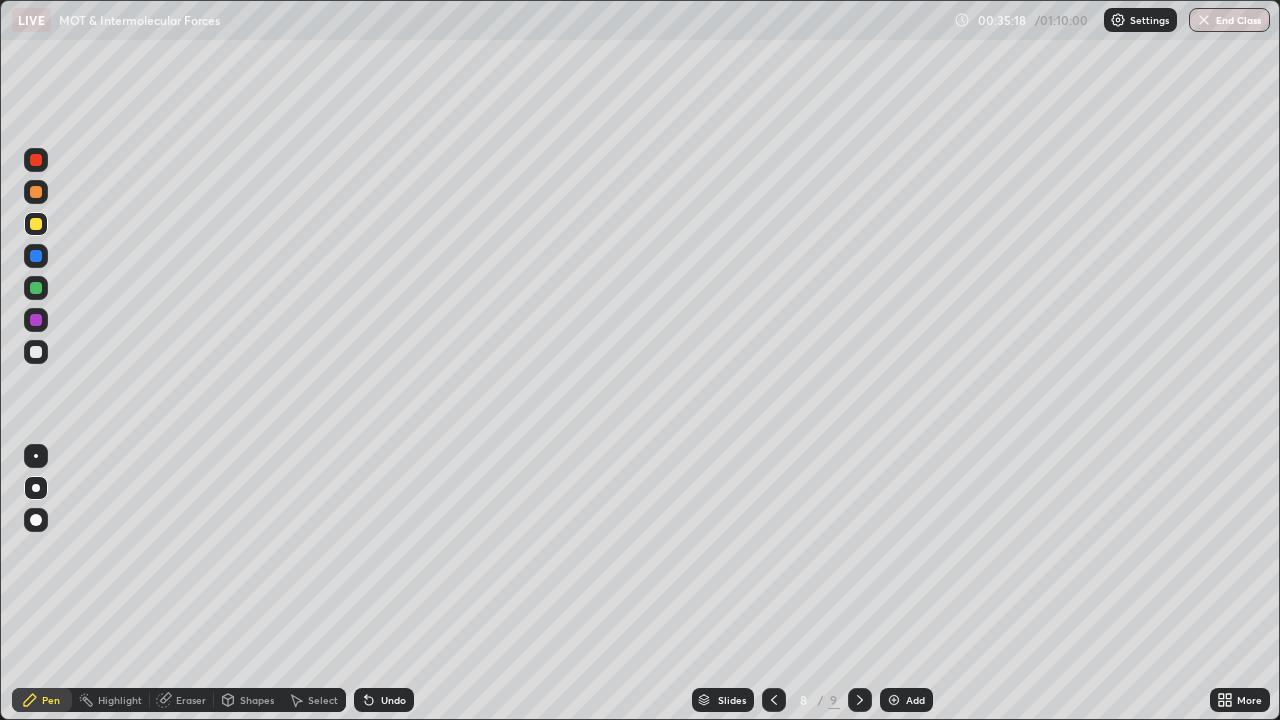 click on "Undo" at bounding box center (393, 700) 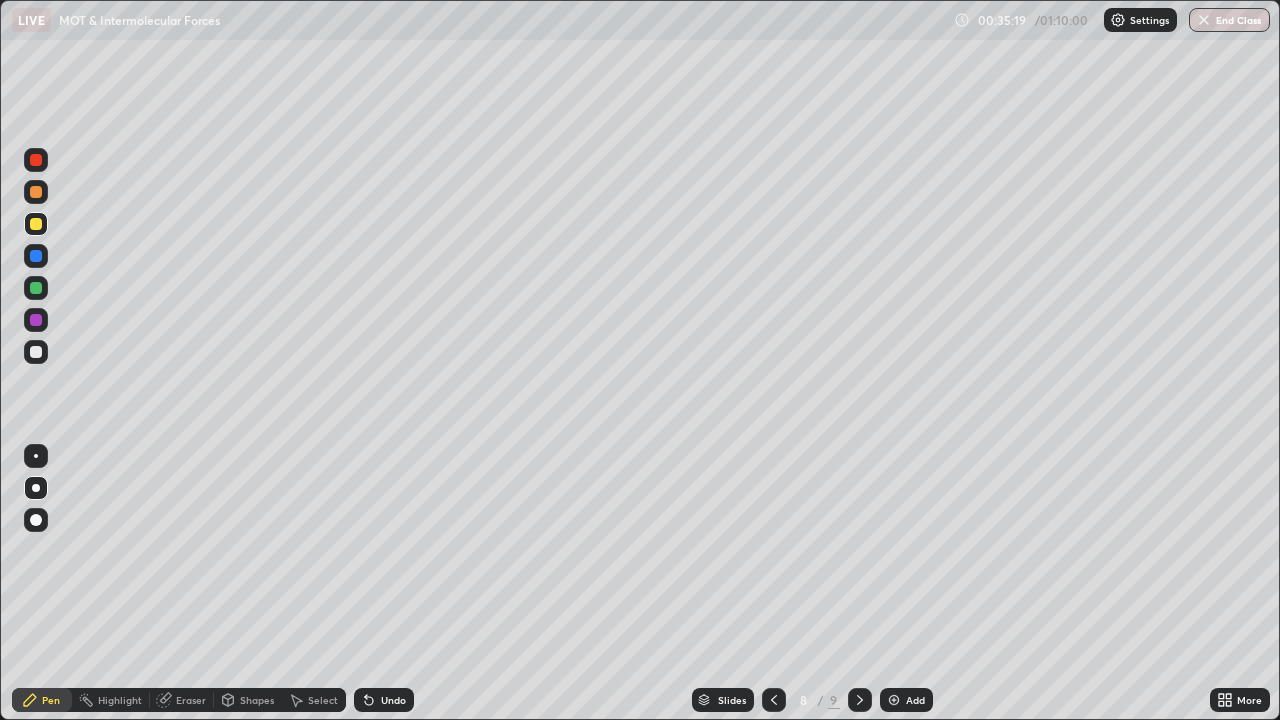 click on "Undo" at bounding box center [393, 700] 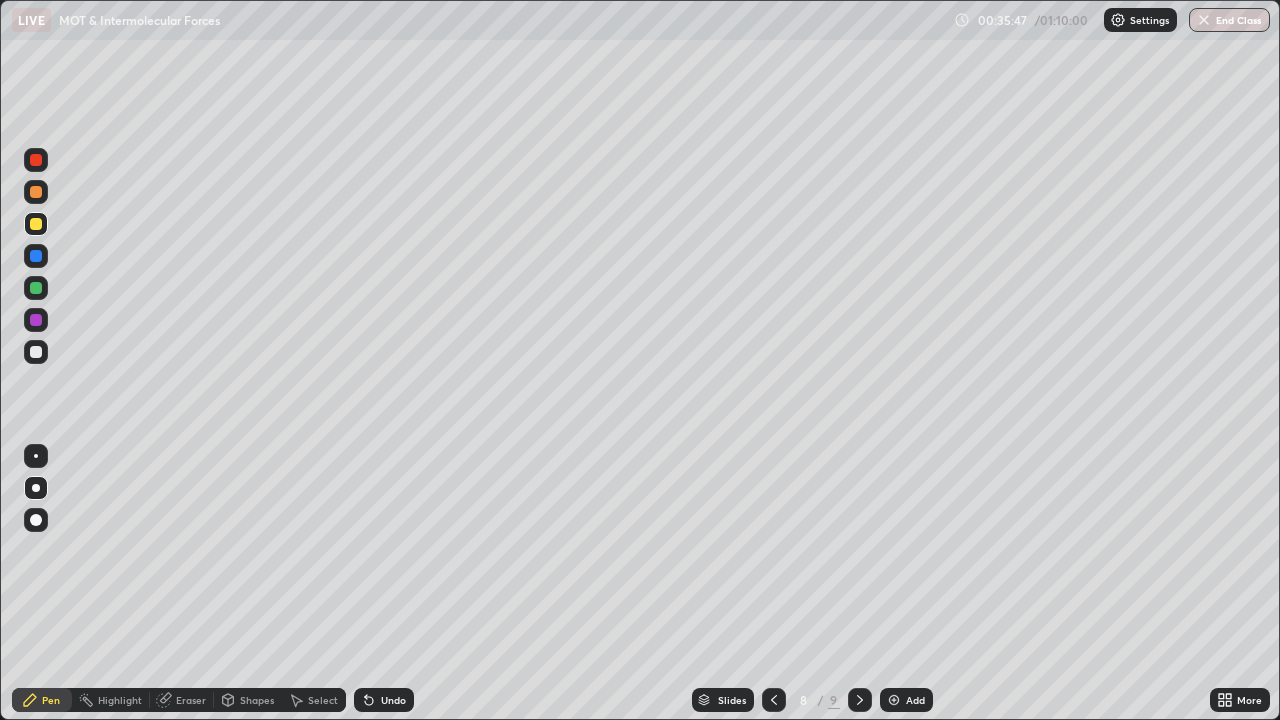 click at bounding box center [36, 288] 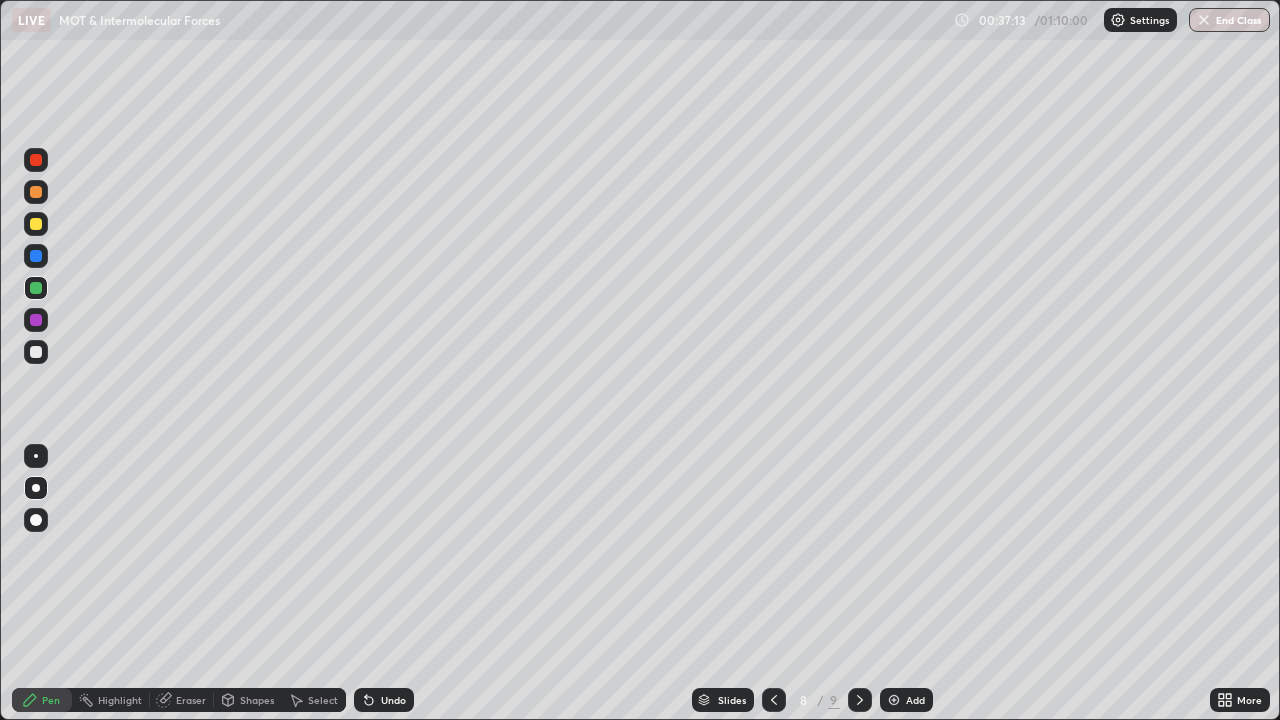 click at bounding box center (36, 352) 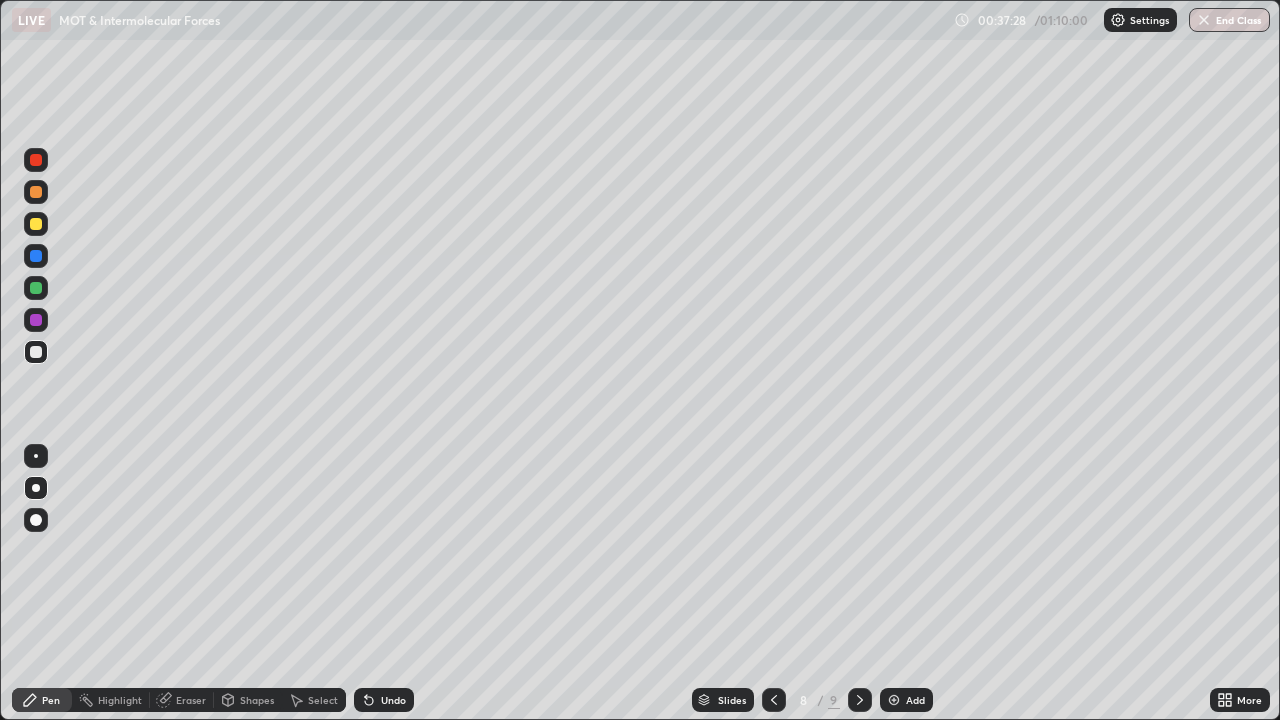 click at bounding box center [36, 288] 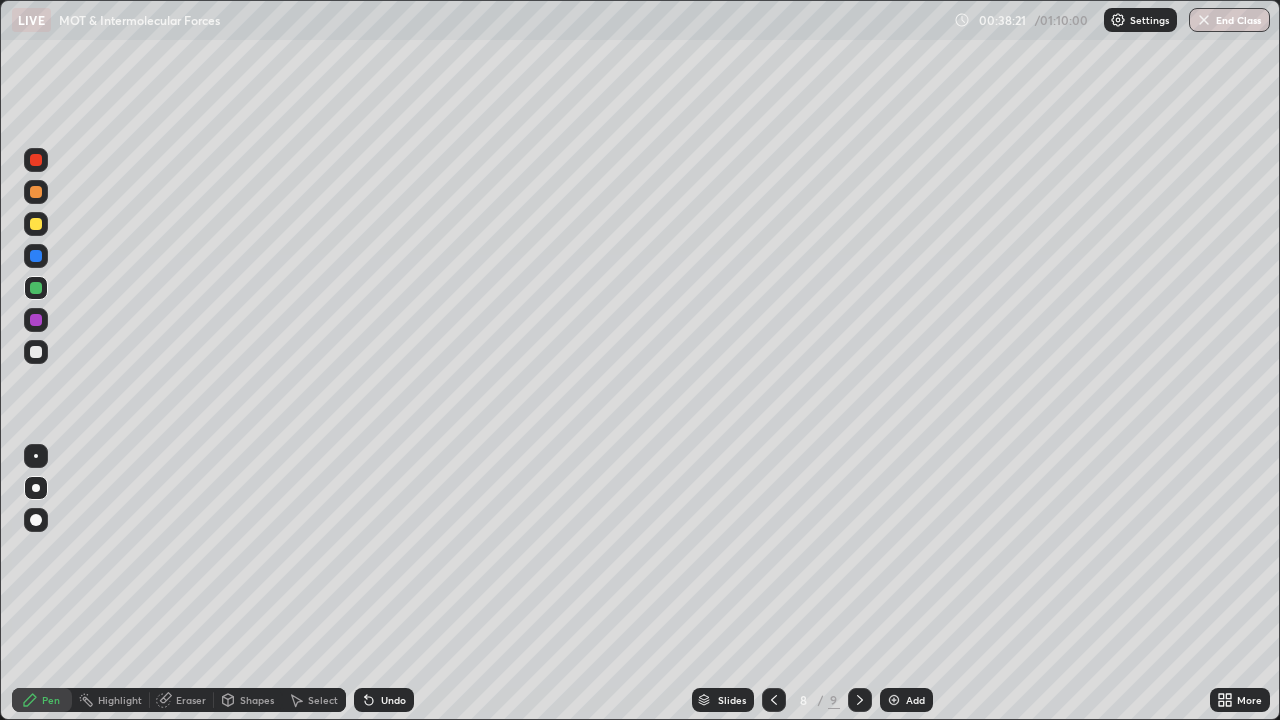 click at bounding box center [36, 352] 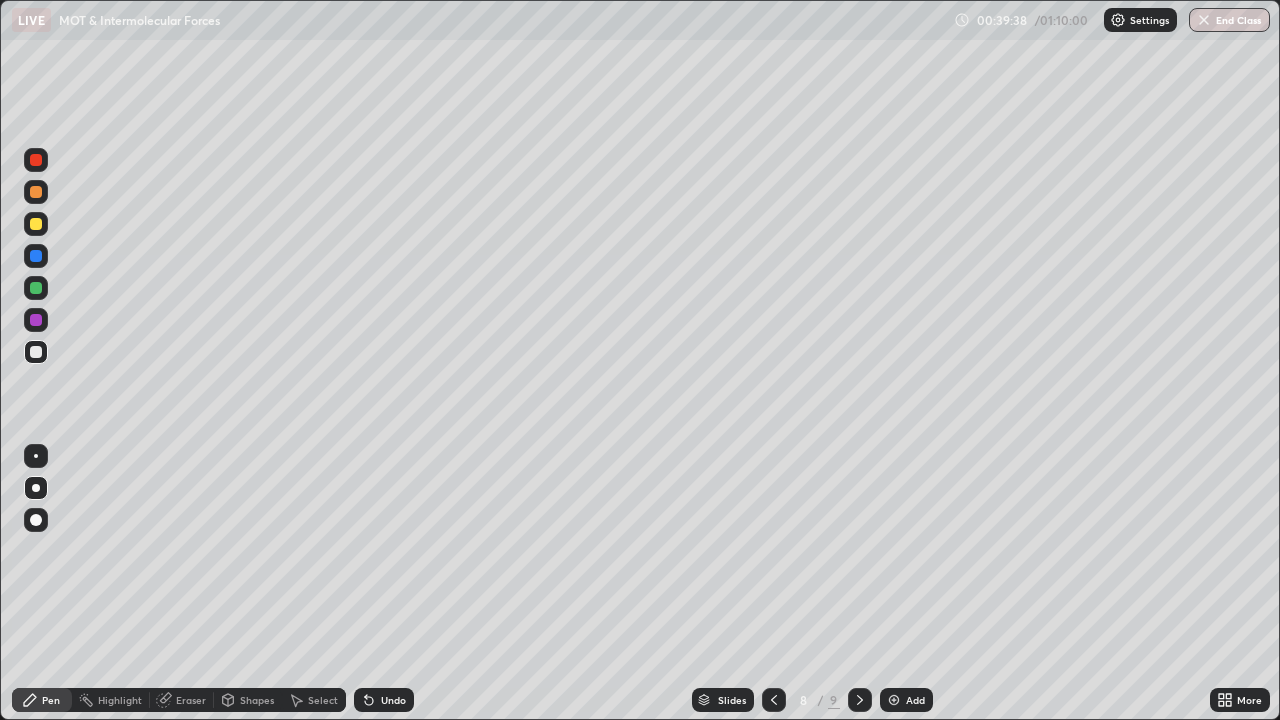 click on "Add" at bounding box center [915, 700] 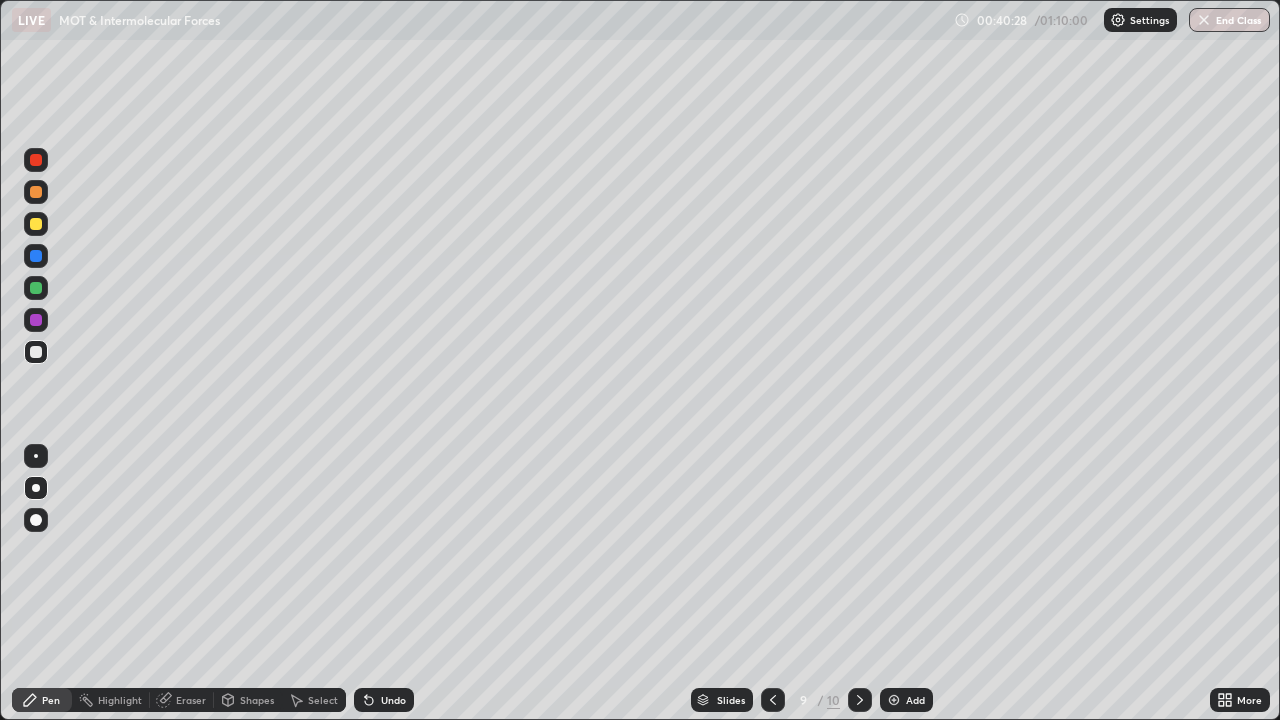 click at bounding box center [36, 224] 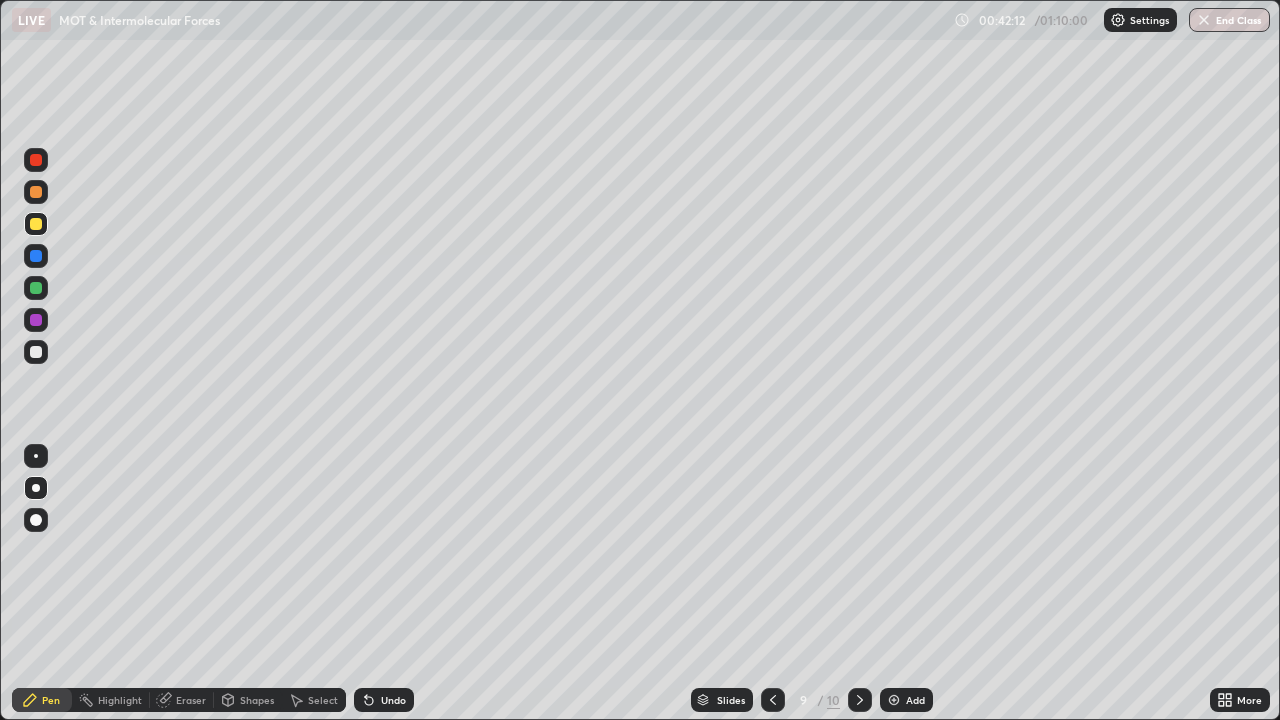 click at bounding box center (36, 288) 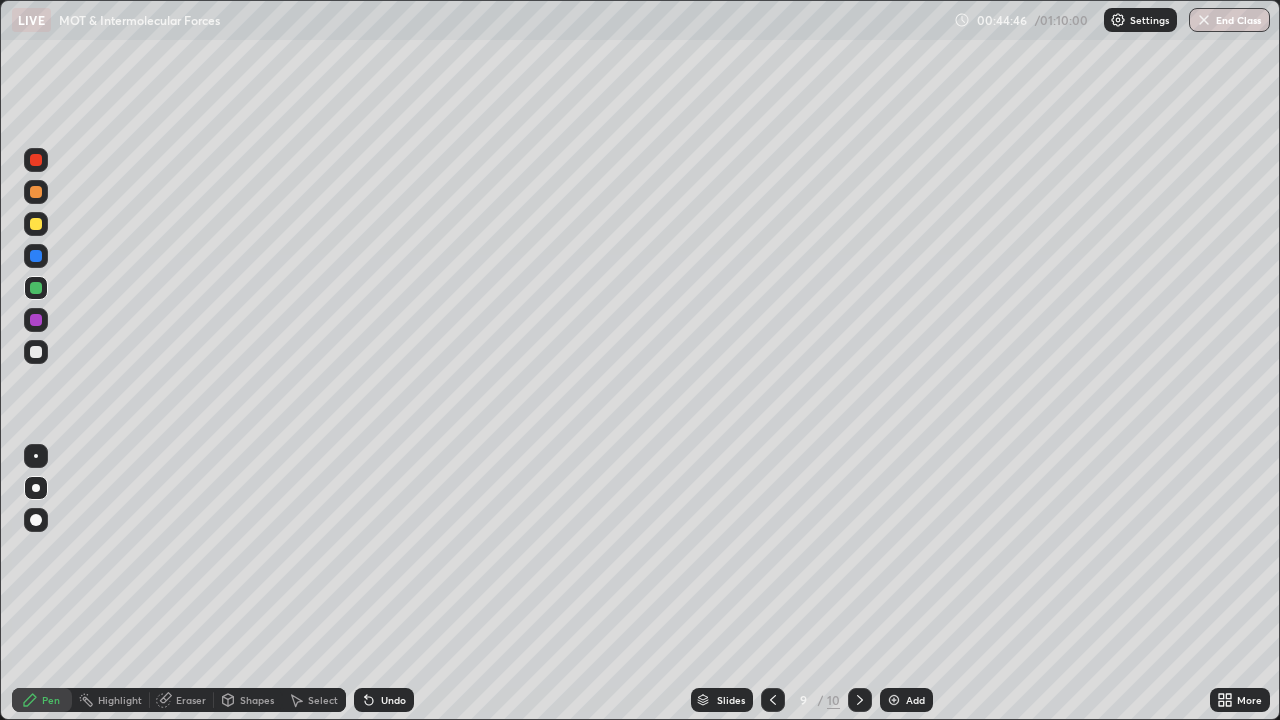 click on "Add" at bounding box center (906, 700) 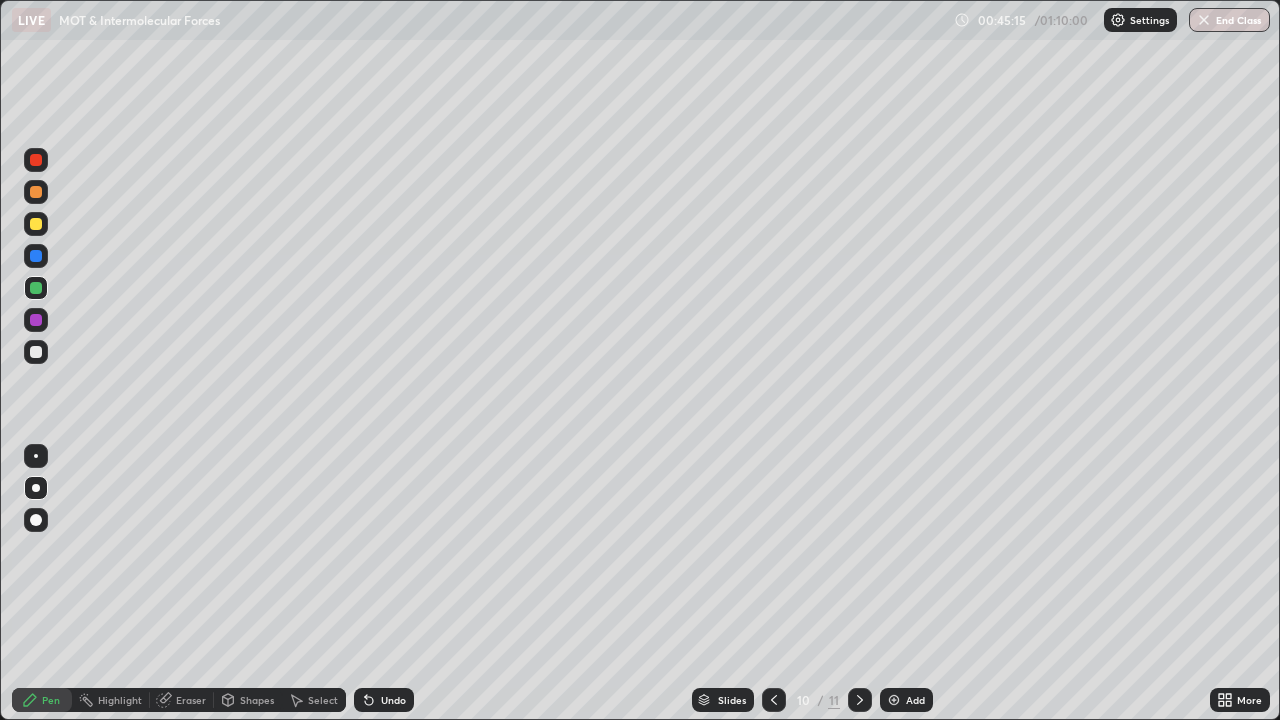 click at bounding box center (36, 224) 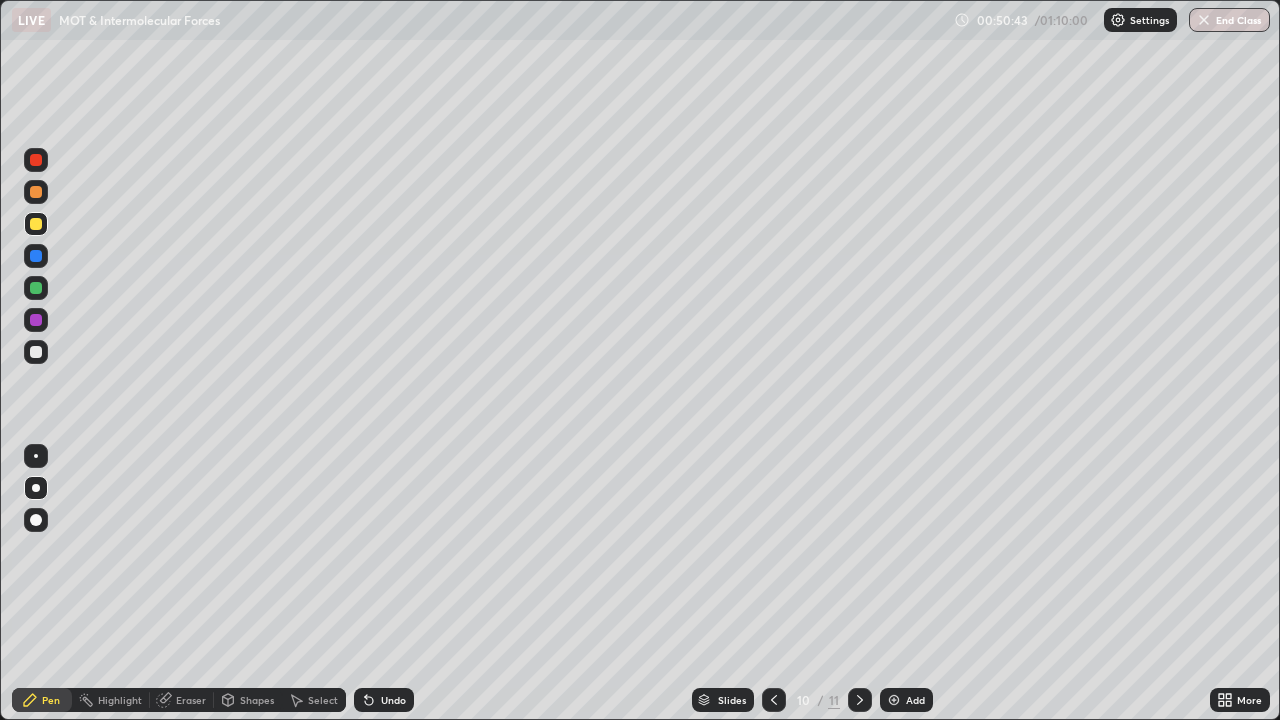 click on "End Class" at bounding box center (1229, 20) 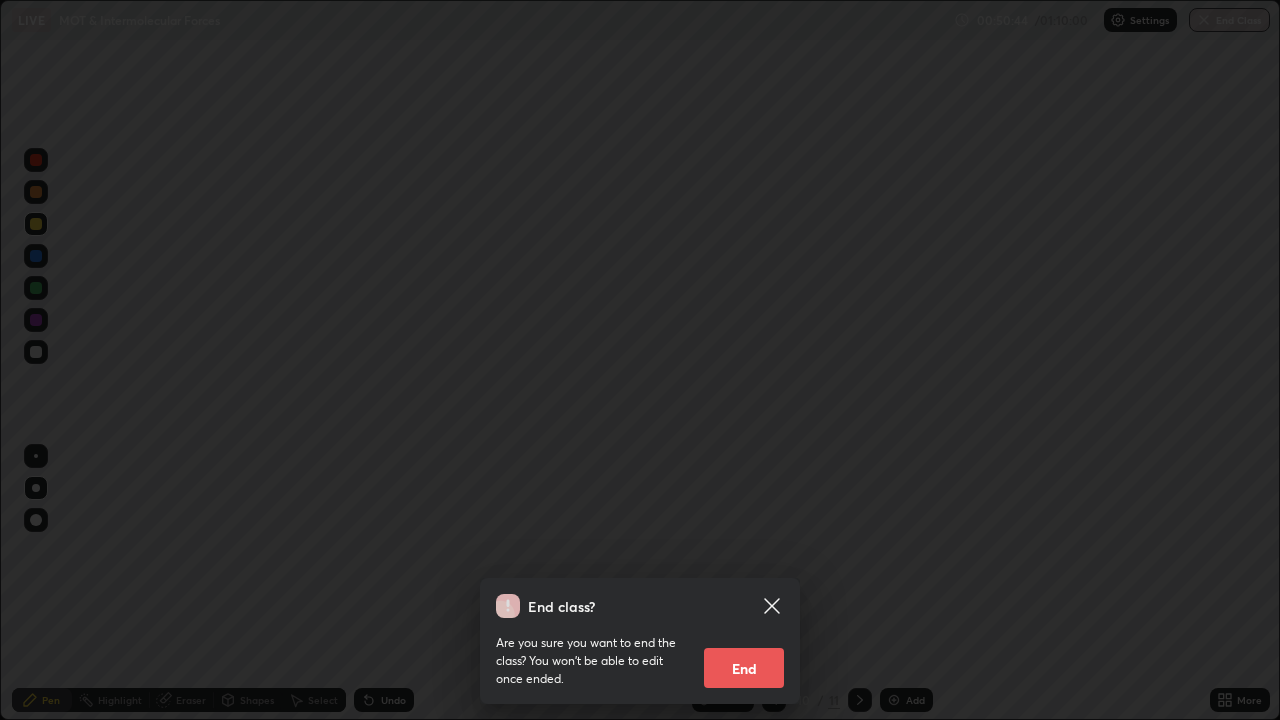 click on "End" at bounding box center [744, 668] 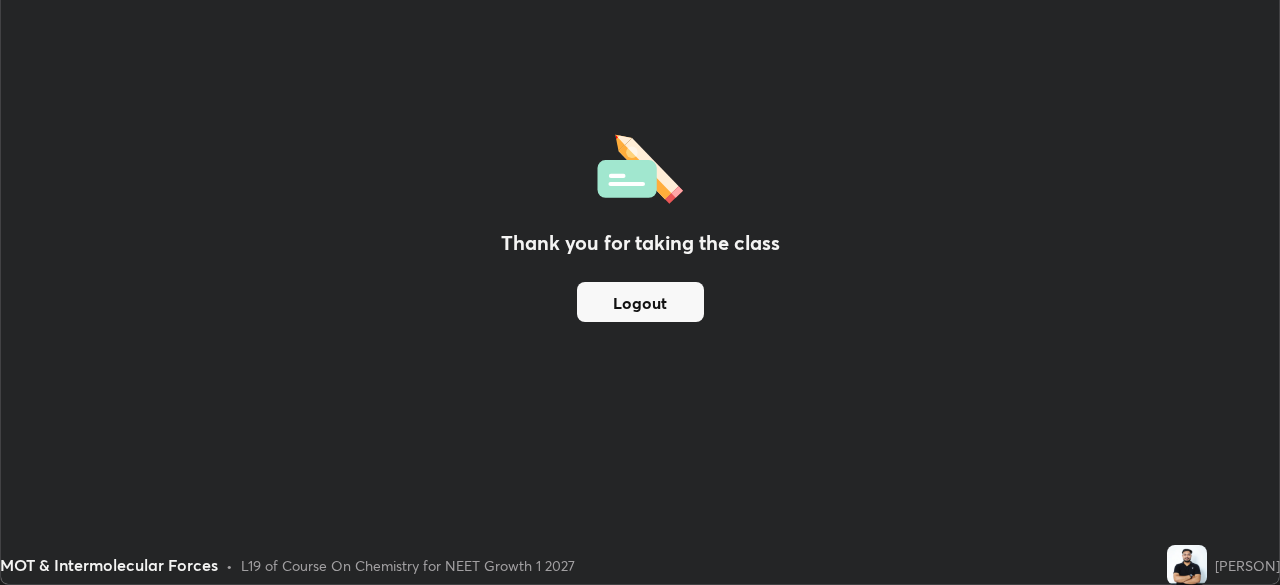 scroll, scrollTop: 585, scrollLeft: 1280, axis: both 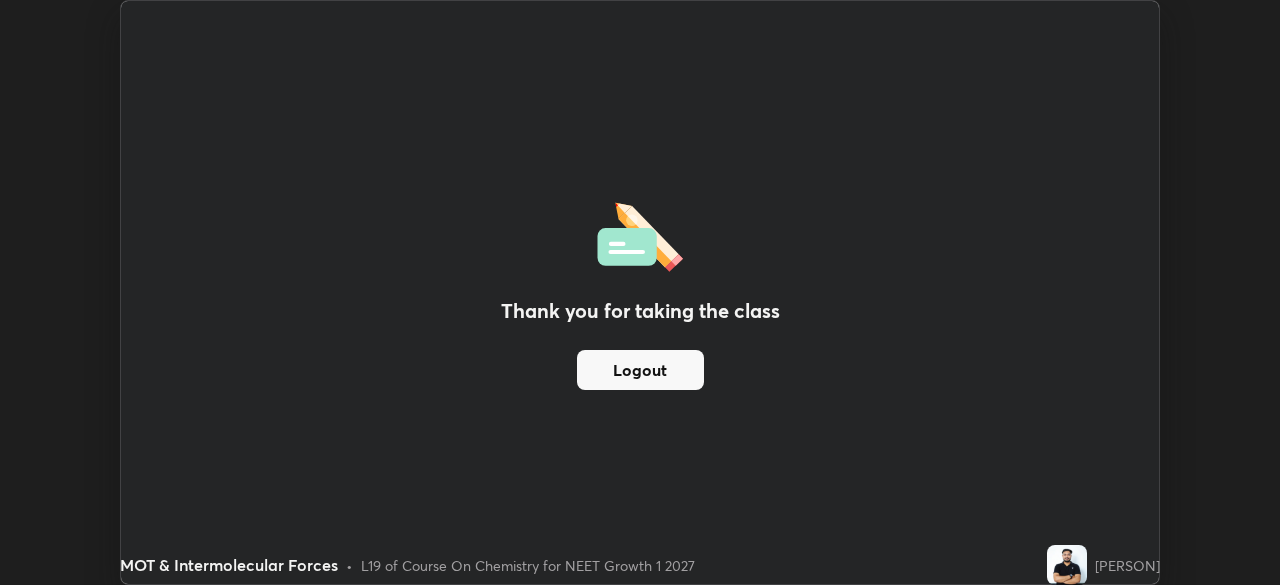 click on "Thank you for taking the class Logout" at bounding box center (640, 292) 